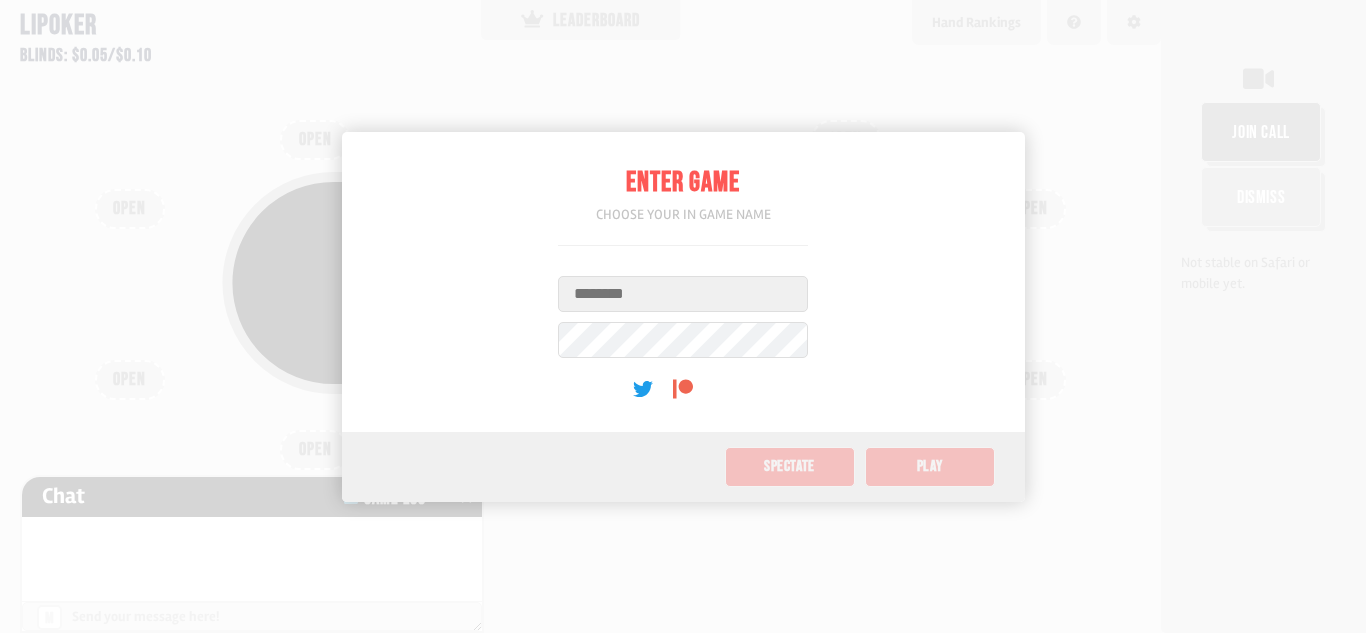 scroll, scrollTop: 0, scrollLeft: 0, axis: both 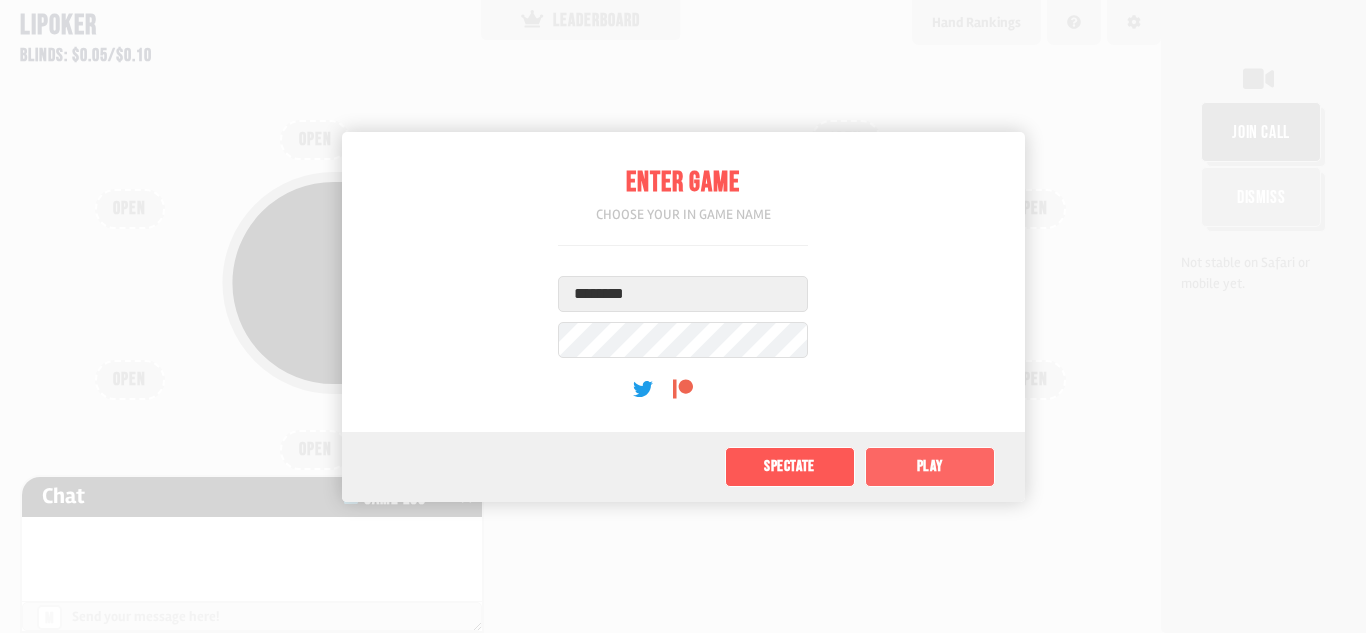 click on "Play" 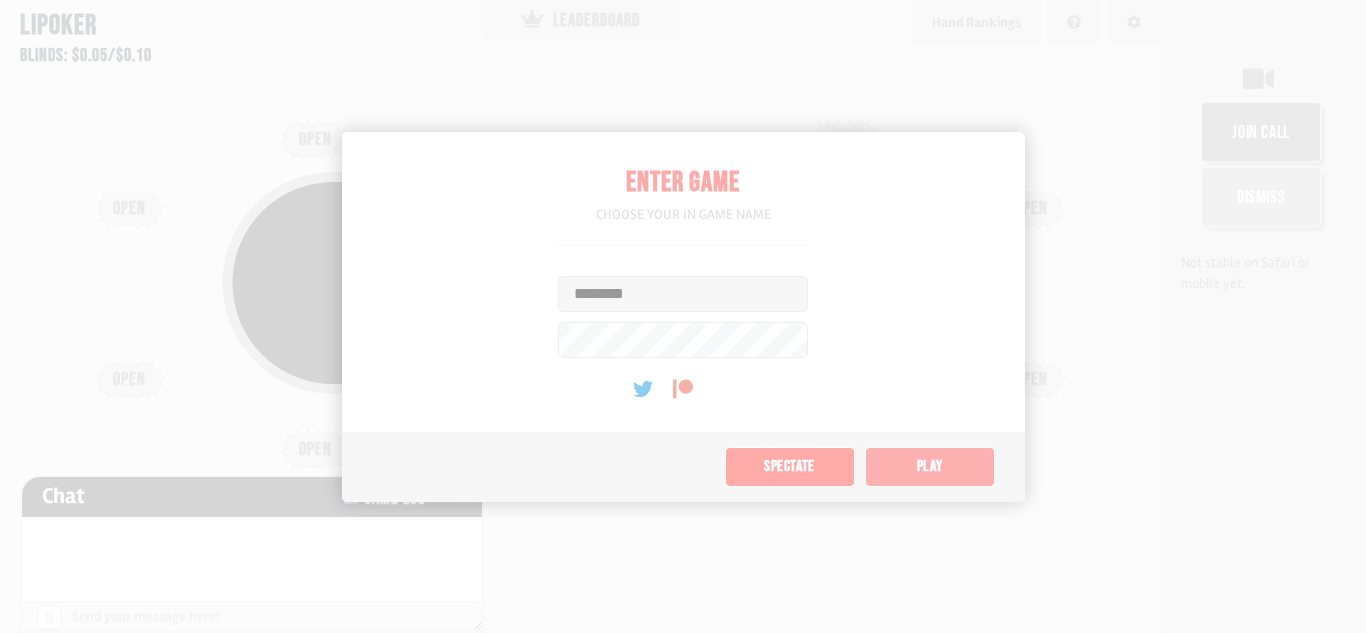 type on "*" 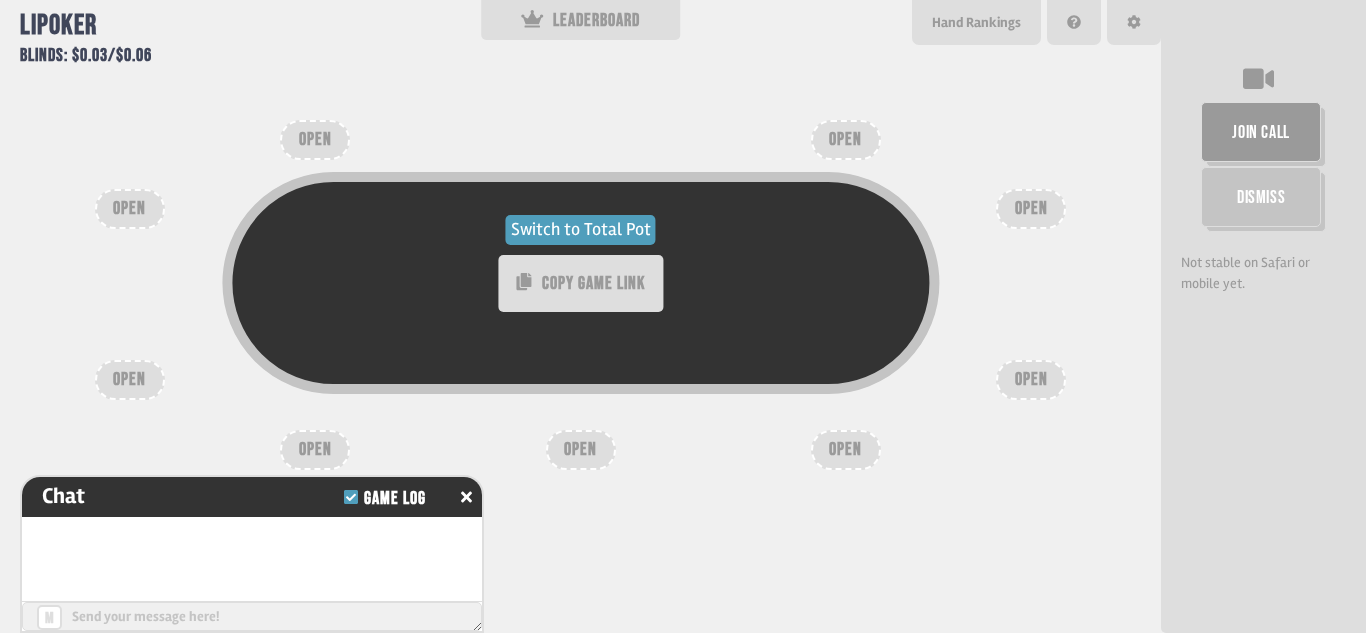 click on "Switch to Total Pot" at bounding box center [581, 230] 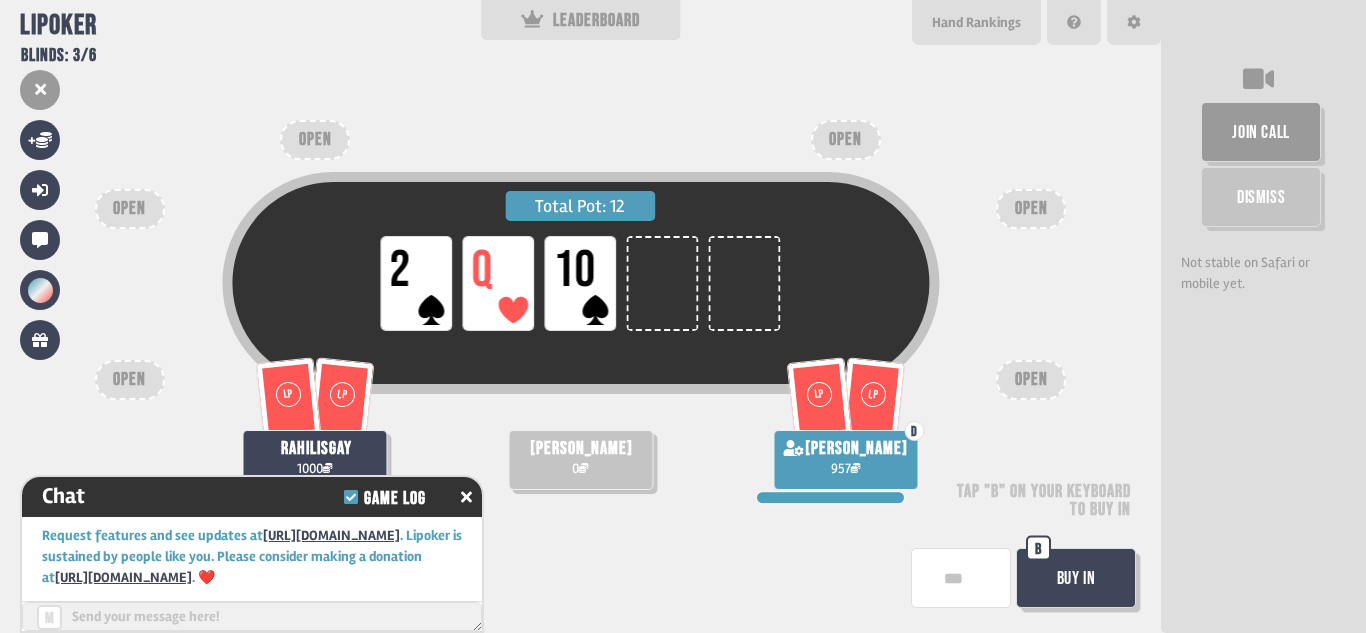 scroll, scrollTop: 100, scrollLeft: 0, axis: vertical 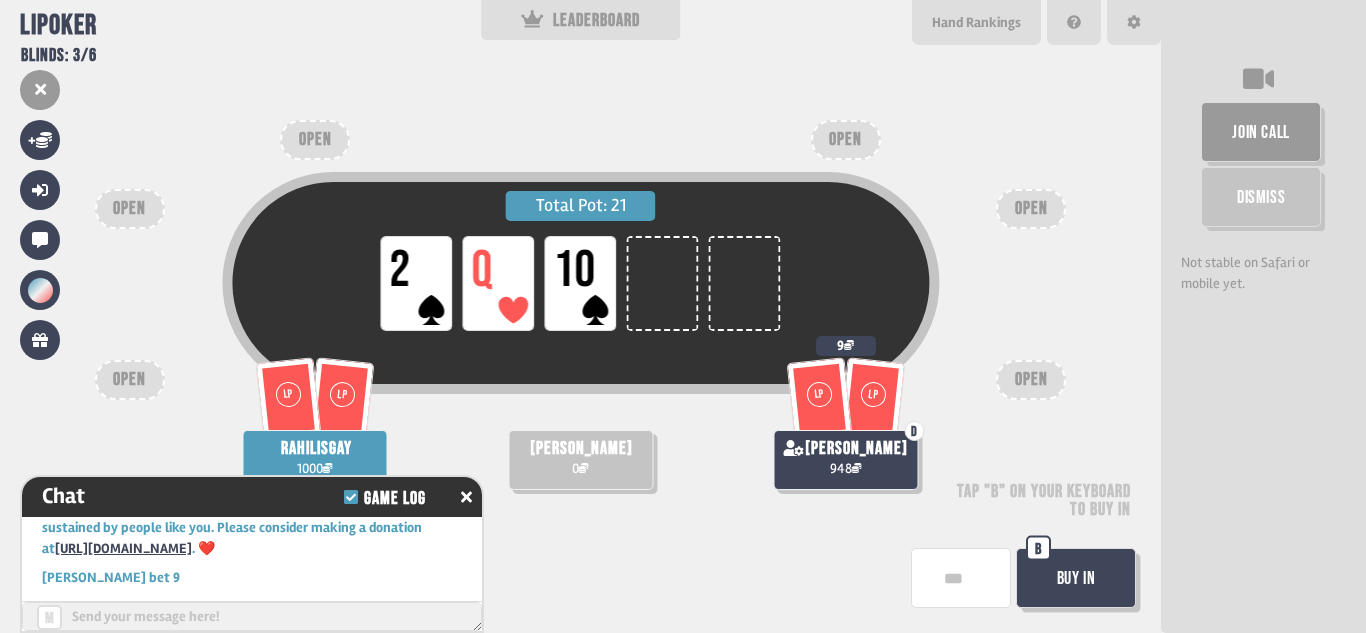 click on "Buy In" at bounding box center [1076, 578] 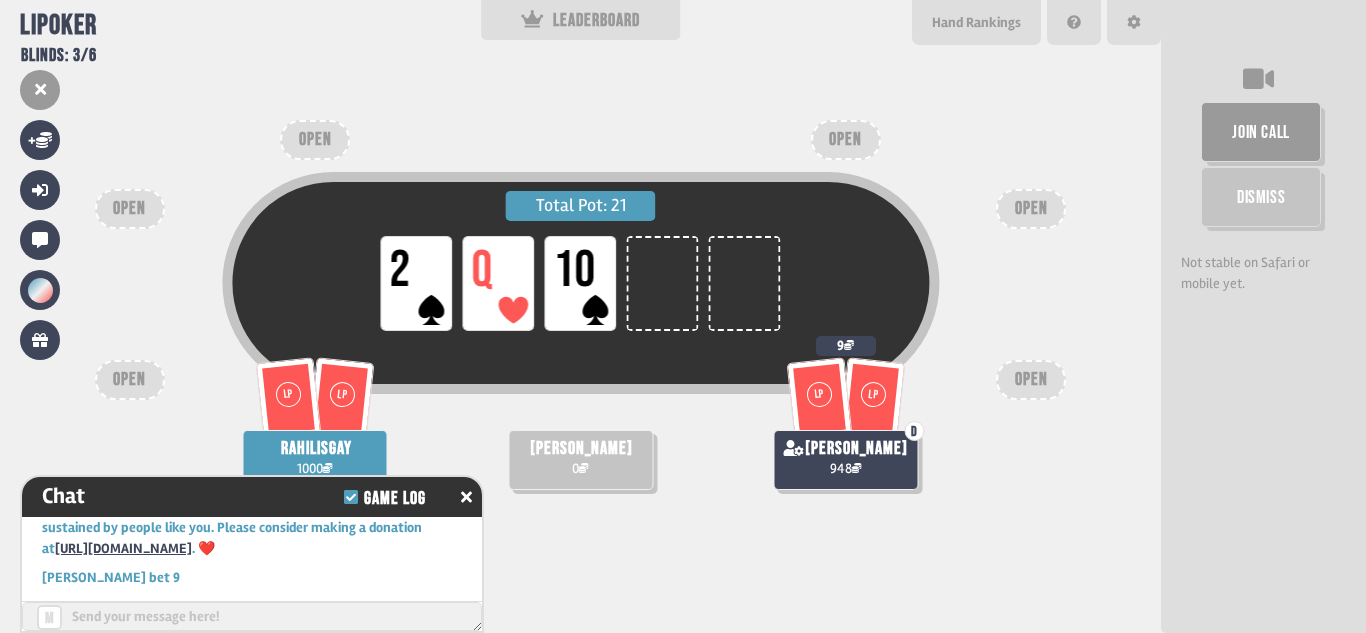 click on "[PERSON_NAME] 0" at bounding box center [580, 460] 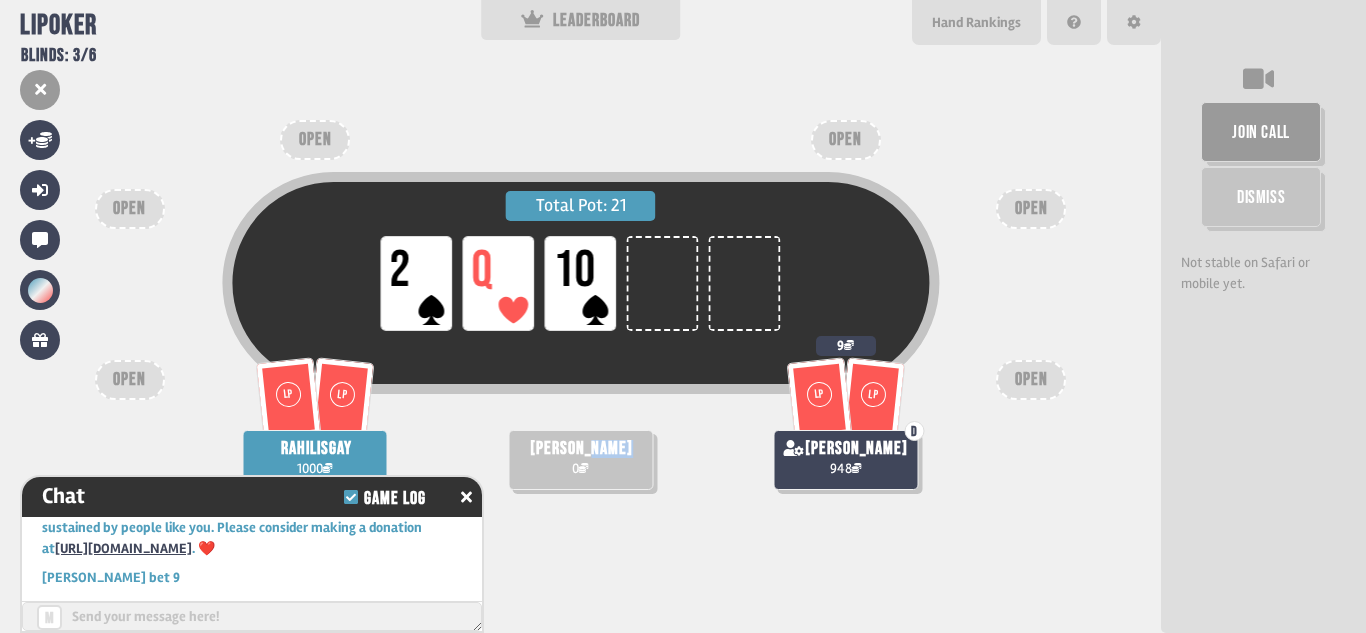 click on "[PERSON_NAME] 0" at bounding box center (580, 460) 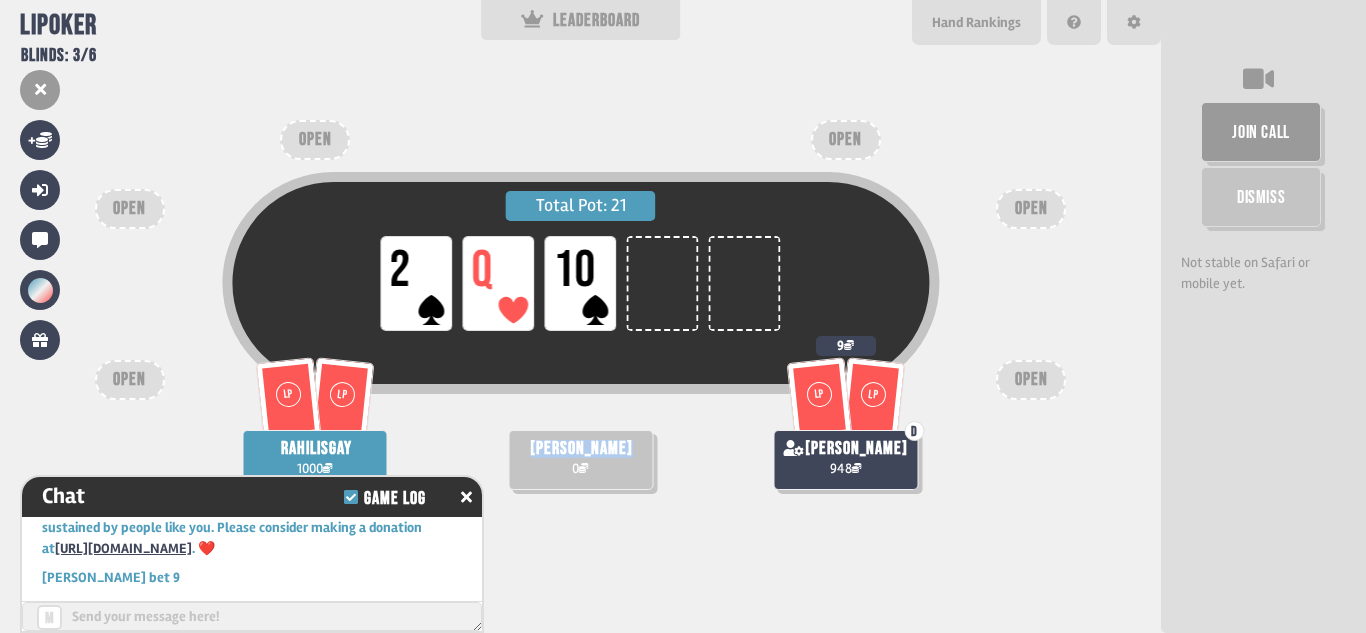 click on "[PERSON_NAME] 0" at bounding box center (580, 460) 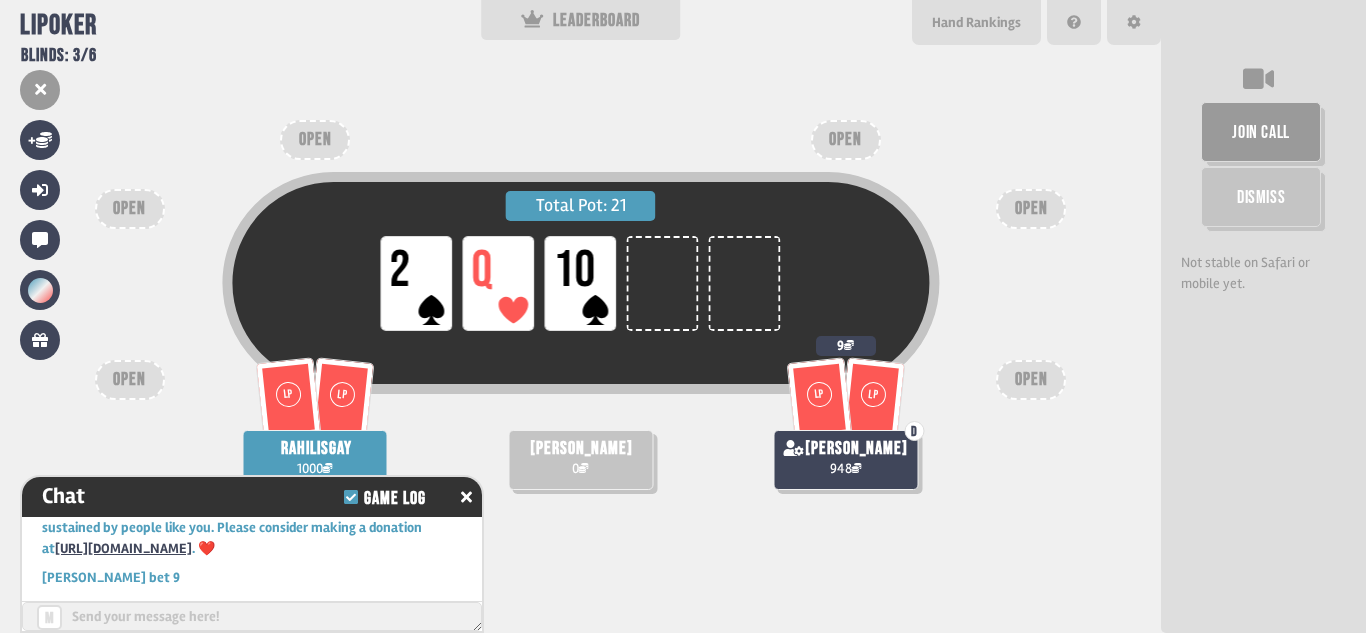 click on "Total Pot: 21   LP 2 LP Q LP 10 [PERSON_NAME] 0  LP LP rahilisgay 1000  LP LP D rahil 948  9  OPEN OPEN OPEN OPEN OPEN OPEN" at bounding box center [580, 316] 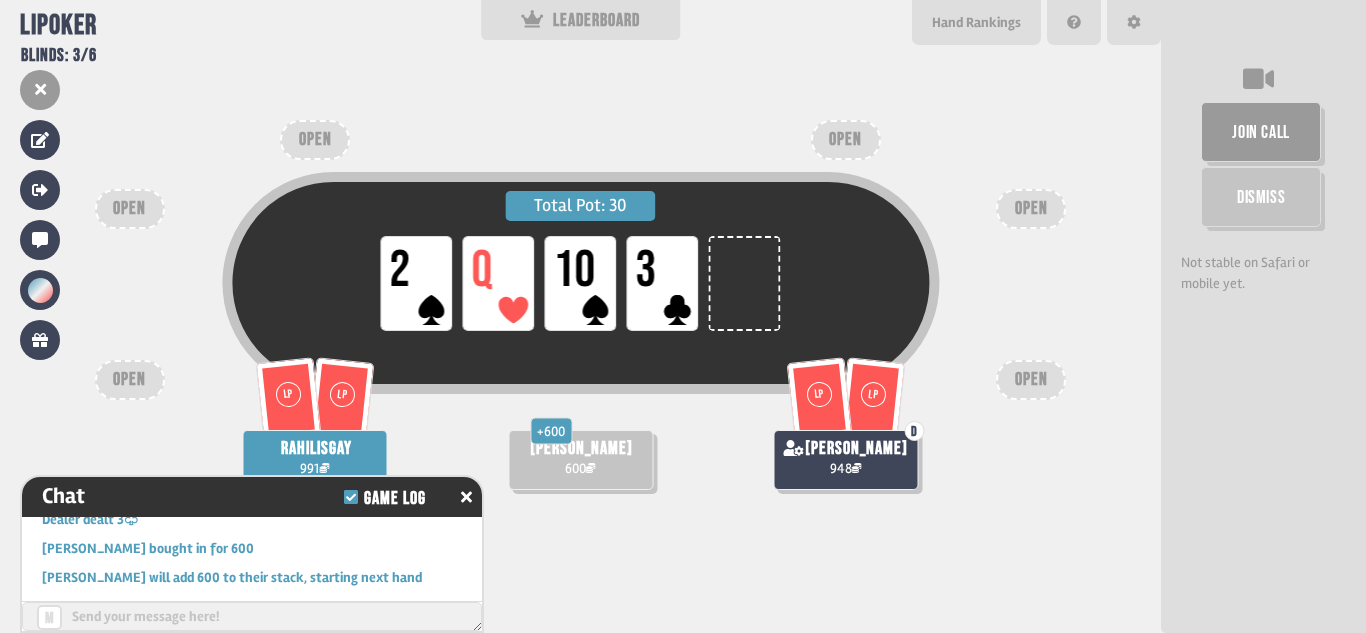 scroll, scrollTop: 245, scrollLeft: 0, axis: vertical 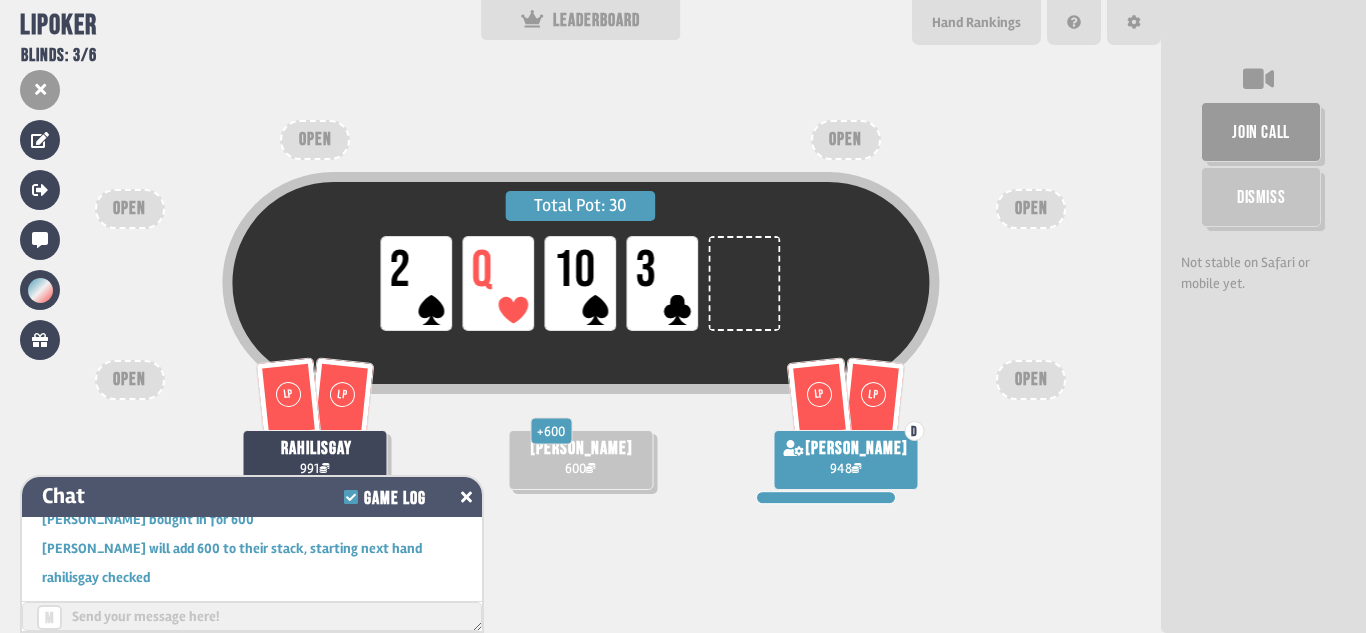 click 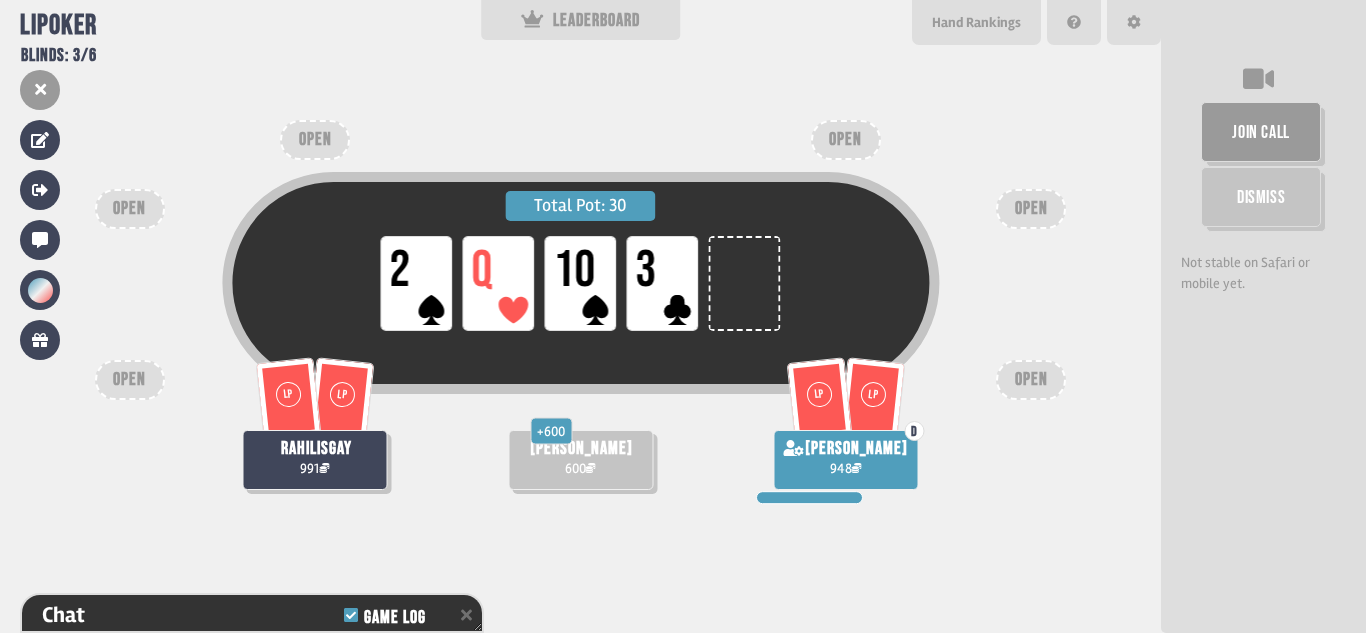 scroll, scrollTop: 353, scrollLeft: 0, axis: vertical 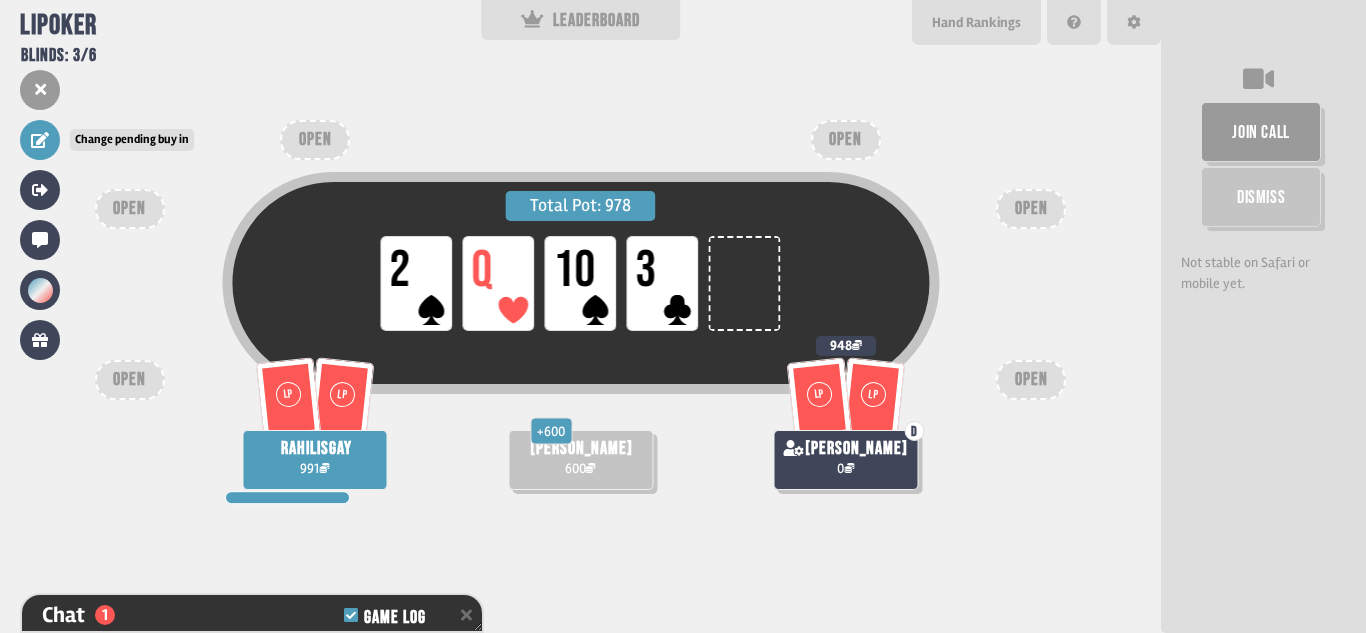 click 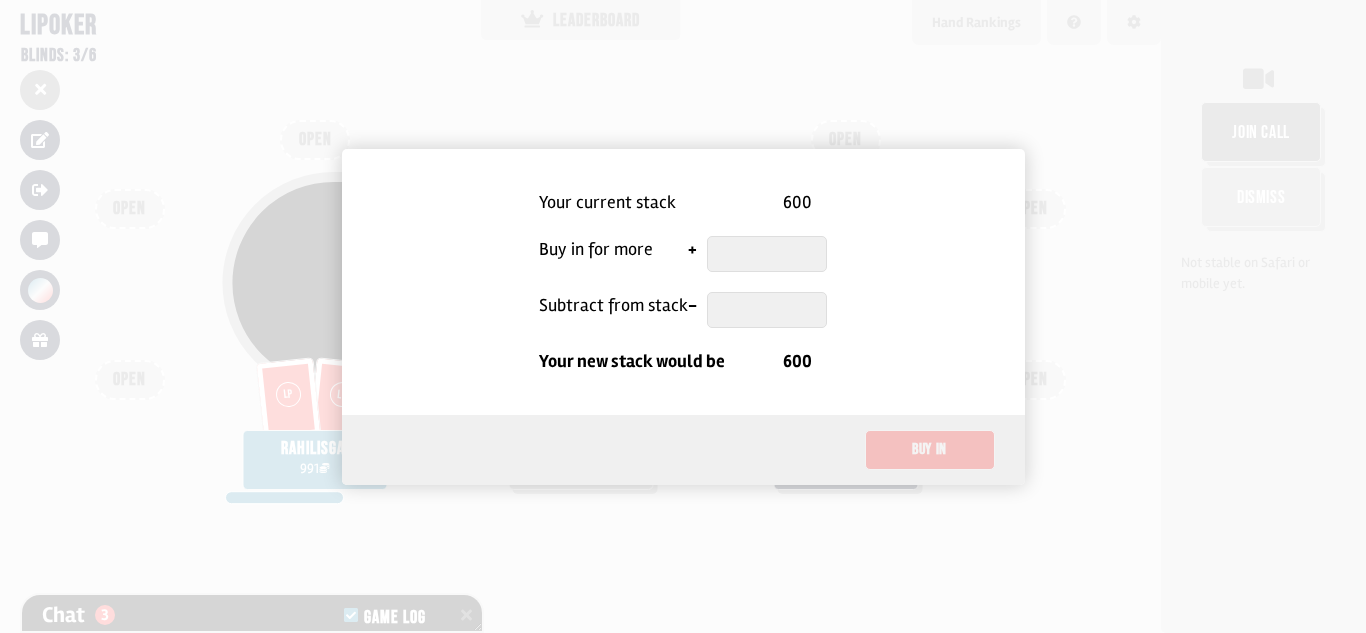 scroll, scrollTop: 411, scrollLeft: 0, axis: vertical 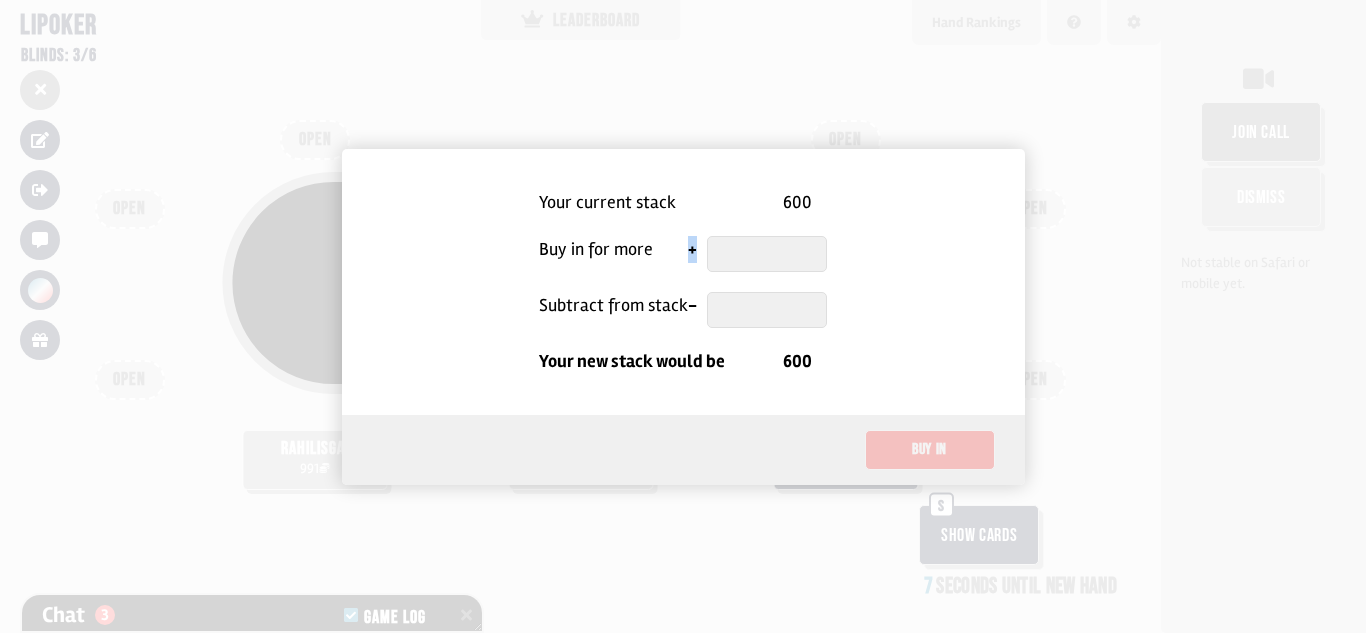 drag, startPoint x: 694, startPoint y: 251, endPoint x: 718, endPoint y: 251, distance: 24 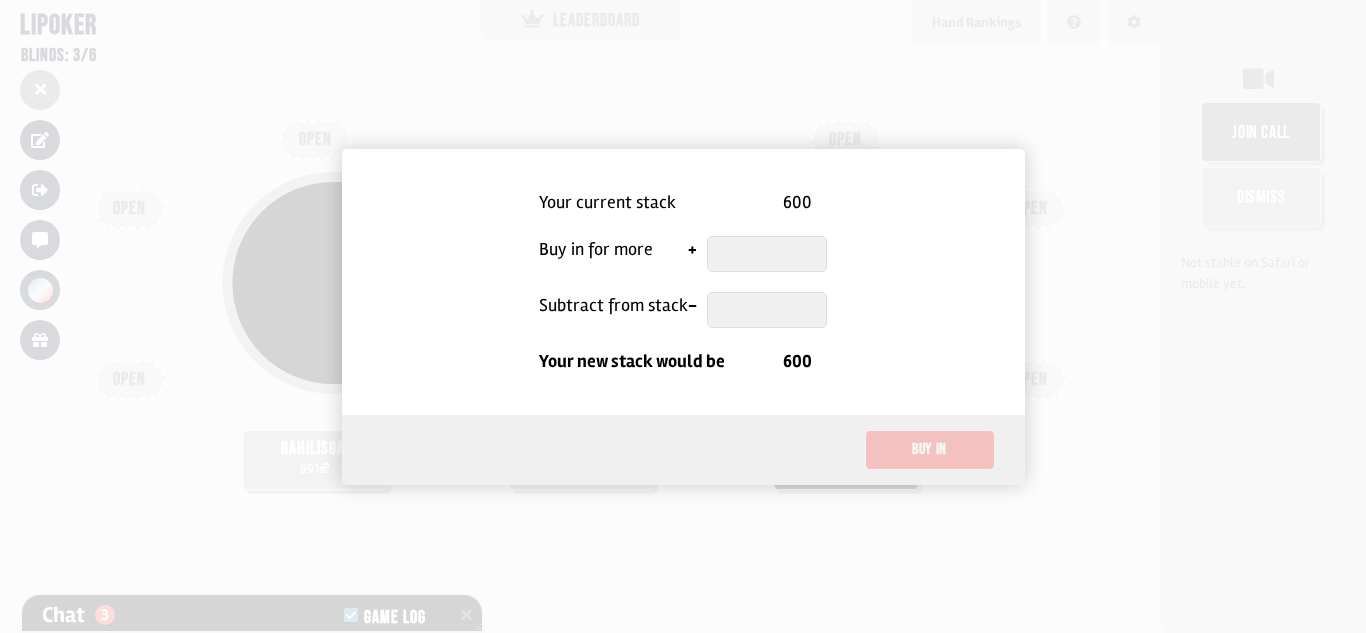 click at bounding box center (767, 254) 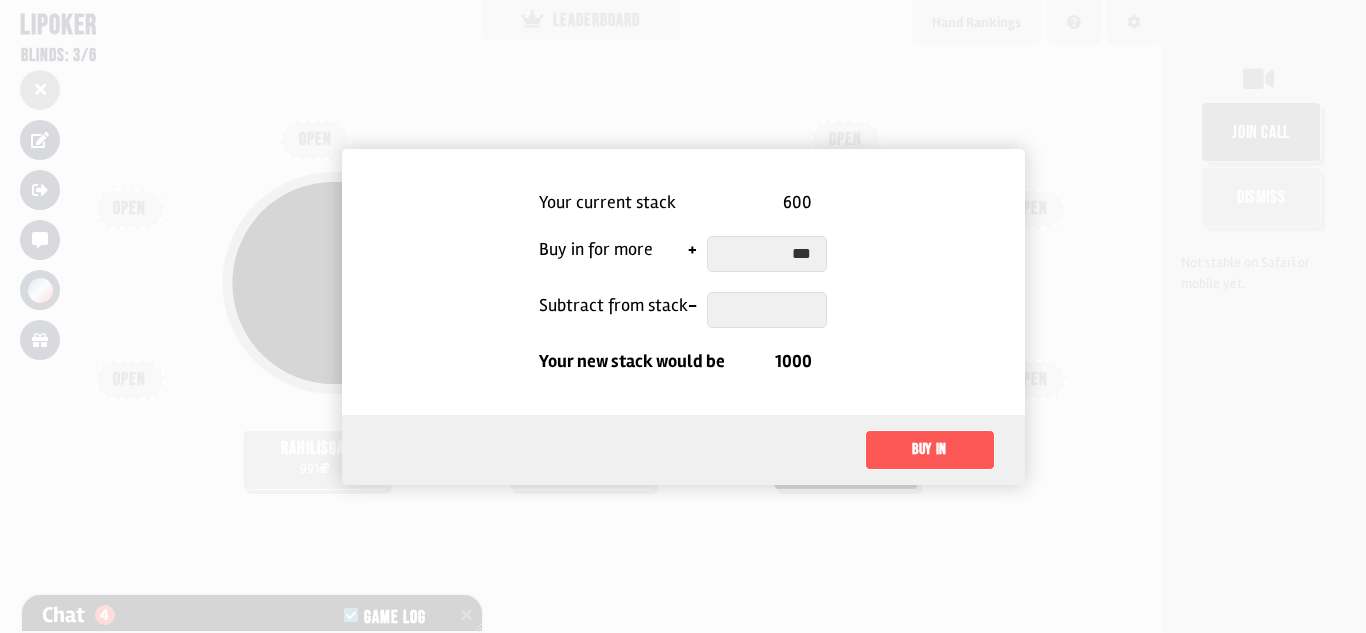scroll, scrollTop: 498, scrollLeft: 0, axis: vertical 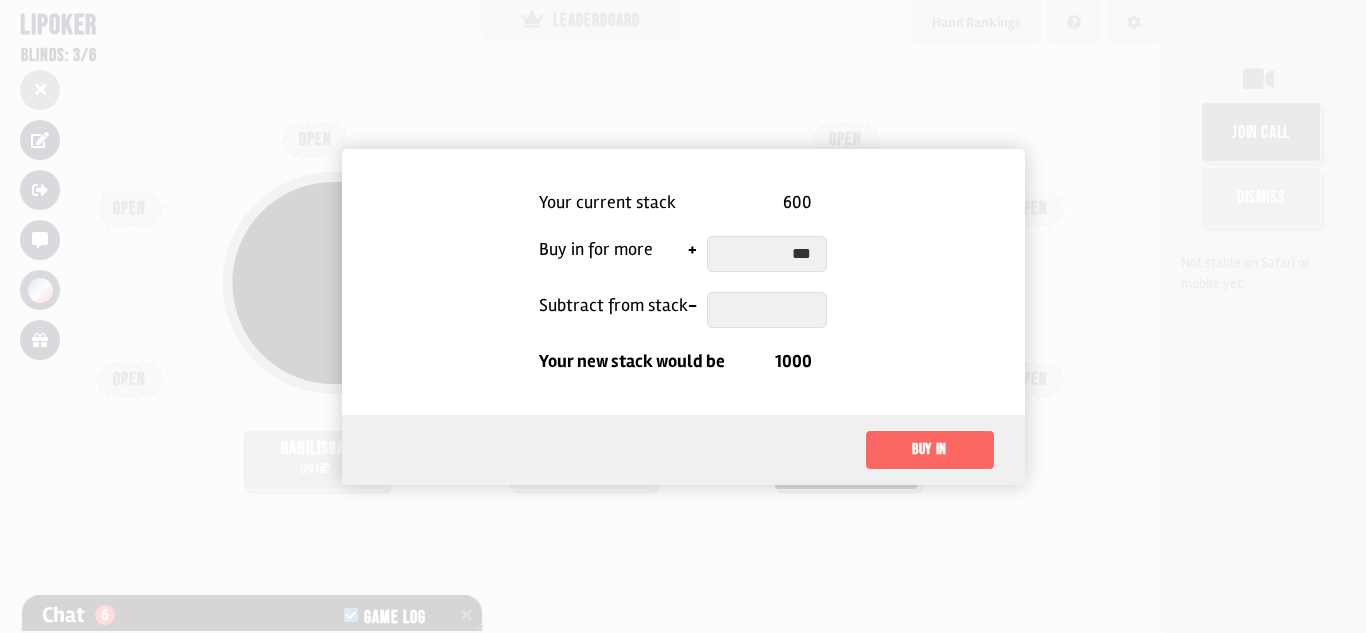 type on "***" 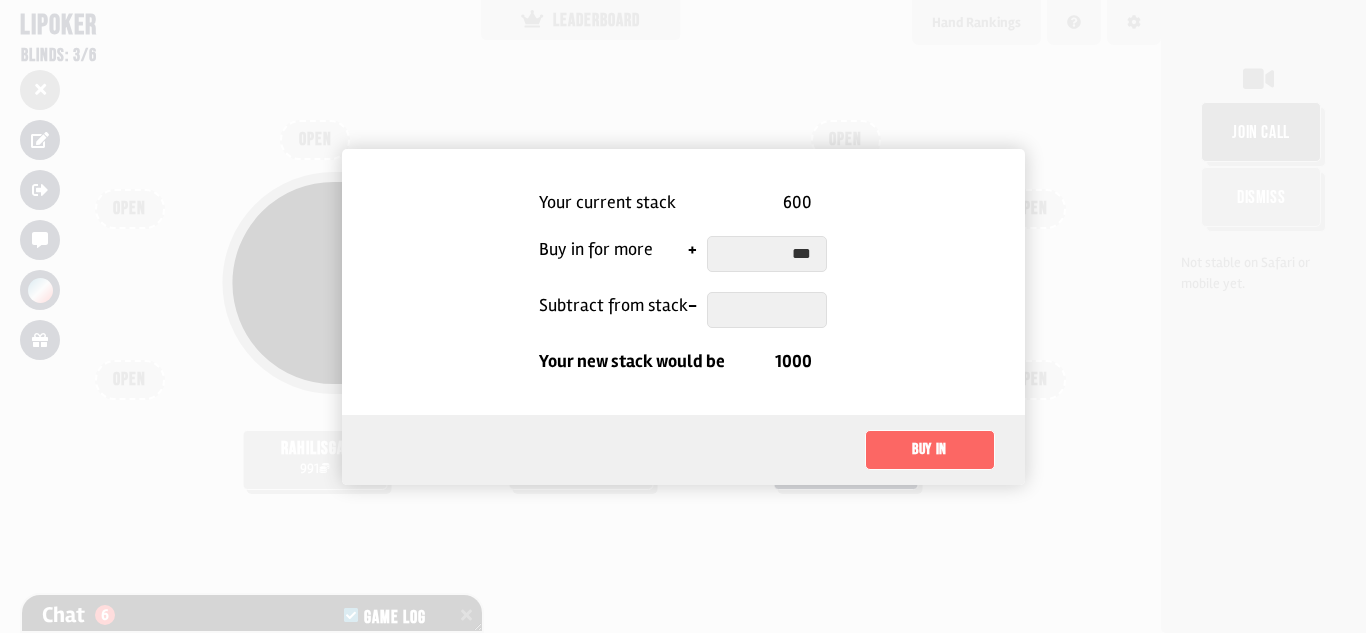 click on "Buy in" at bounding box center [930, 450] 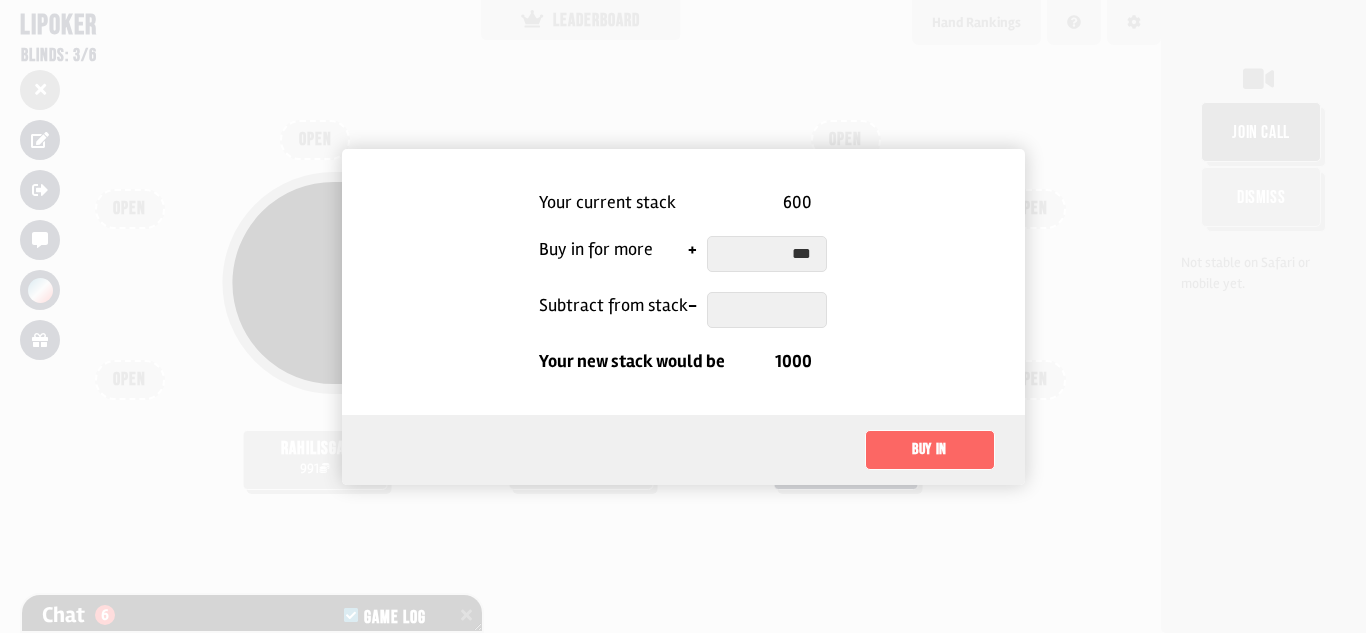 type 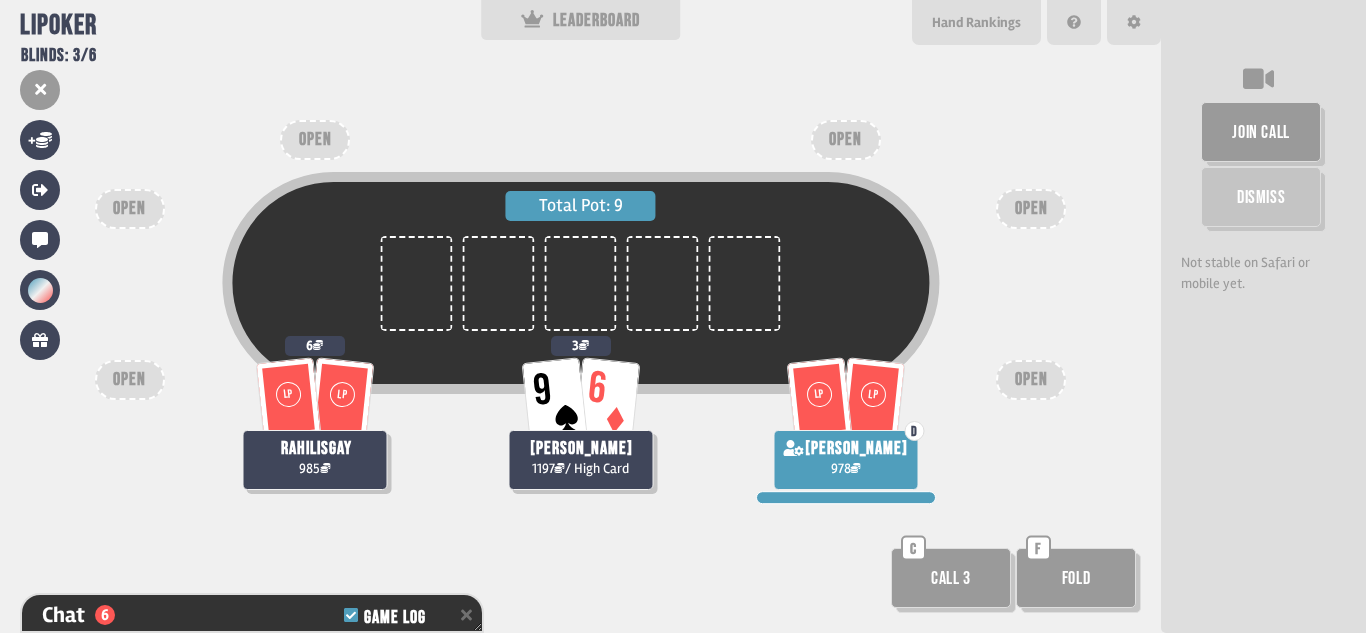 scroll, scrollTop: 98, scrollLeft: 0, axis: vertical 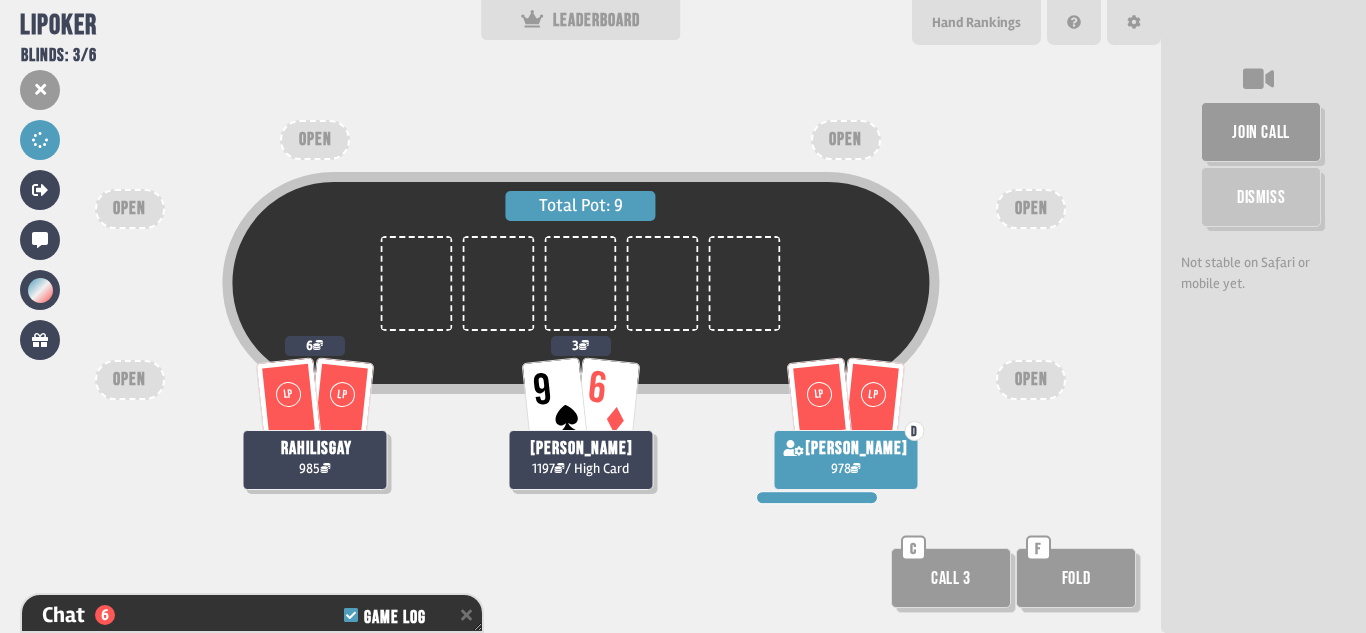 click on "Fold" at bounding box center (1076, 578) 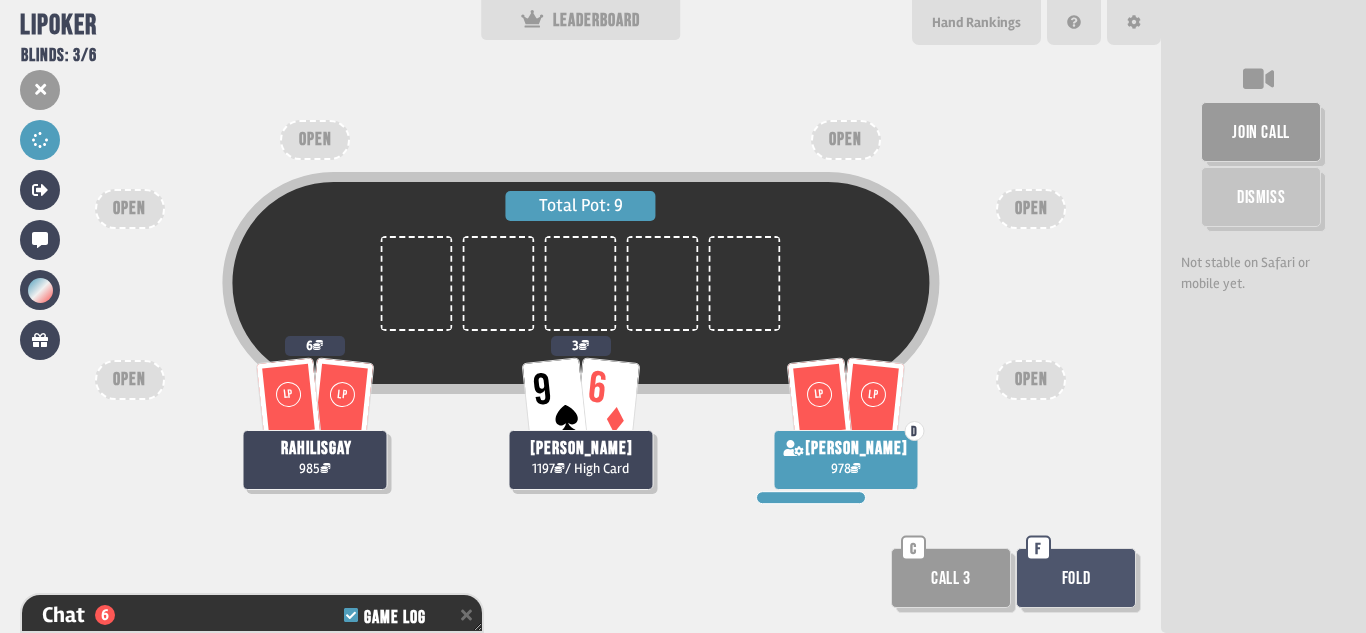 type 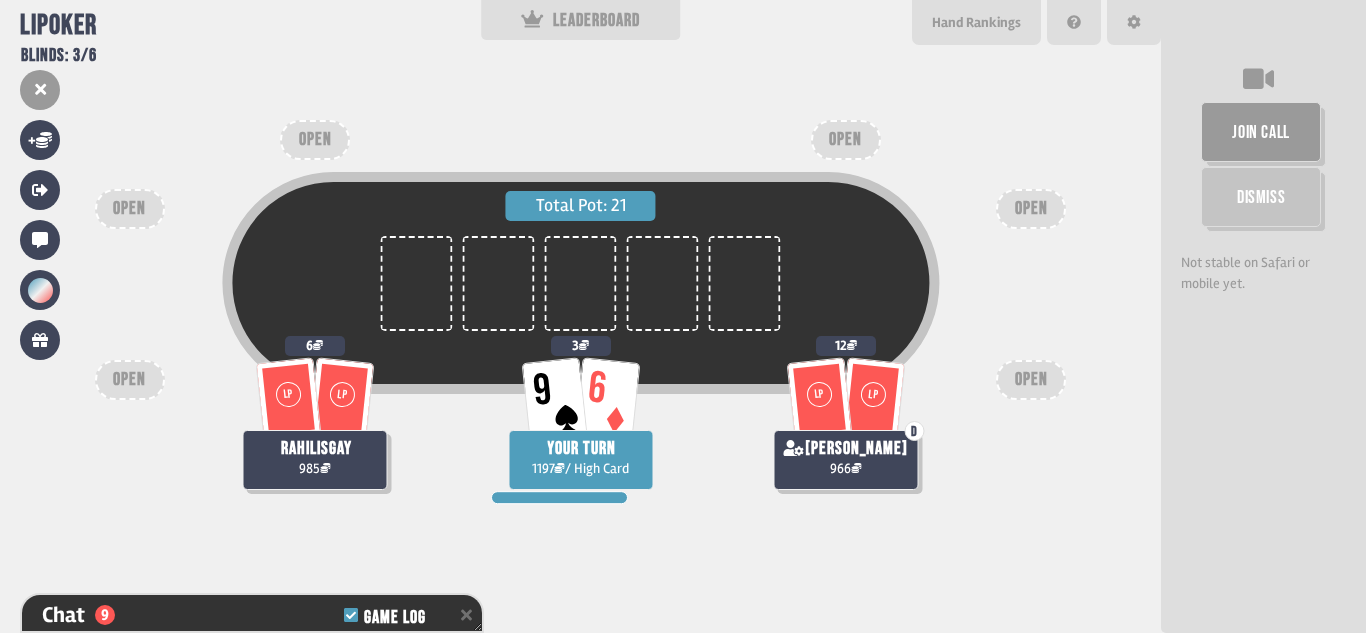 scroll, scrollTop: 585, scrollLeft: 0, axis: vertical 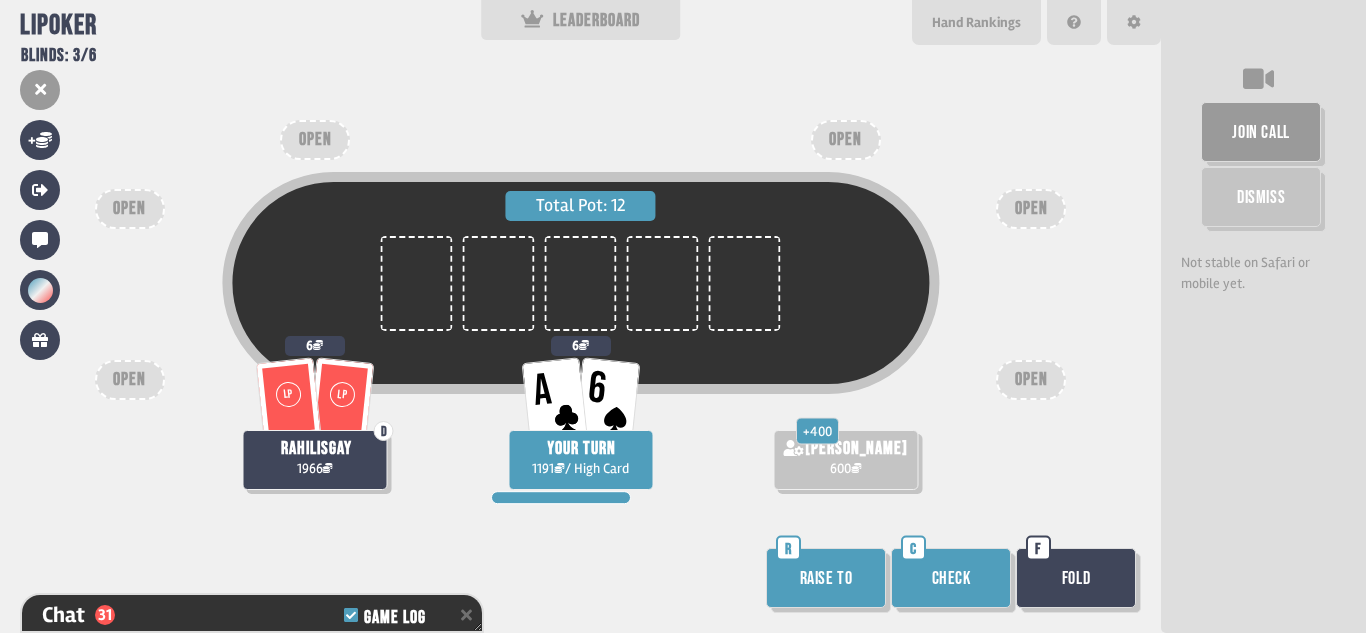 click on "Raise to" at bounding box center [826, 578] 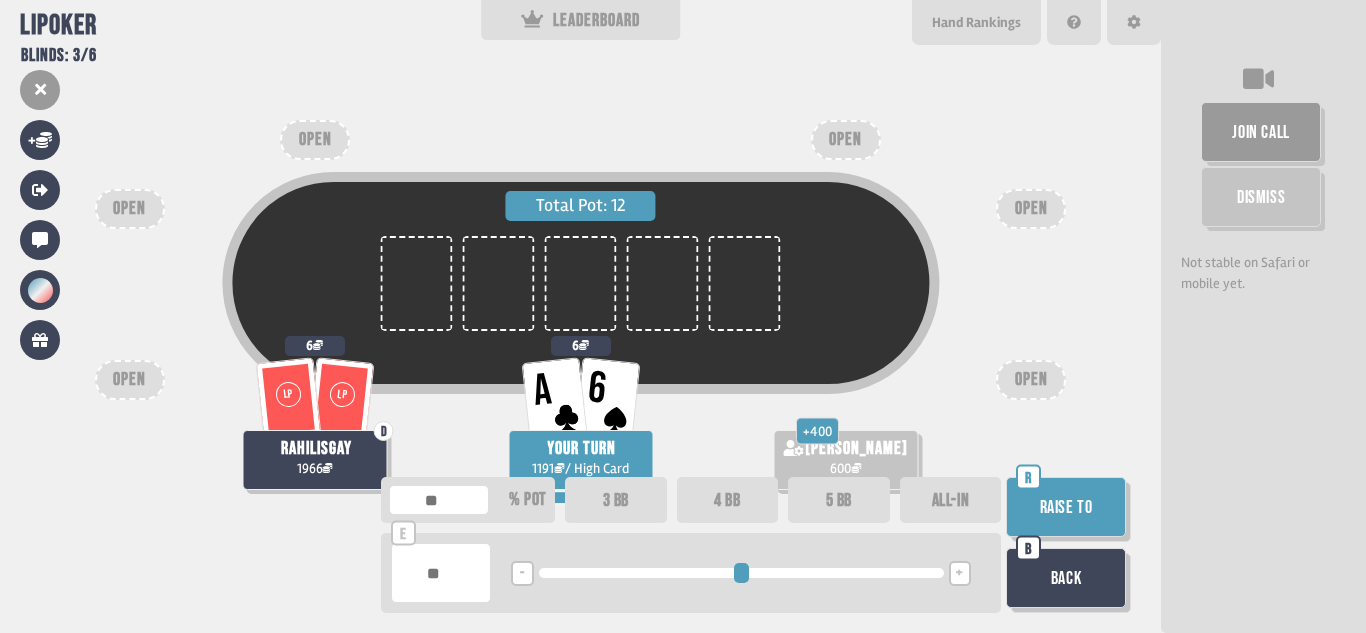 click on "+" at bounding box center [960, 573] 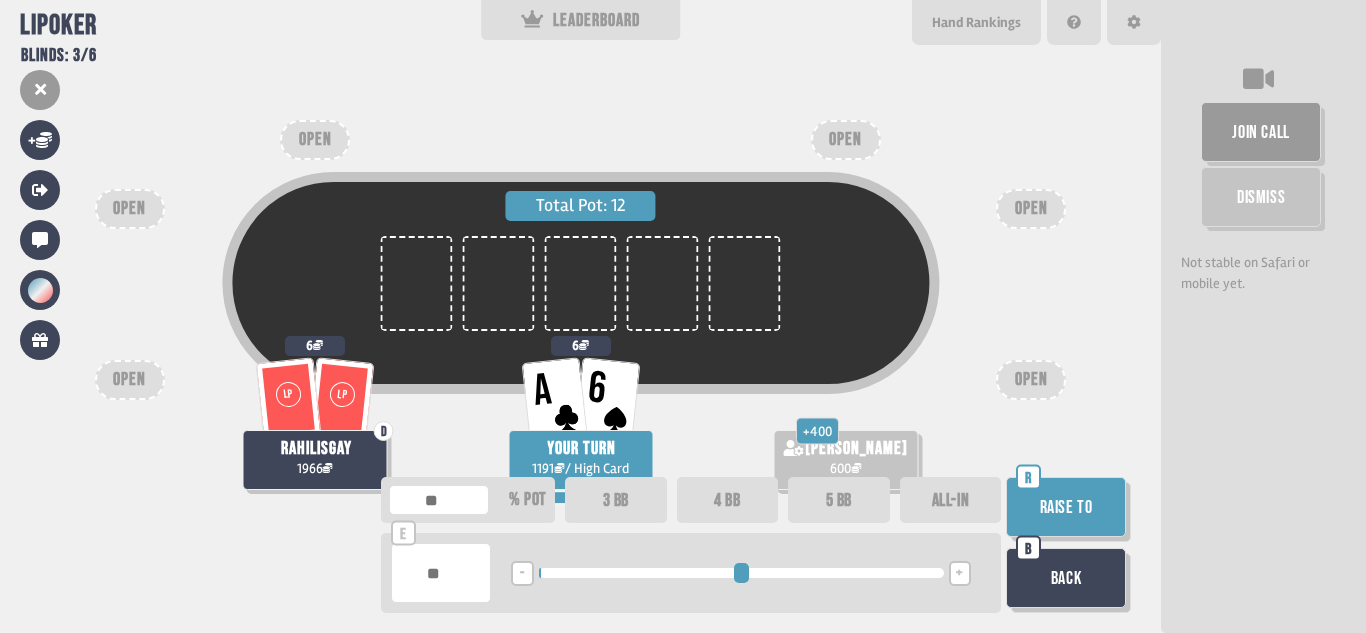 click on "Raise to" at bounding box center [1066, 507] 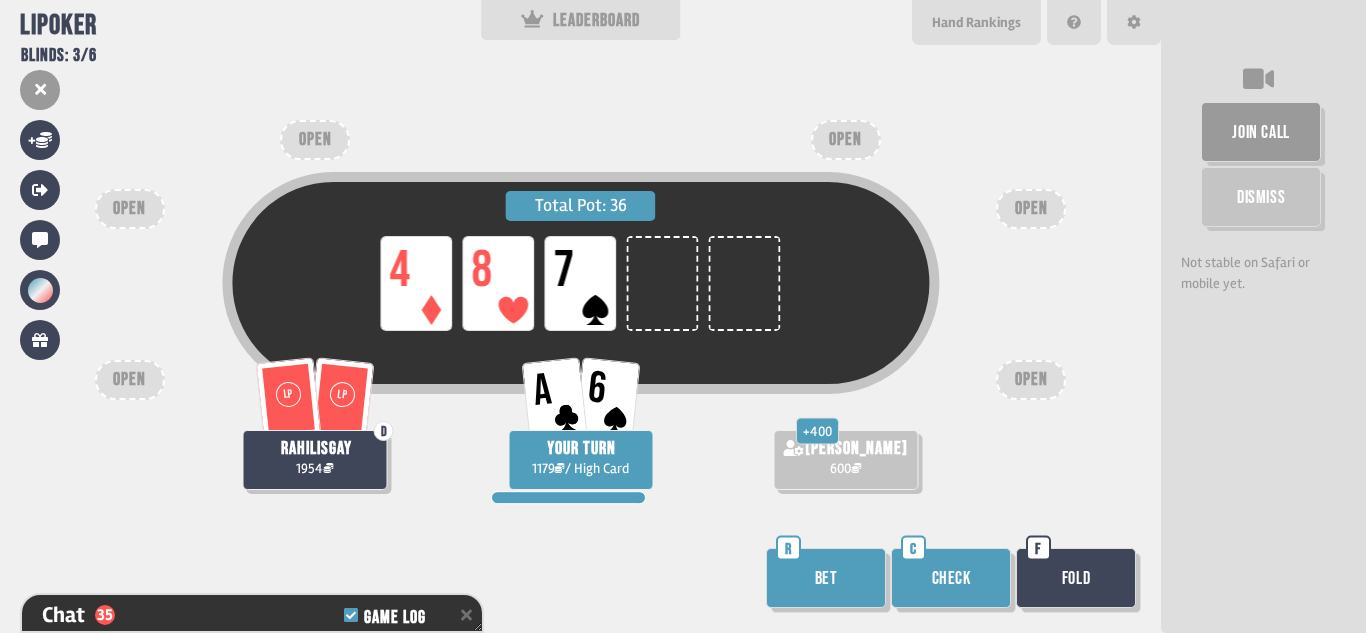 scroll, scrollTop: 1339, scrollLeft: 0, axis: vertical 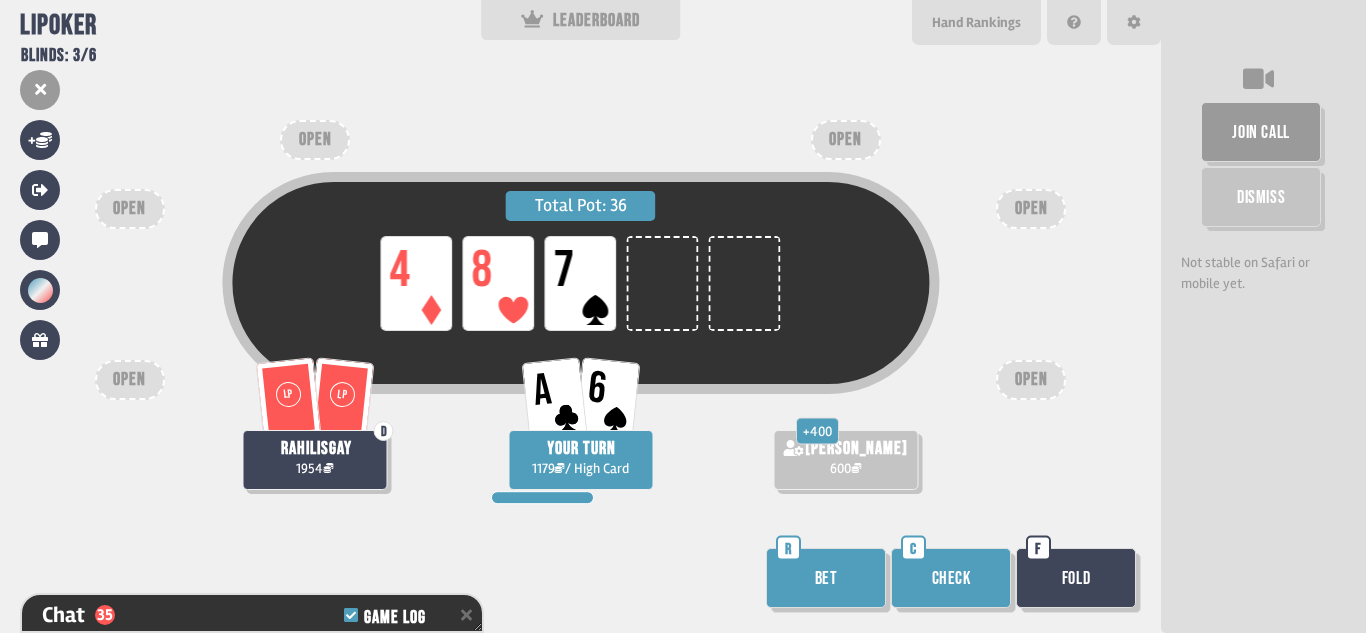 click on "Bet" at bounding box center [826, 578] 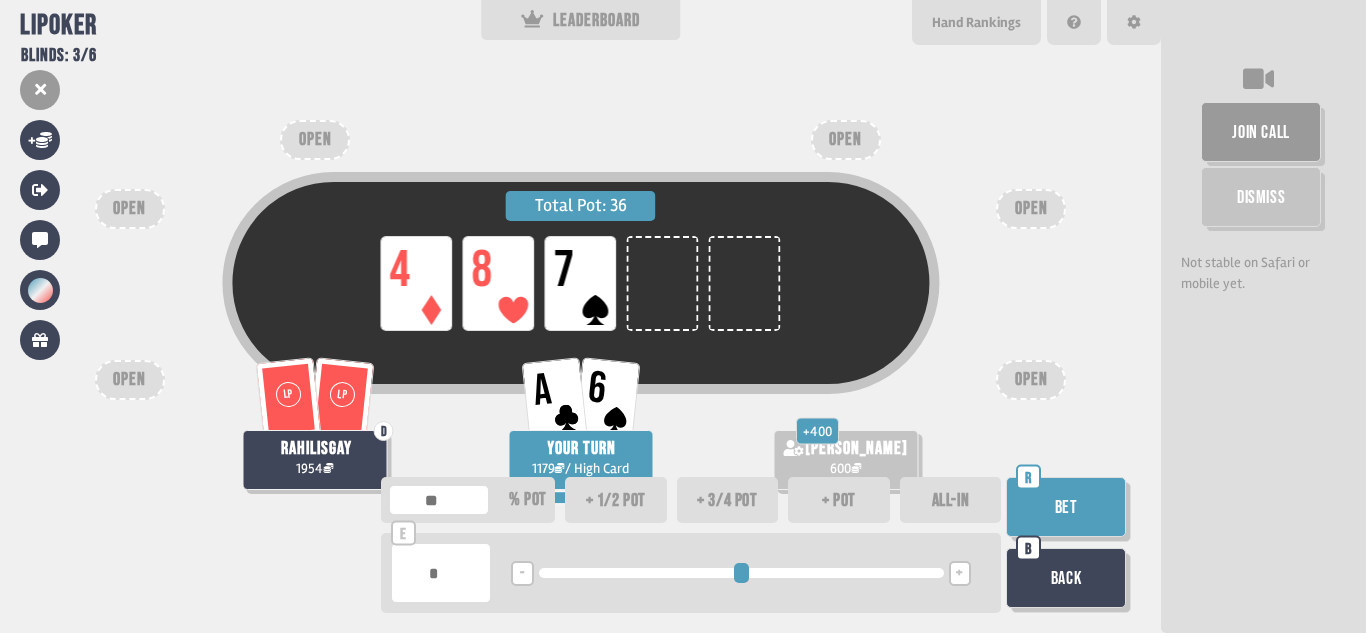 click on "+ 1/2 pot" at bounding box center (616, 500) 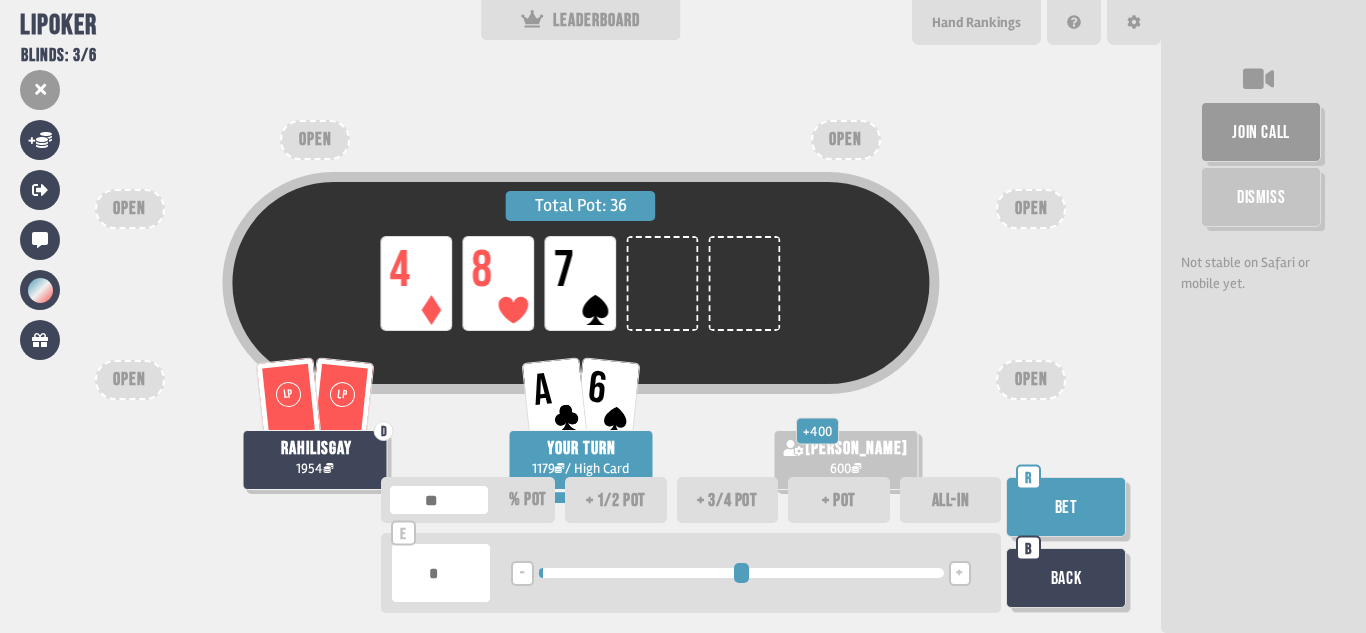 click on "+ 1/2 pot" at bounding box center (616, 500) 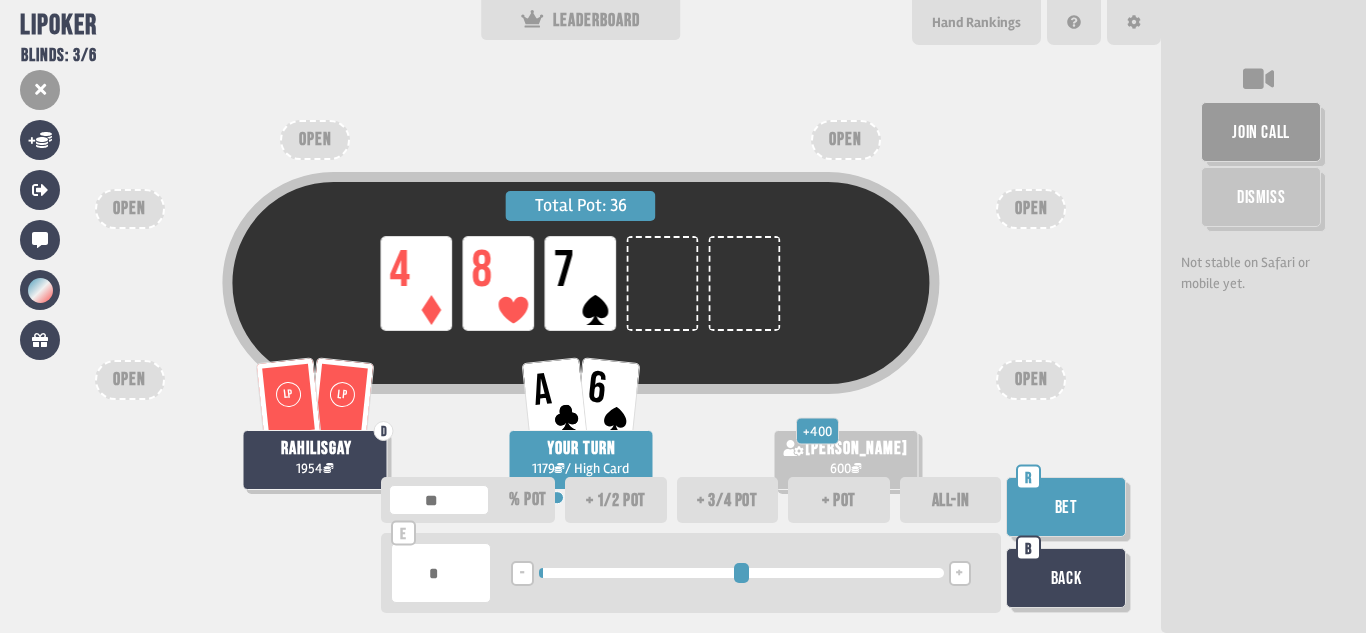 click on "+ 3/4 pot" at bounding box center (728, 500) 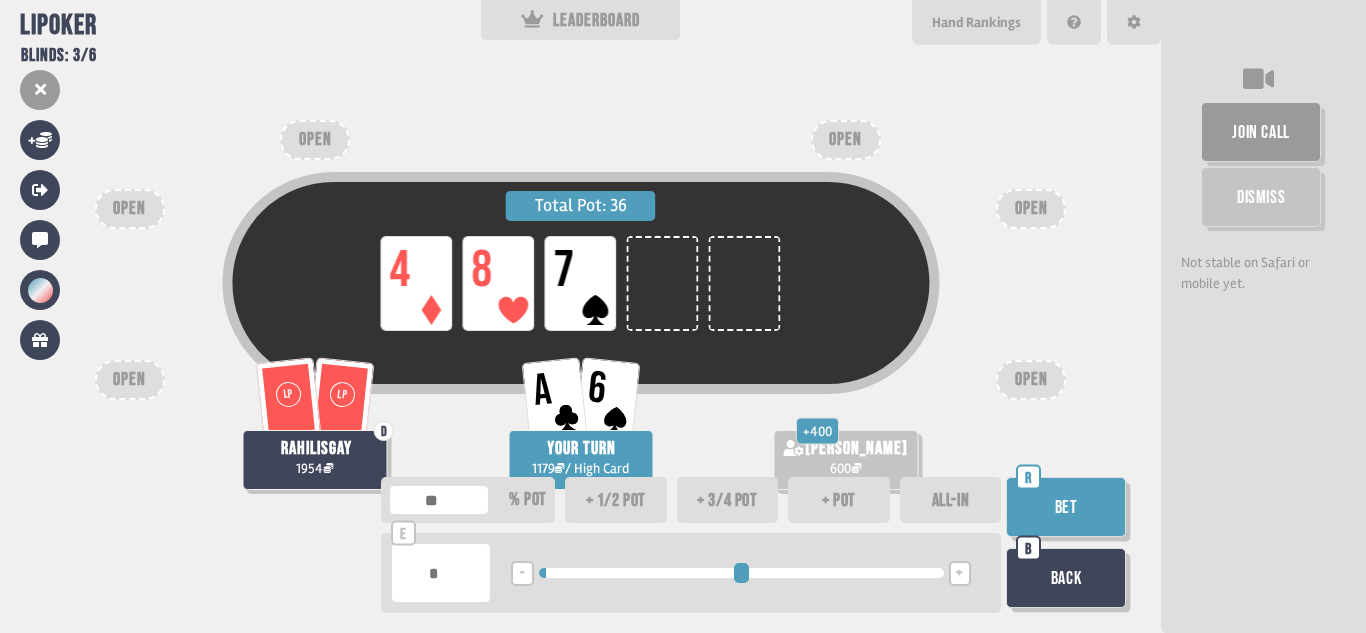 click on "+ pot" at bounding box center (839, 500) 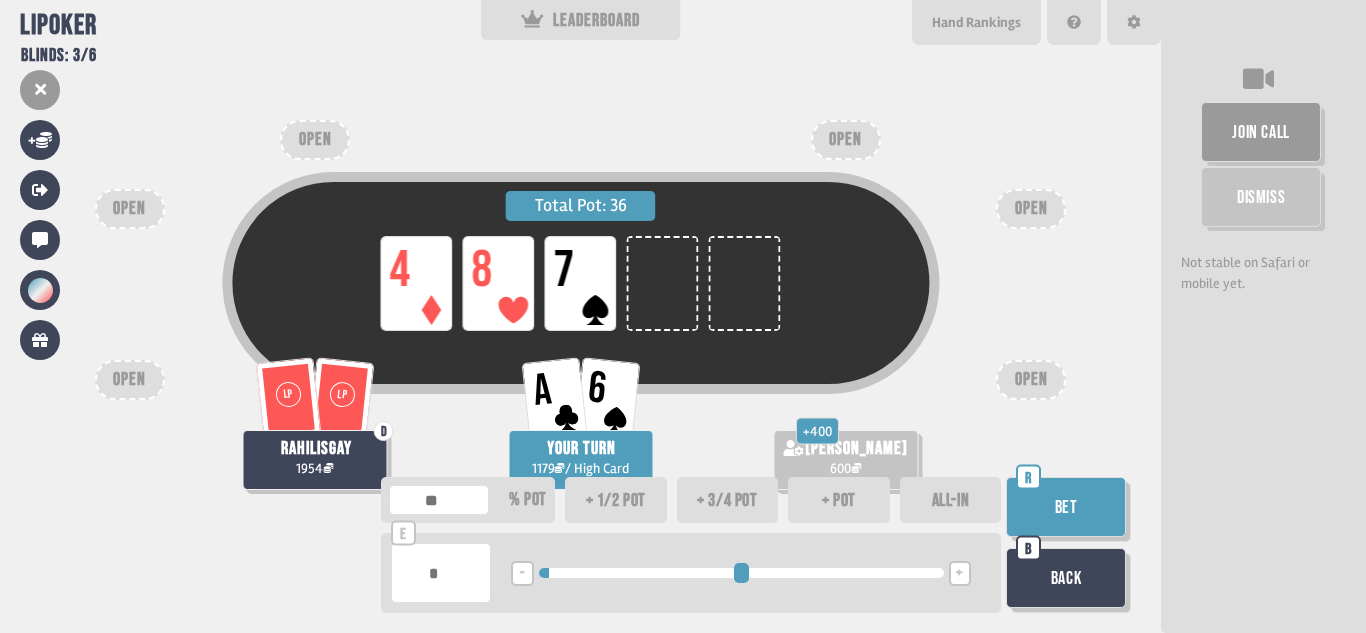 click on "+ pot" at bounding box center (839, 500) 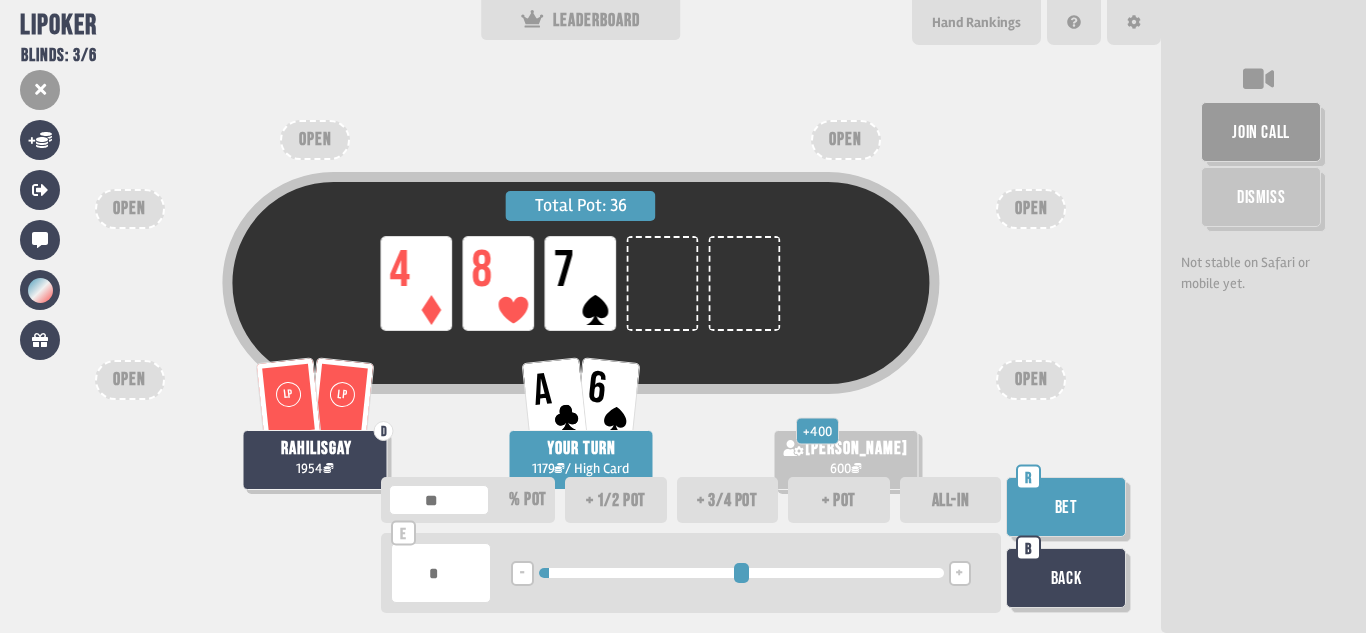 click on "Bet" at bounding box center [1066, 507] 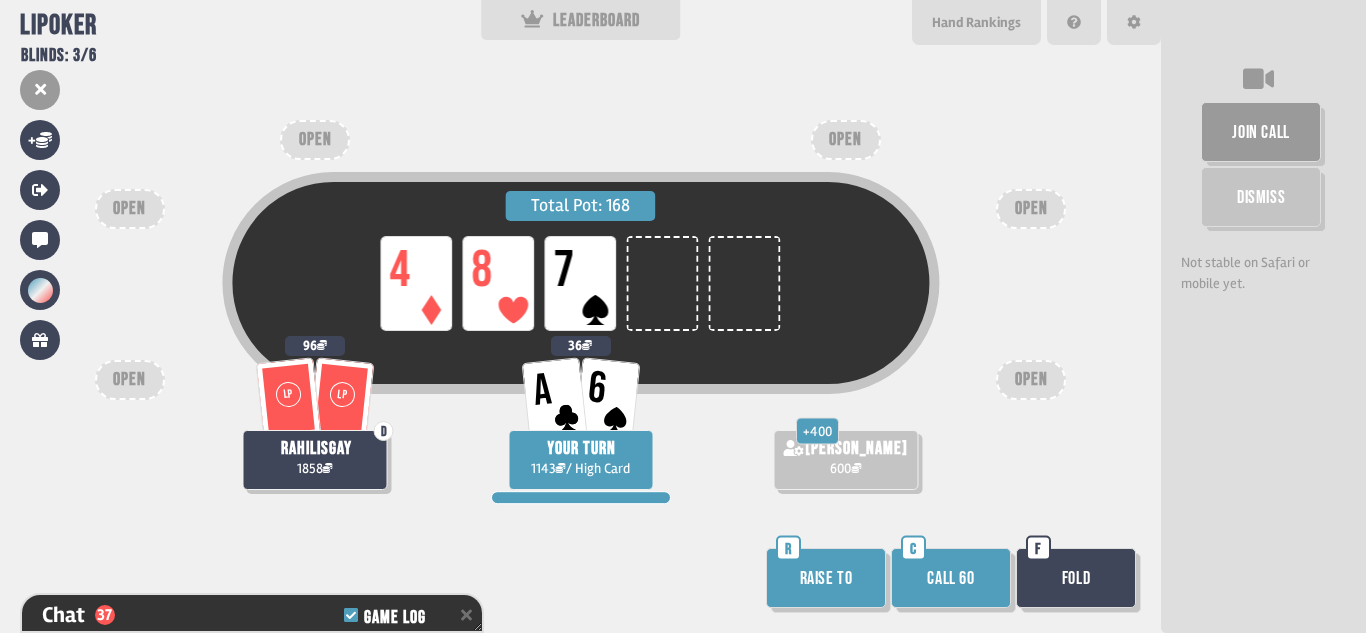 scroll, scrollTop: 1426, scrollLeft: 0, axis: vertical 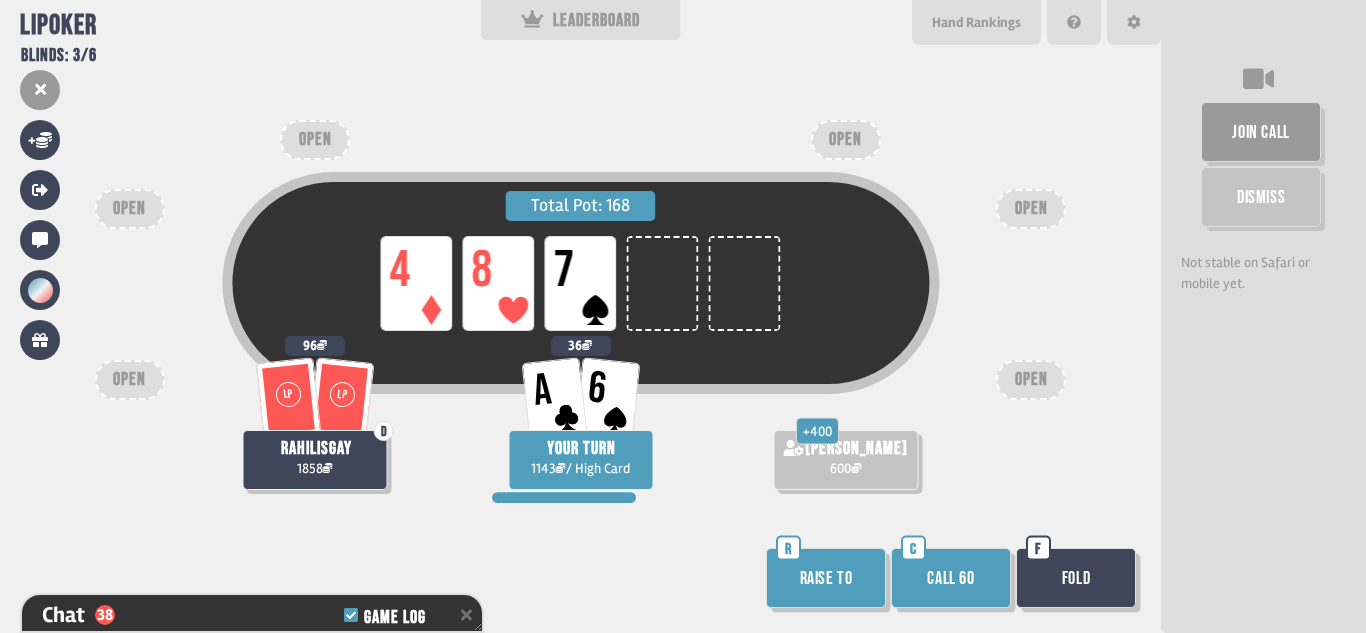 click on "Call 60" at bounding box center (951, 578) 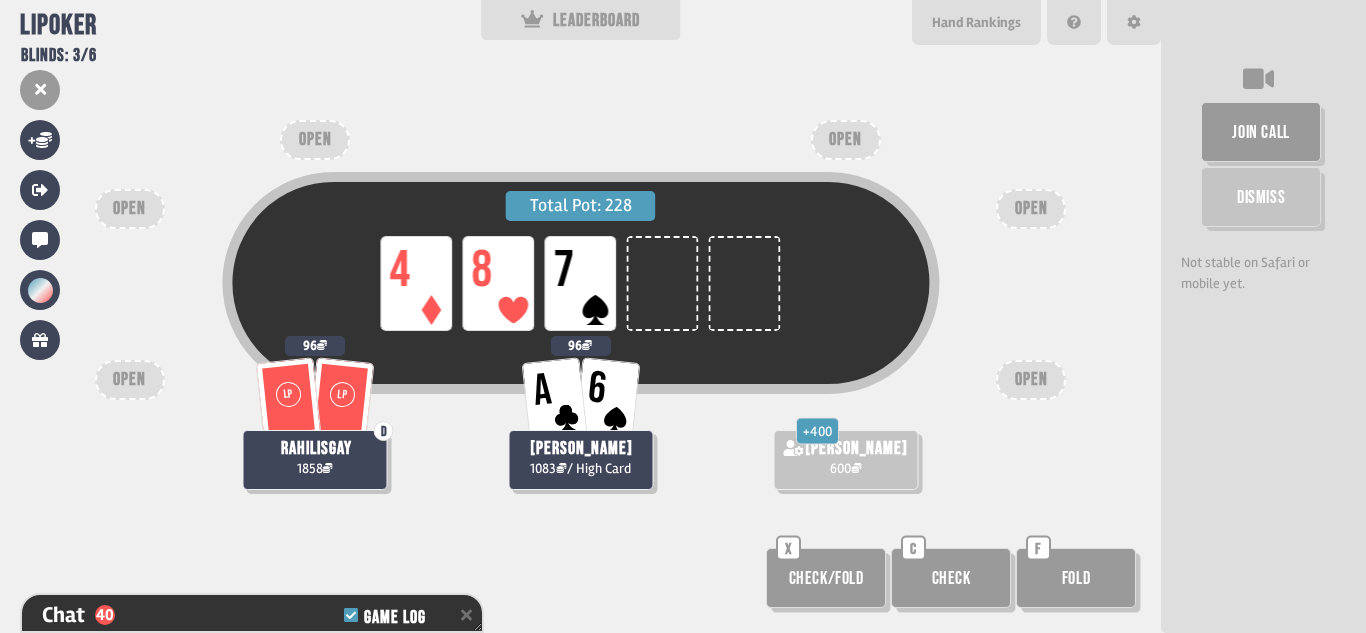 scroll, scrollTop: 1484, scrollLeft: 0, axis: vertical 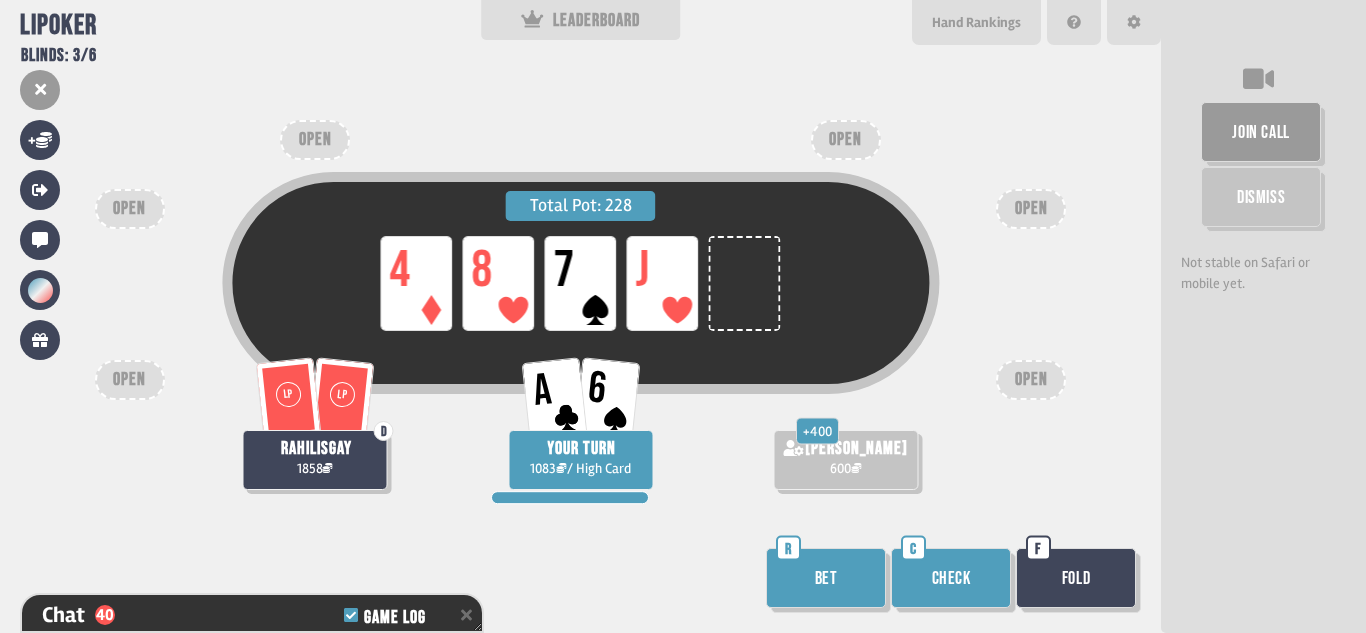 click on "Bet" at bounding box center [826, 578] 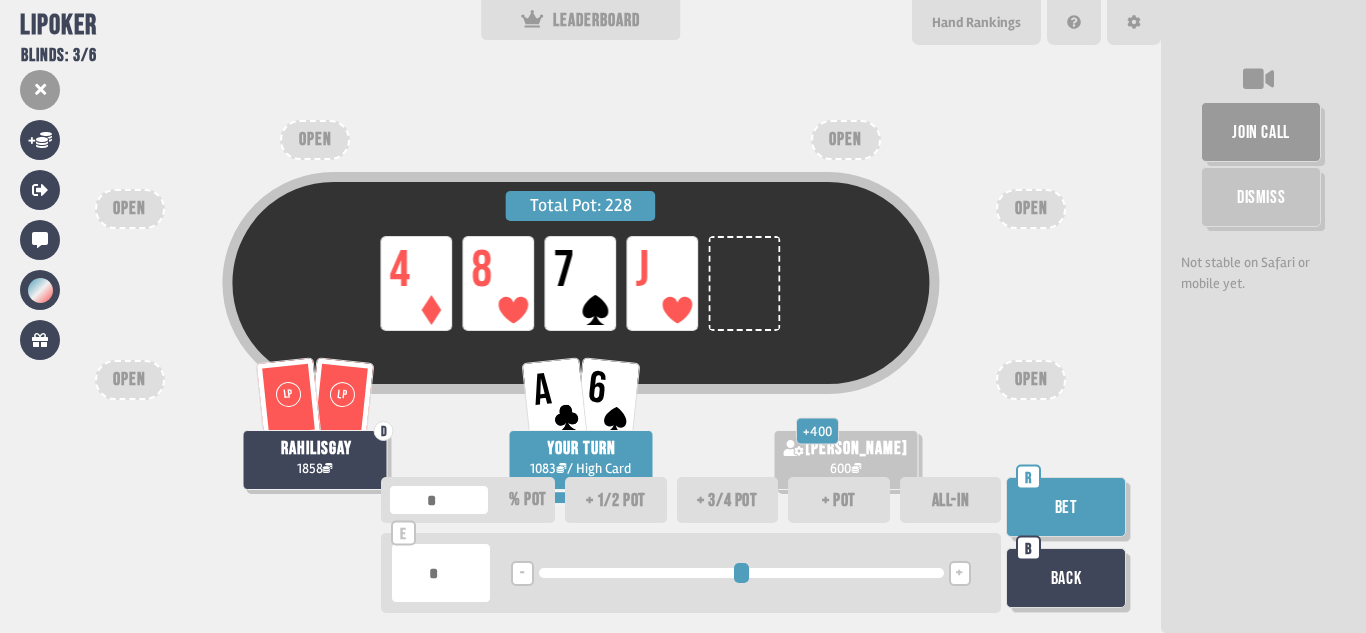 type on "**" 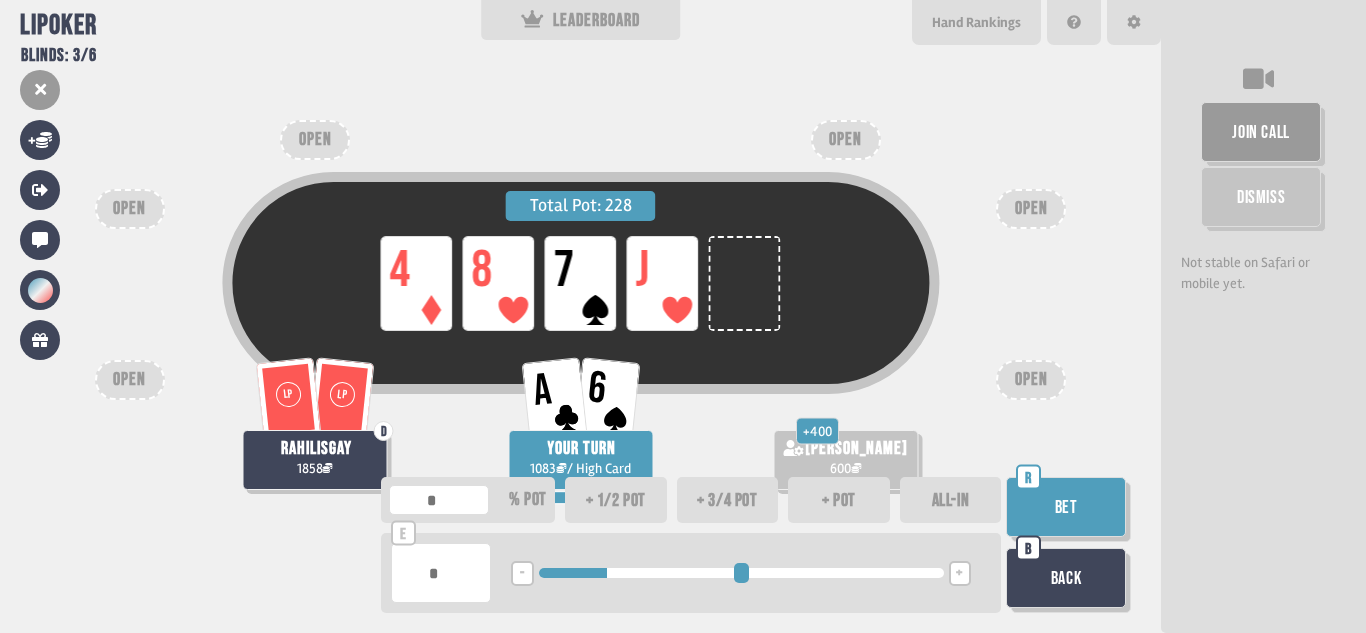 type on "**" 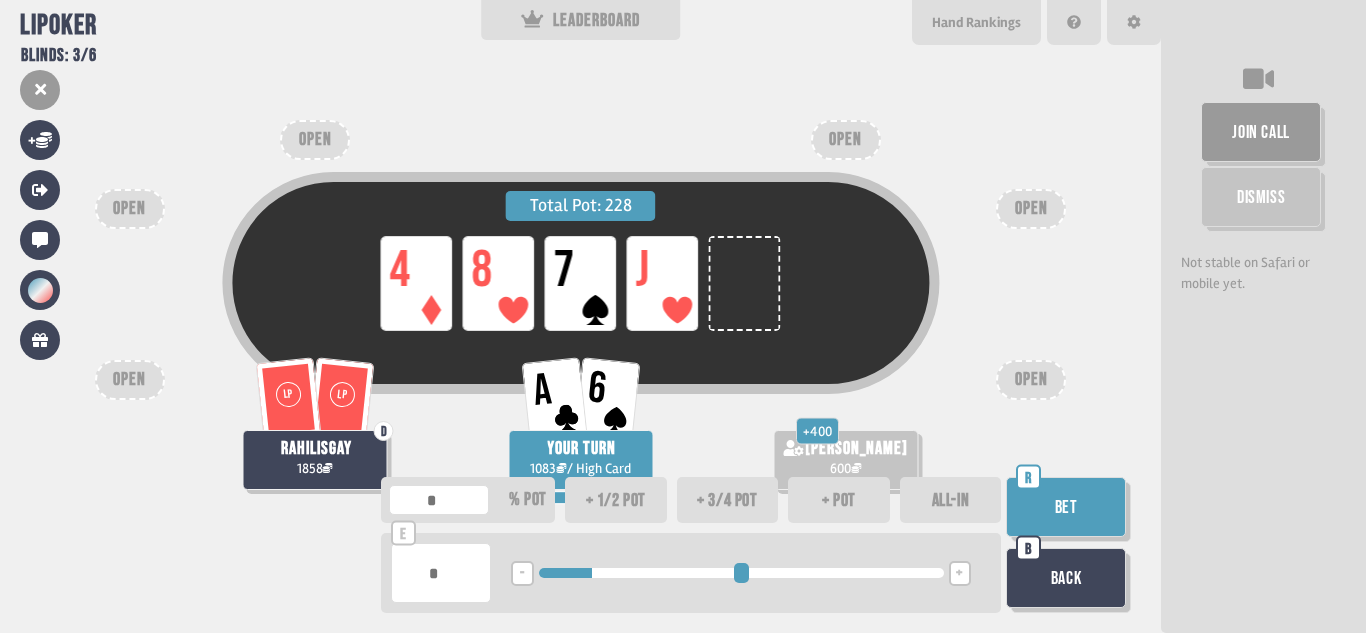 type on "**" 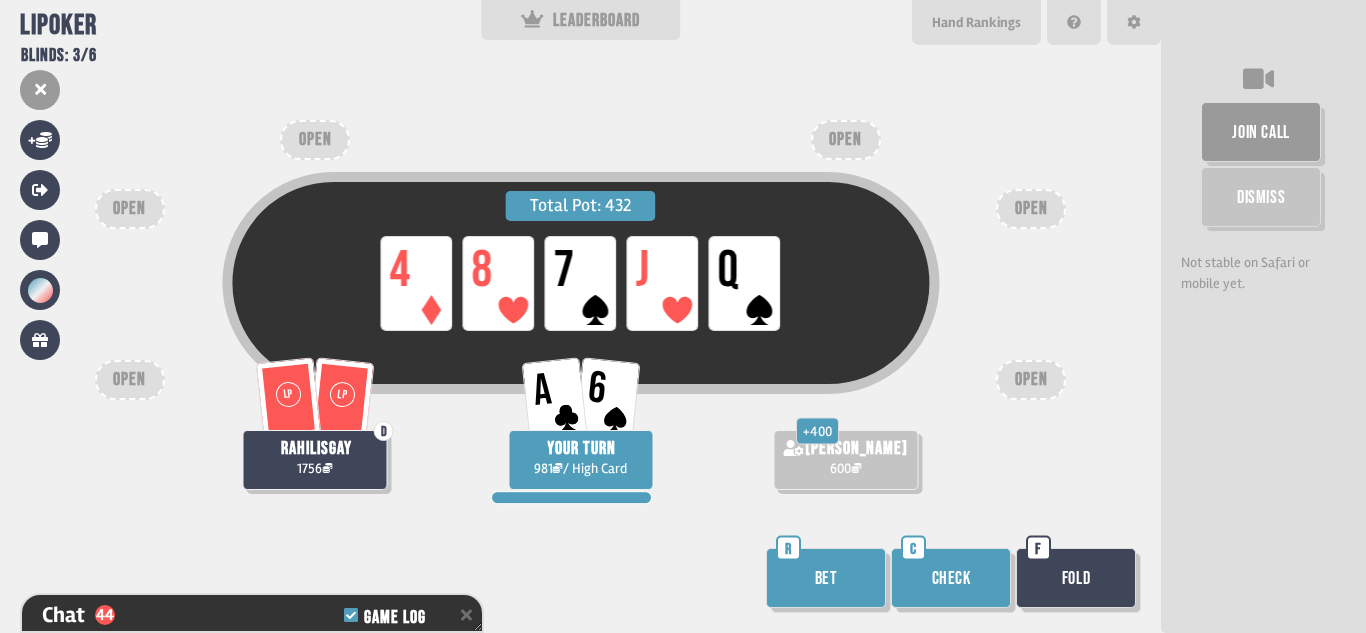scroll, scrollTop: 1629, scrollLeft: 0, axis: vertical 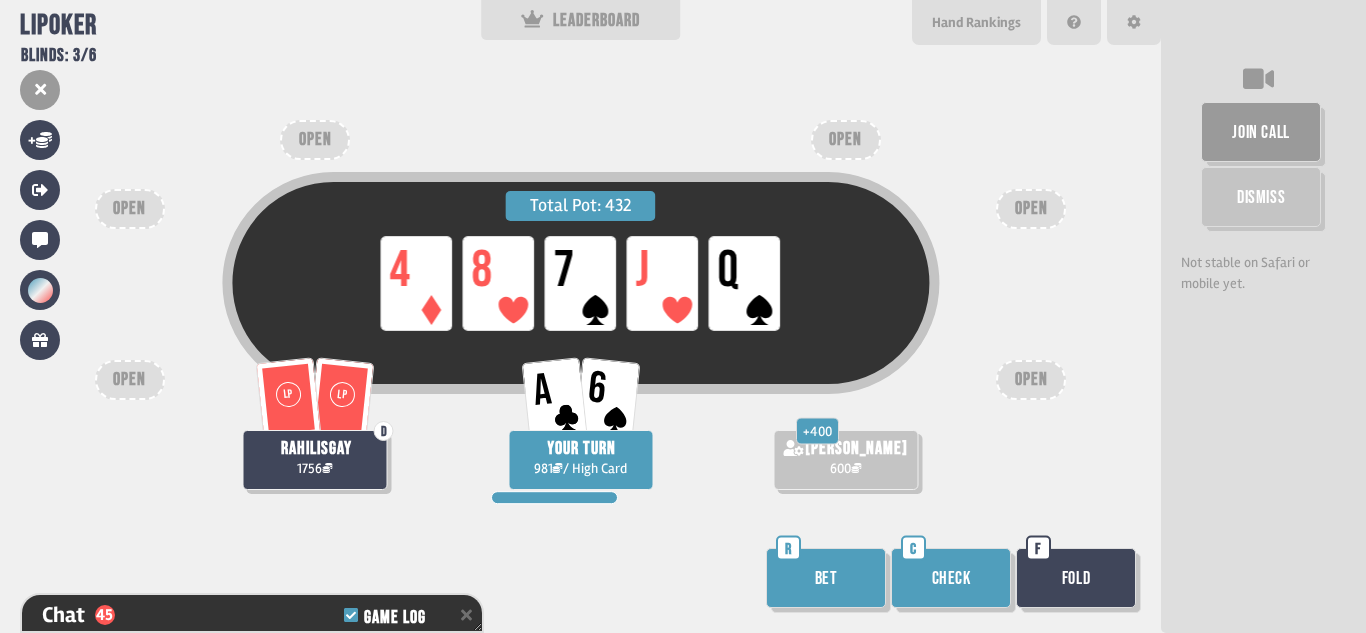 click on "Check" at bounding box center [951, 578] 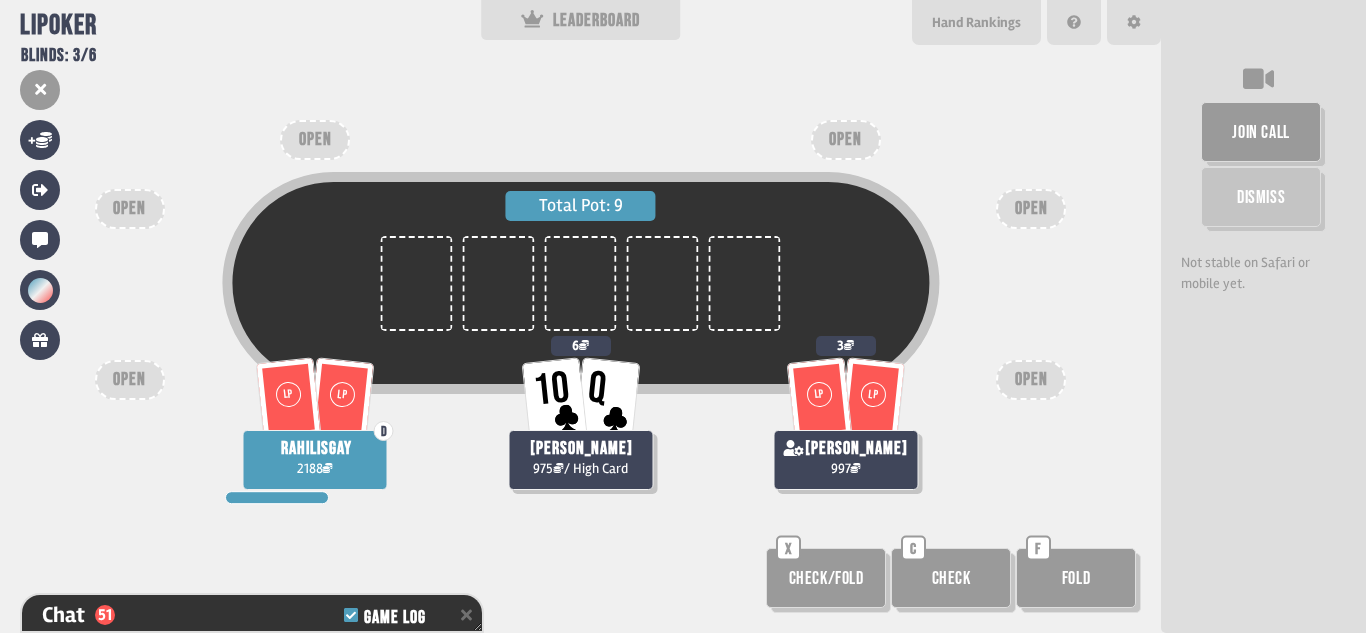 scroll, scrollTop: 1832, scrollLeft: 0, axis: vertical 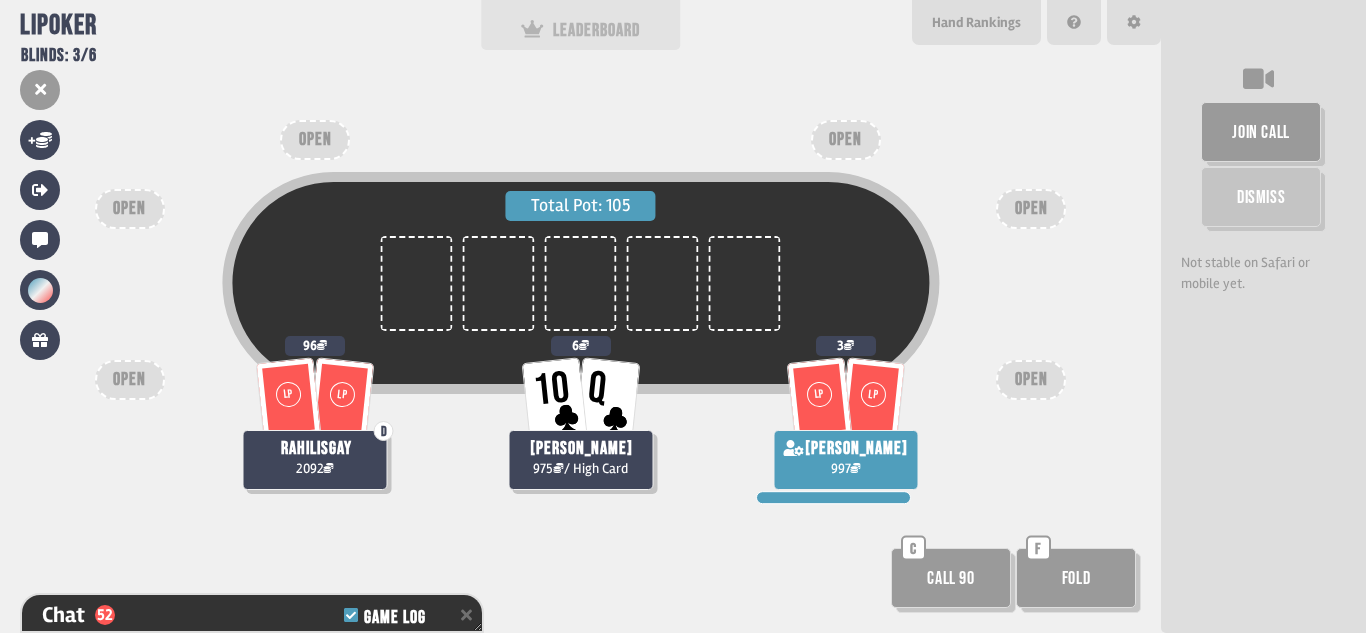 click on "LEADERBOARD" at bounding box center [581, 30] 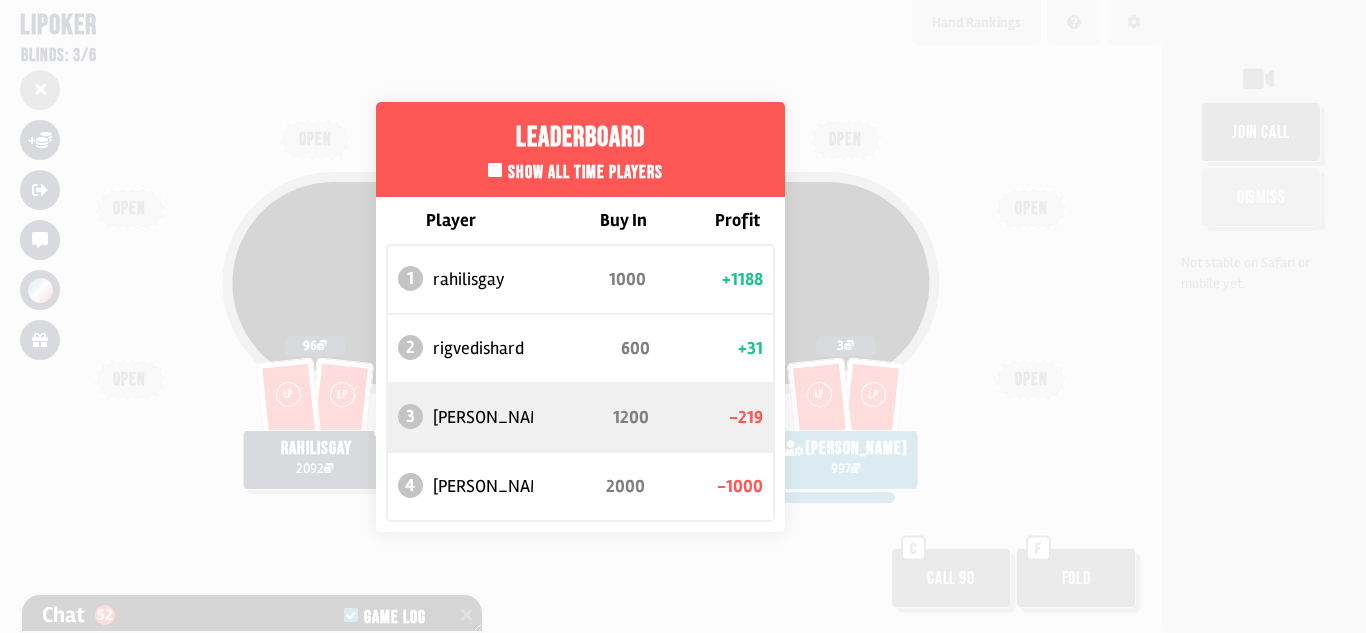 click on "Leaderboard   Show all time players Player Buy In Profit 1 rahilisgay 1000 +1188 2 rigvedishard 600 +31 3 [PERSON_NAME] 1200 -219 4 [PERSON_NAME] 2000 -1000" at bounding box center [580, 316] 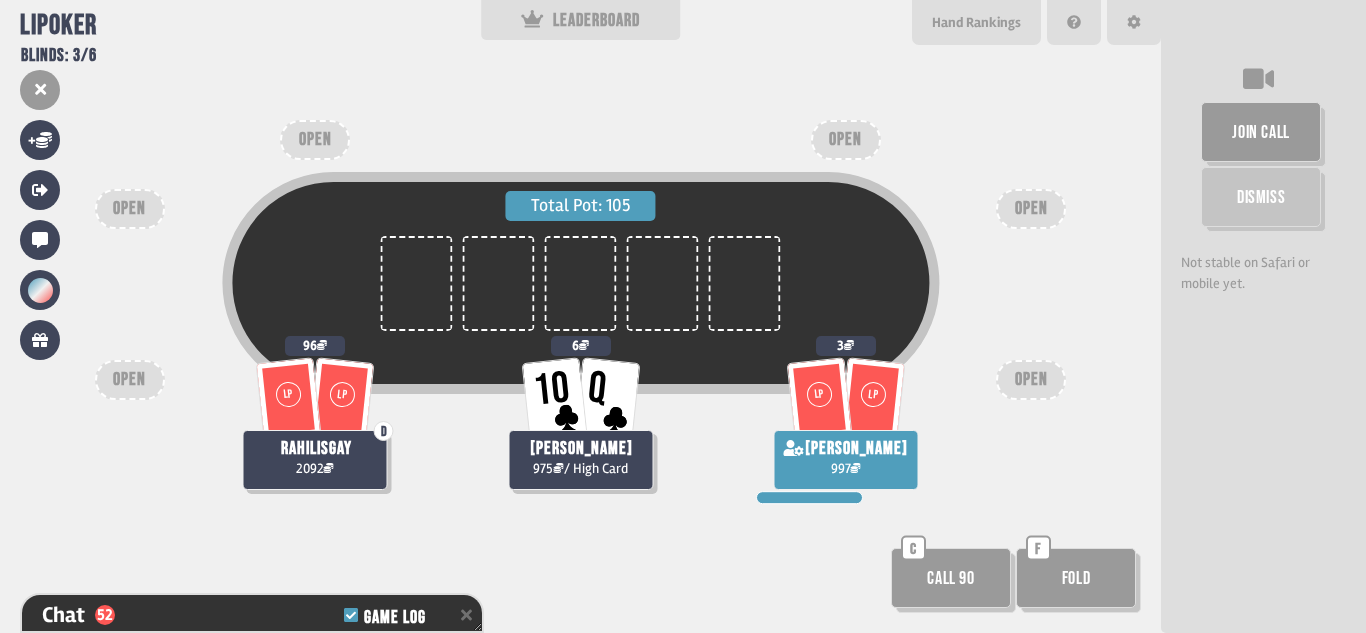 click on "Call 90" at bounding box center (951, 578) 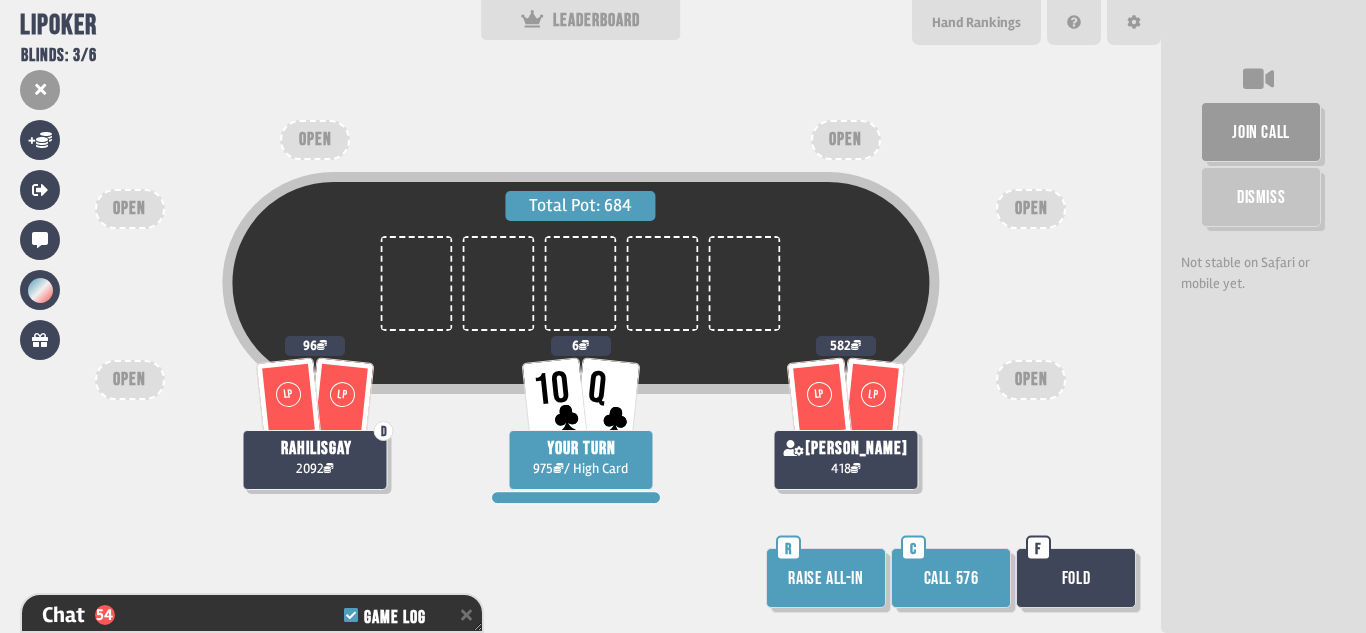 scroll, scrollTop: 1890, scrollLeft: 0, axis: vertical 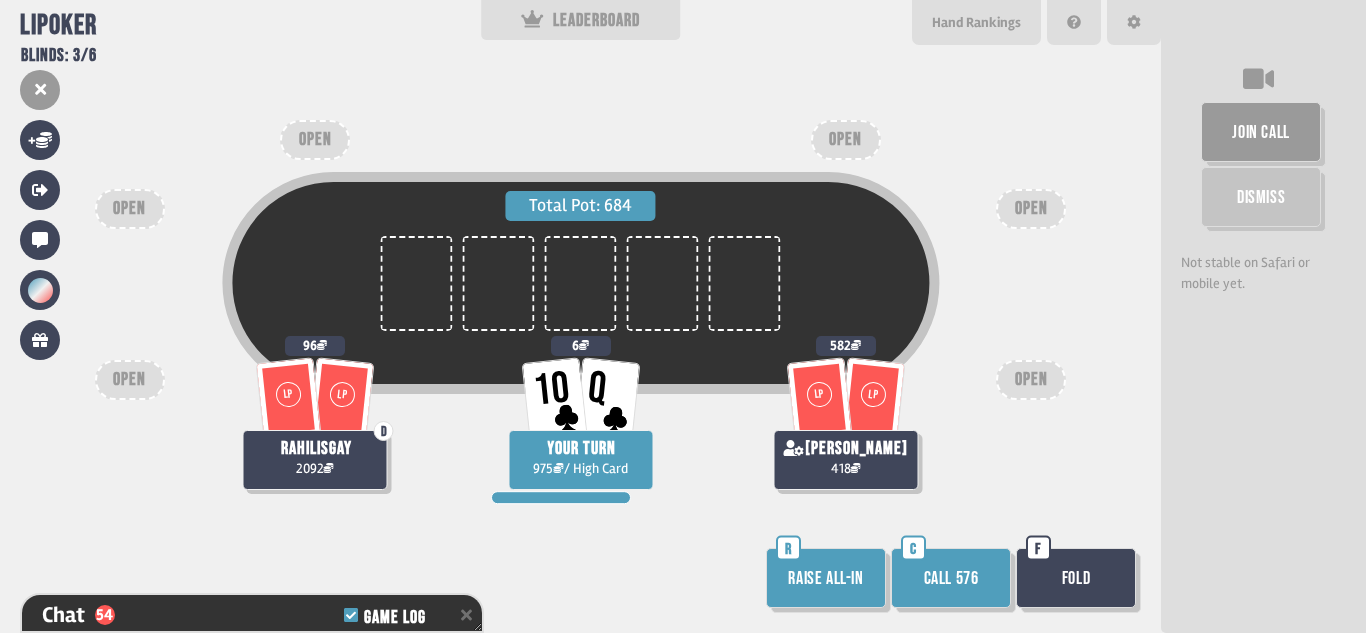 click on "Call 576" at bounding box center (951, 578) 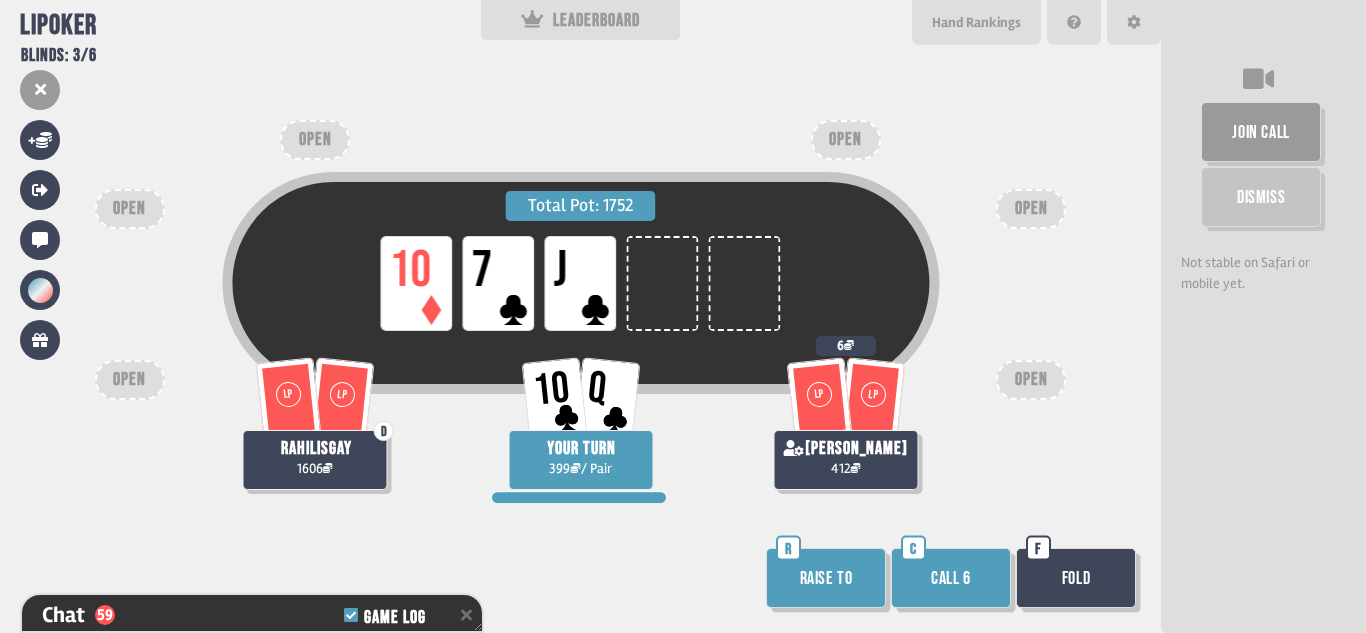 scroll, scrollTop: 2035, scrollLeft: 0, axis: vertical 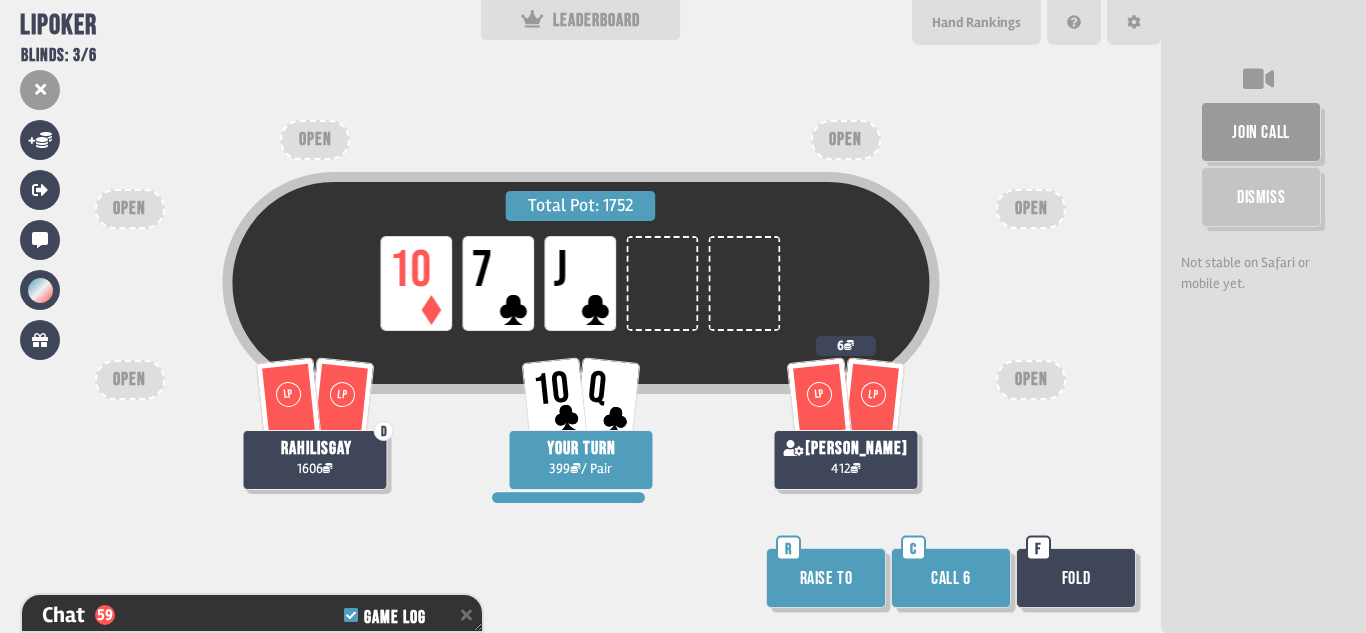 click on "Raise to" at bounding box center [826, 578] 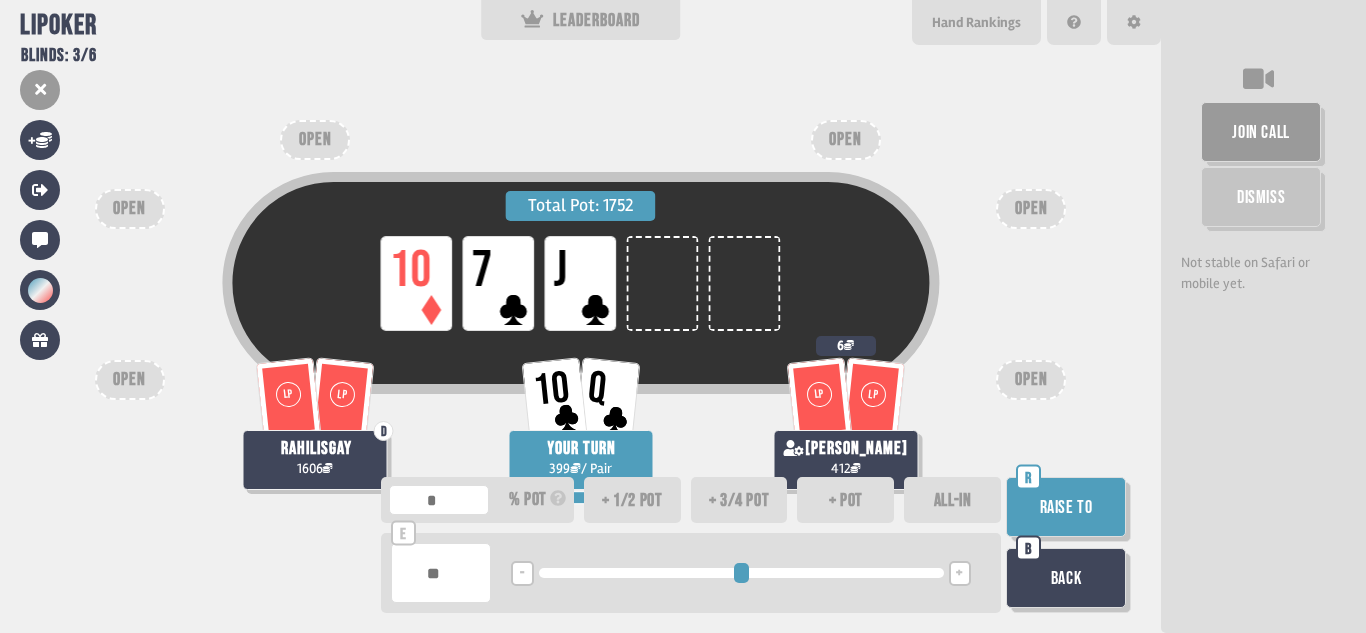 type on "*" 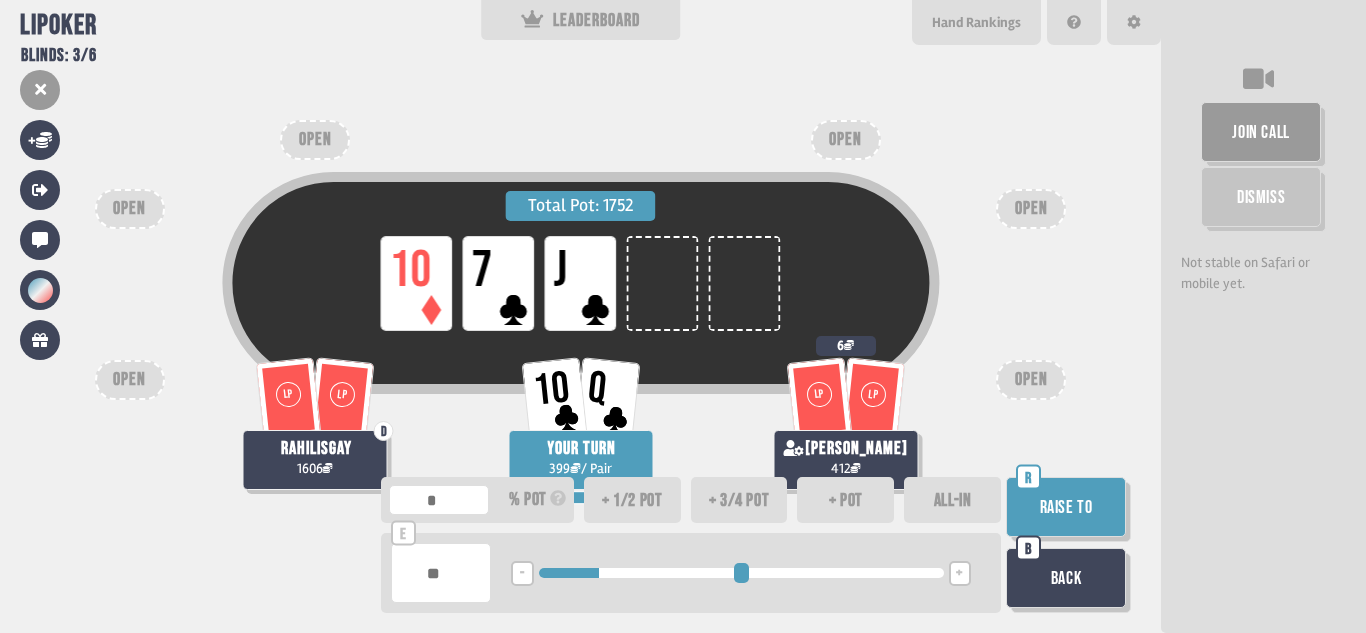 type on "*****" 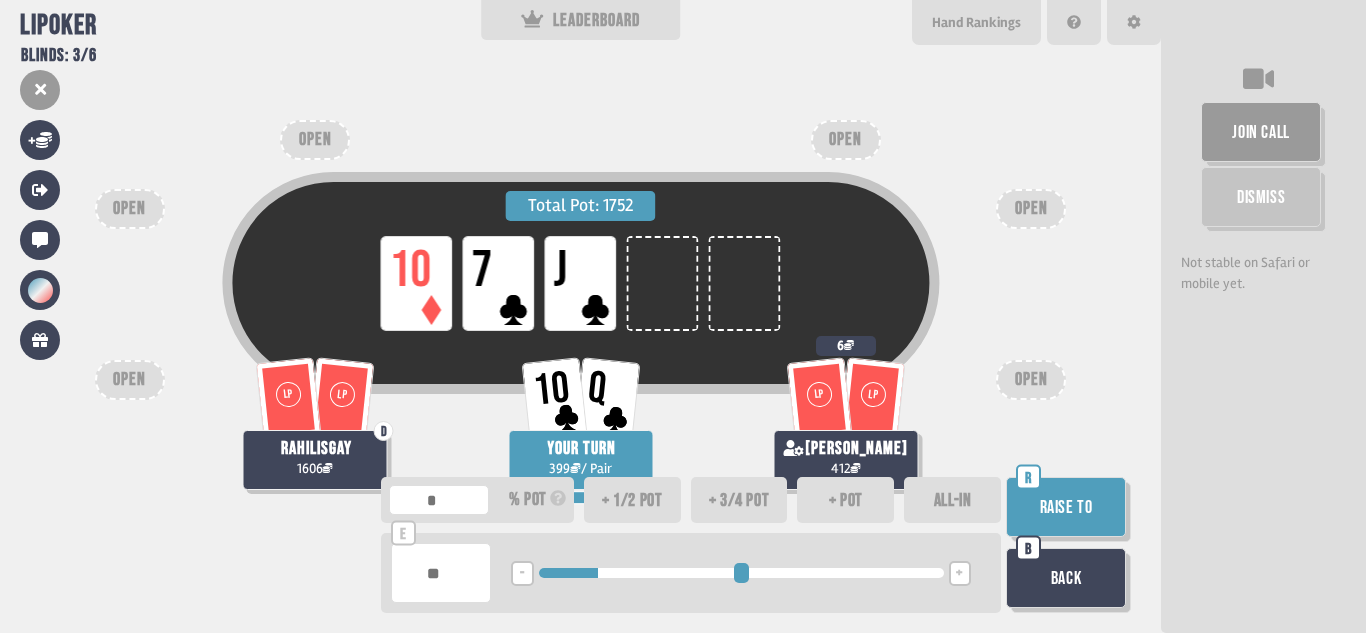 type on "*" 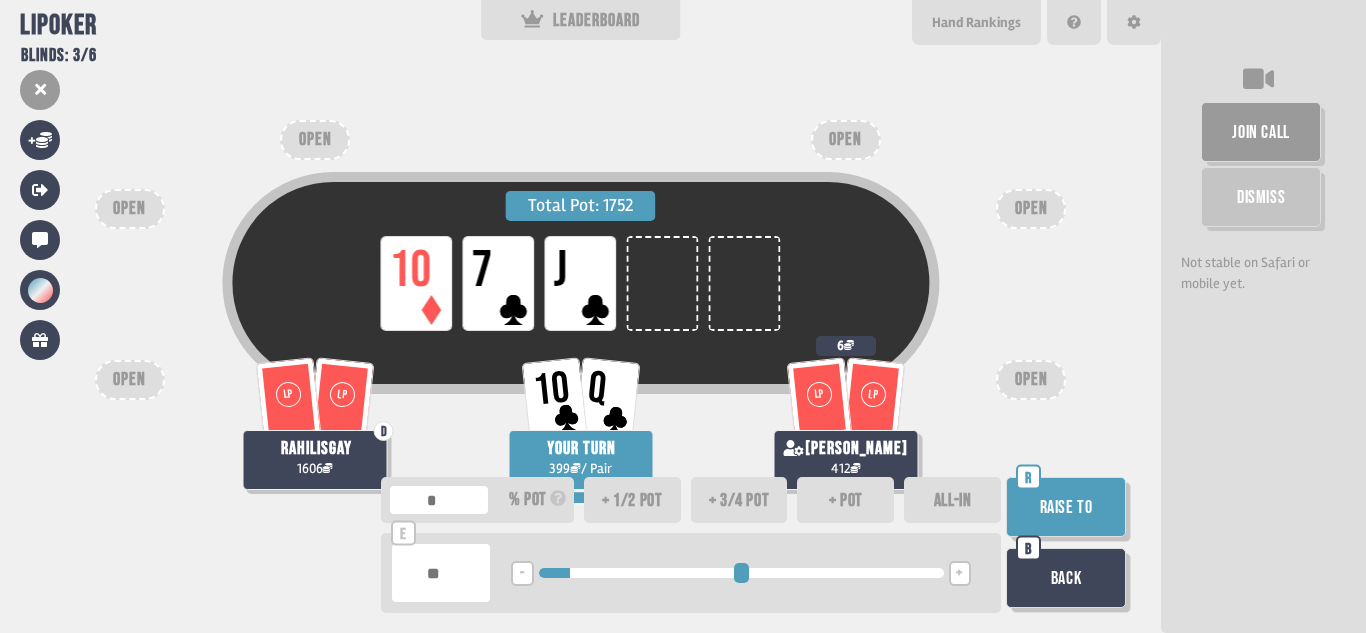 type on "**" 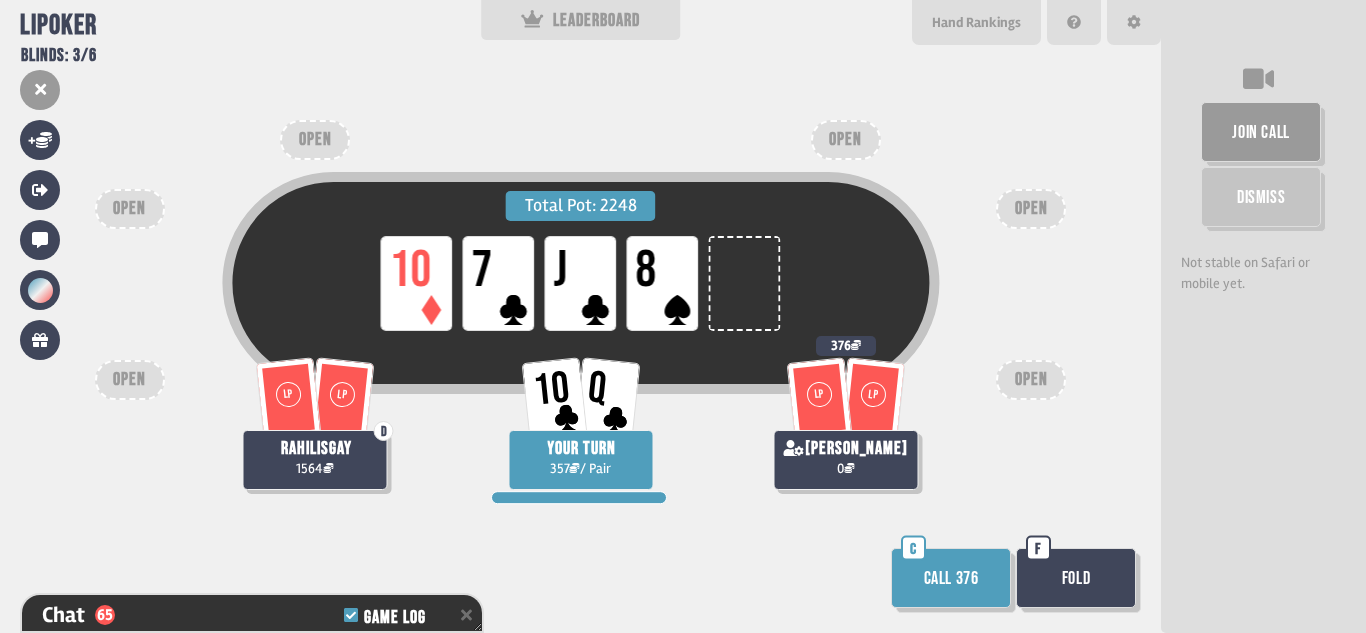 scroll, scrollTop: 2209, scrollLeft: 0, axis: vertical 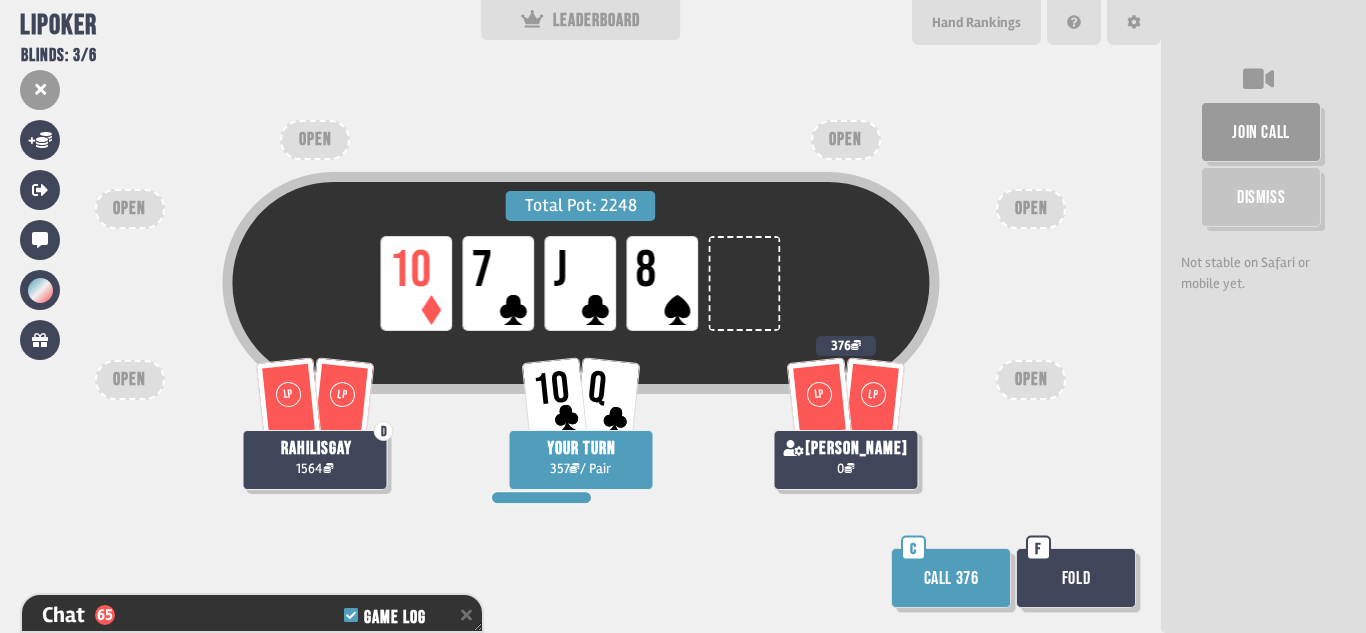 click on "Call 376" at bounding box center [951, 578] 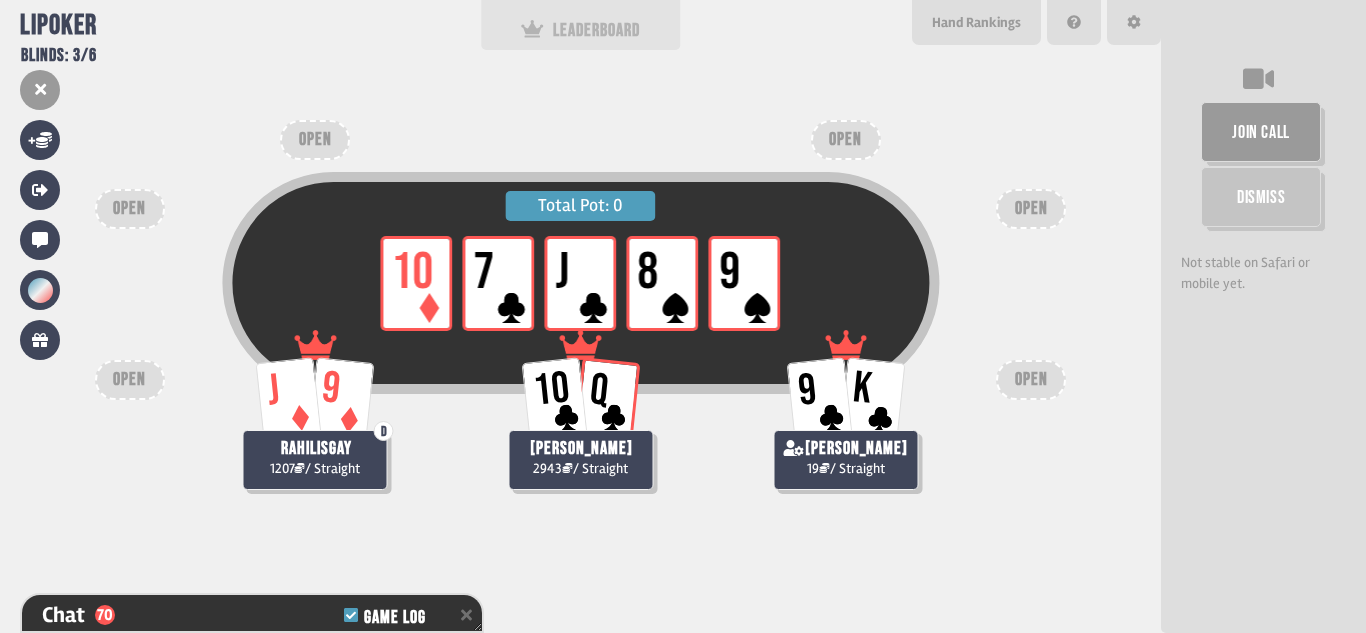scroll, scrollTop: 2433, scrollLeft: 0, axis: vertical 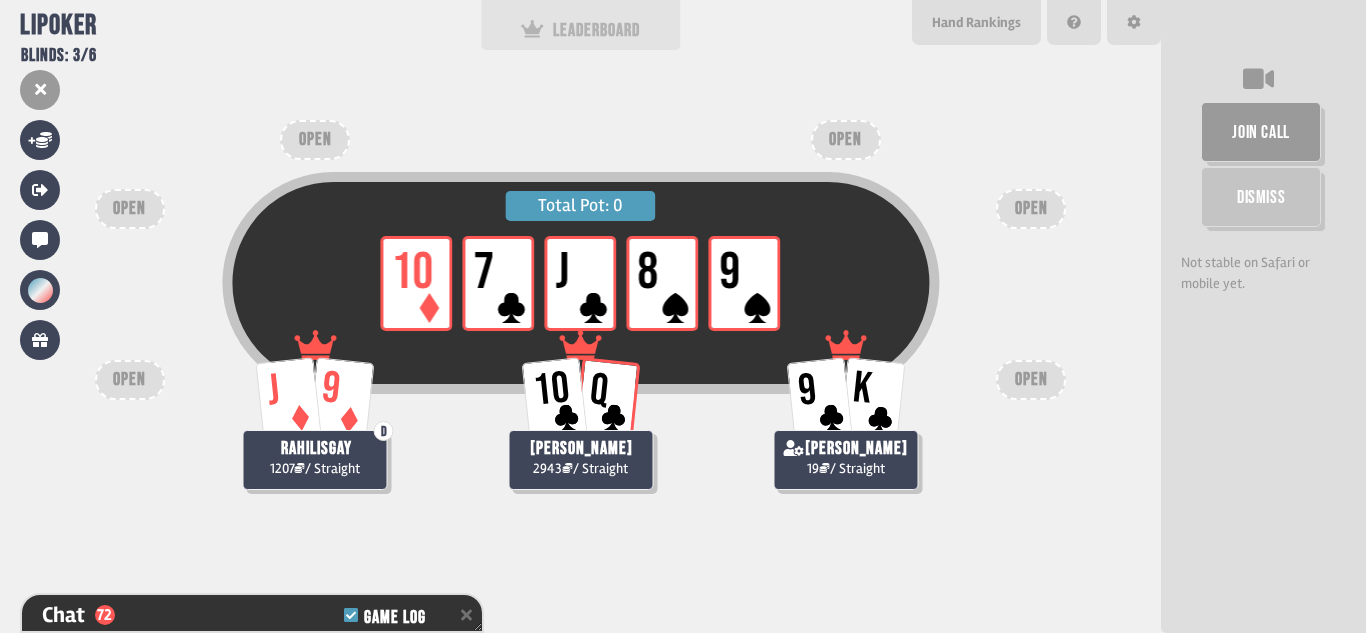 click on "LEADERBOARD" at bounding box center [581, 25] 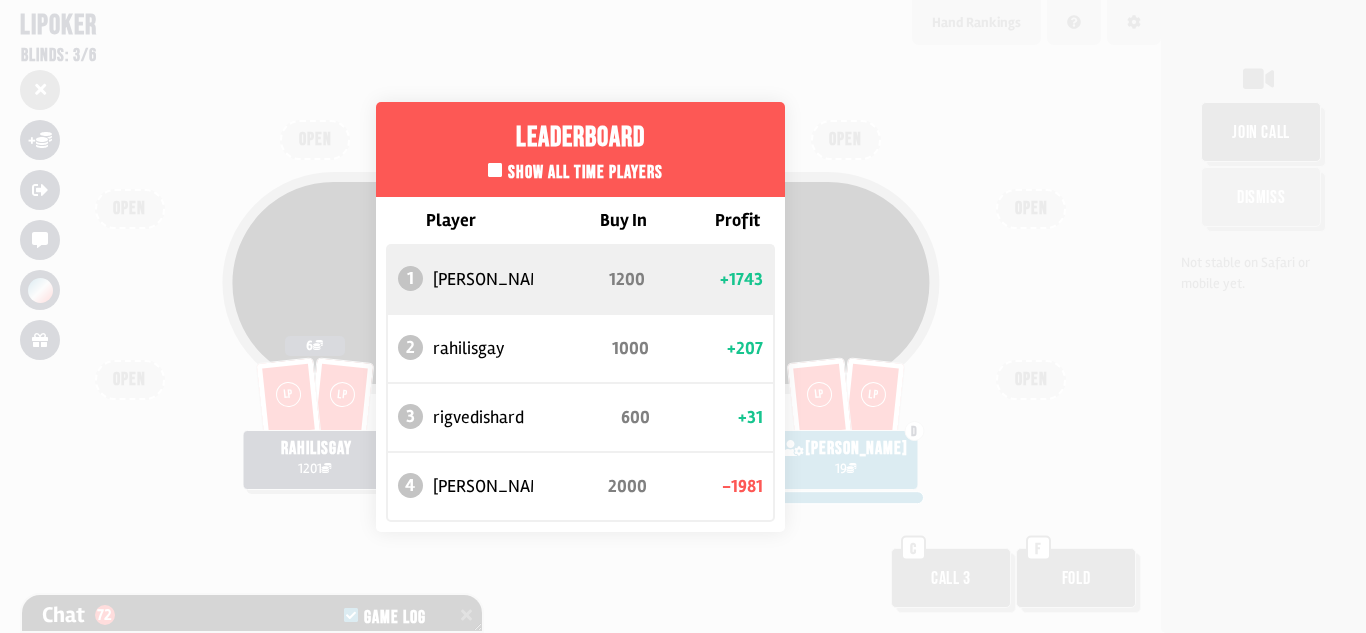 click on "Leaderboard   Show all time players Player Buy In Profit 1 [PERSON_NAME] 1200 +1743 2 rahilisgay 1000 +207 3 rigvedishard 600 +31 4 [PERSON_NAME] 2000 -1981" at bounding box center (580, 316) 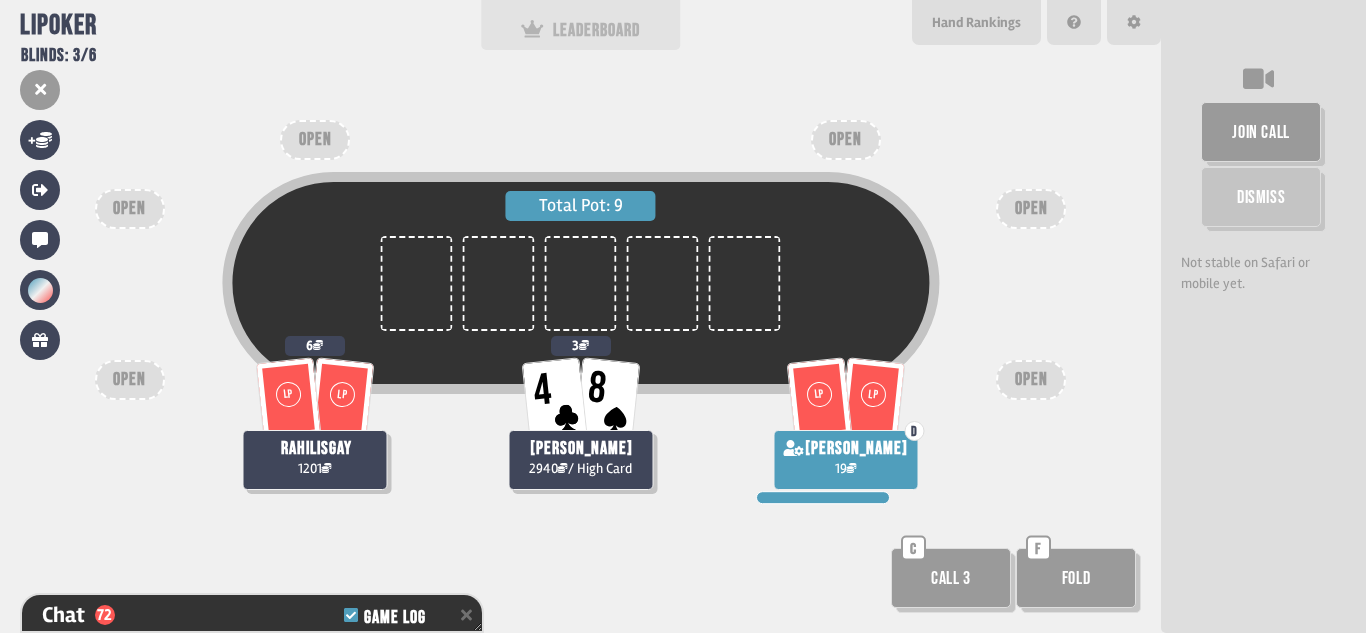 click on "LEADERBOARD" at bounding box center (581, 30) 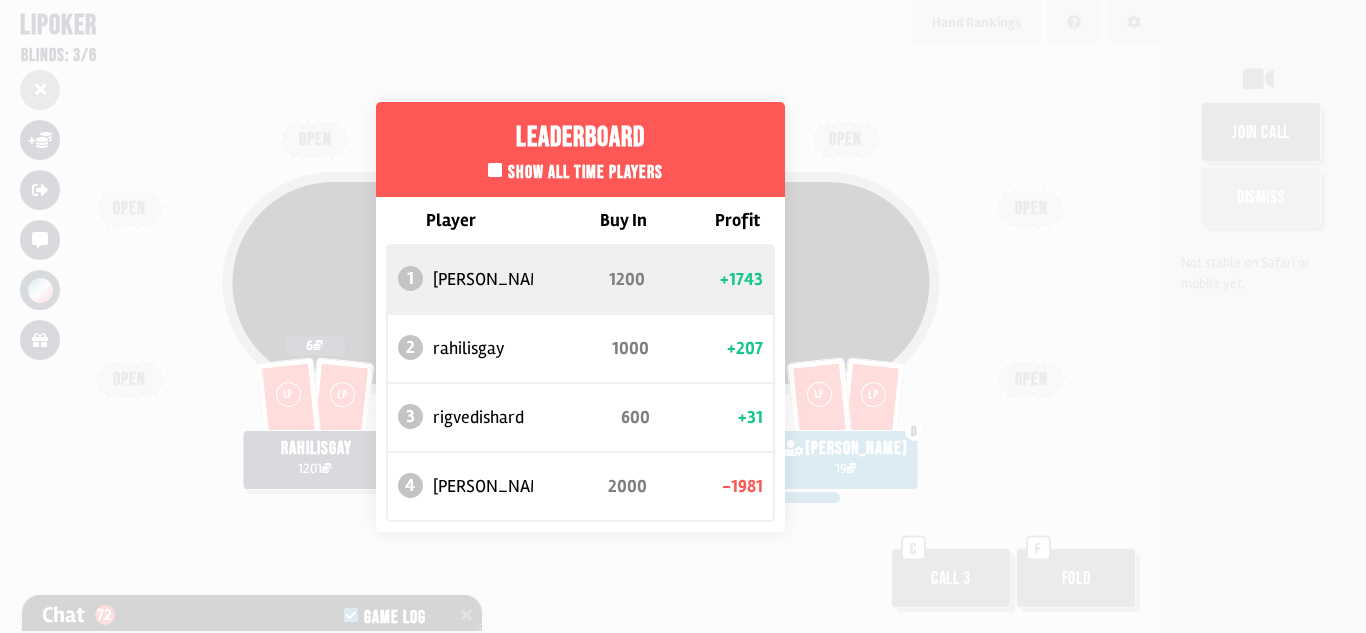 click on "Leaderboard   Show all time players Player Buy In Profit 1 [PERSON_NAME] 1200 +1743 2 rahilisgay 1000 +207 3 rigvedishard 600 +31 4 [PERSON_NAME] 2000 -1981" at bounding box center (580, 316) 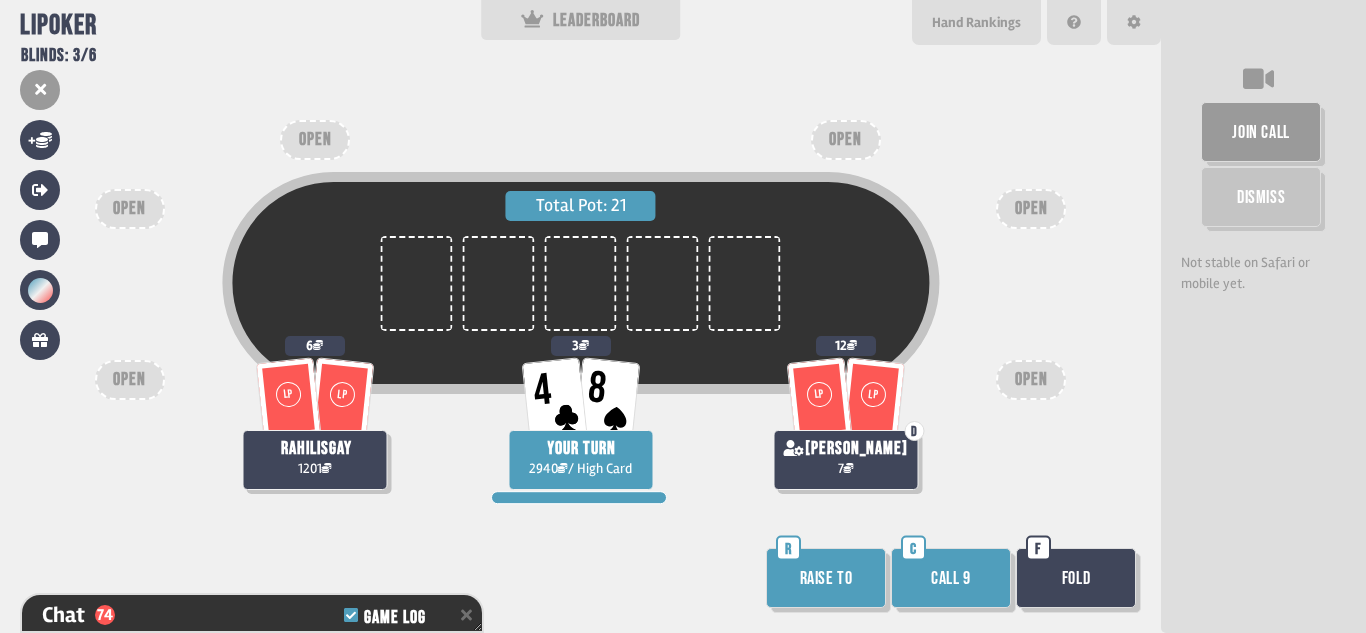 scroll, scrollTop: 2491, scrollLeft: 0, axis: vertical 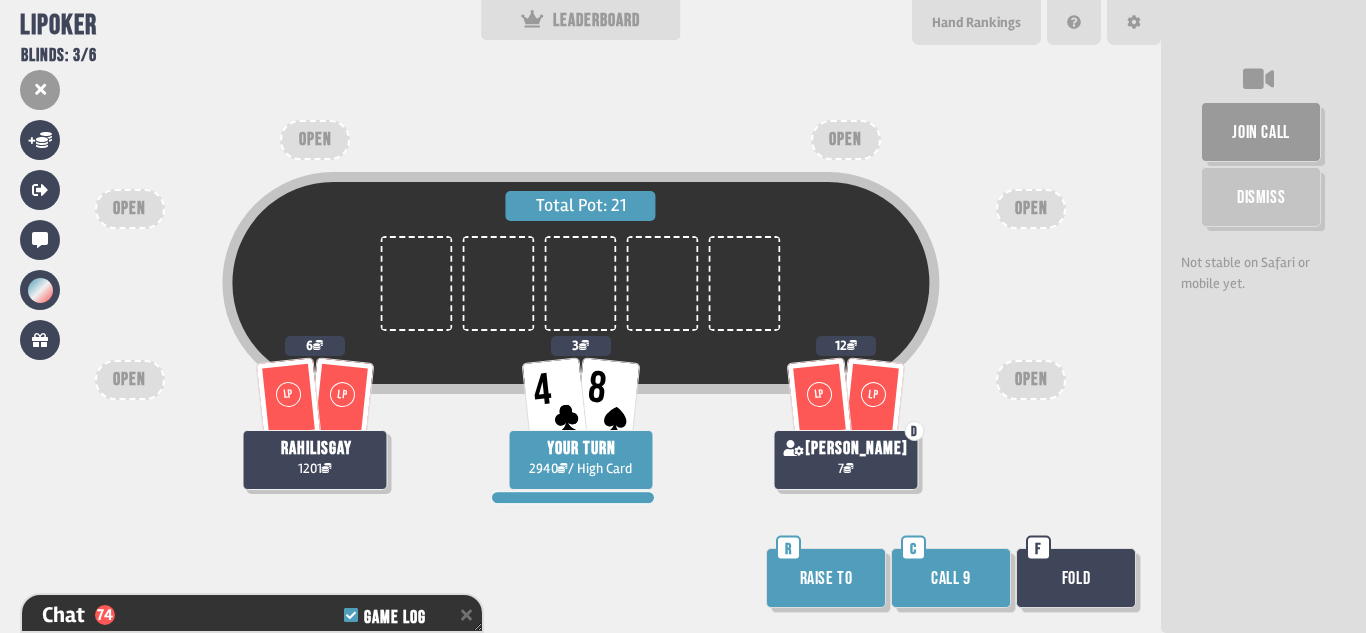 click on "Call 9" at bounding box center (951, 578) 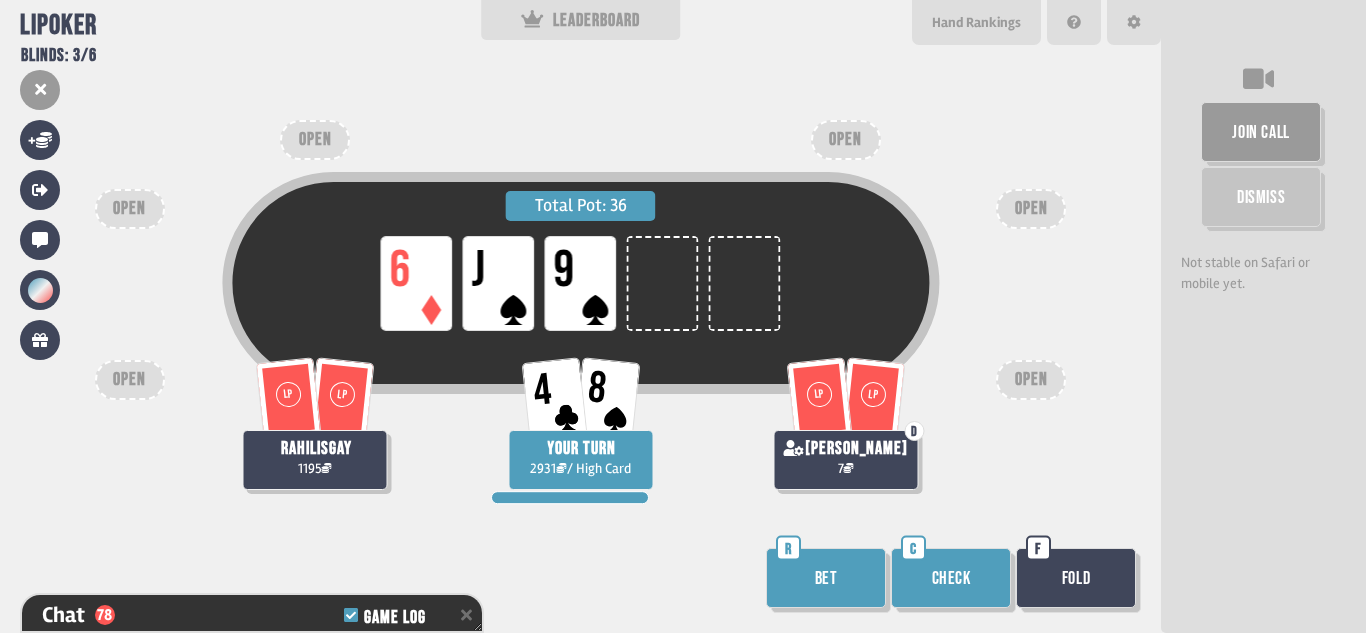scroll, scrollTop: 2607, scrollLeft: 0, axis: vertical 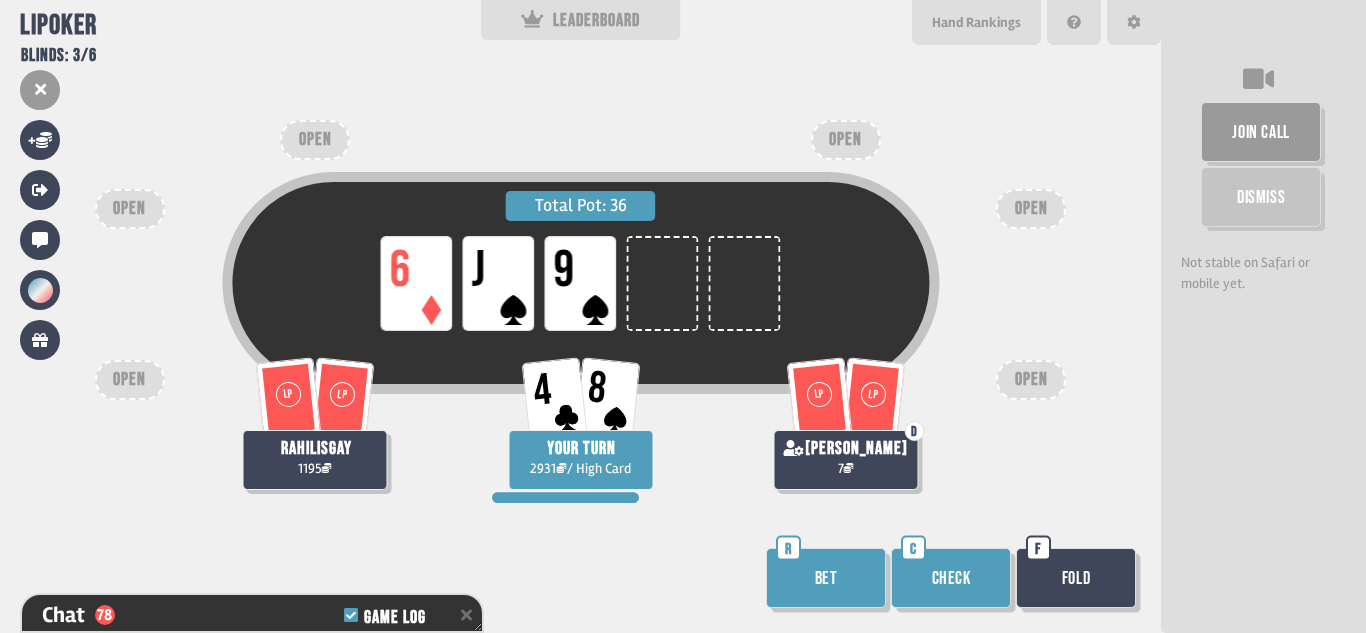 click on "Check" at bounding box center (951, 578) 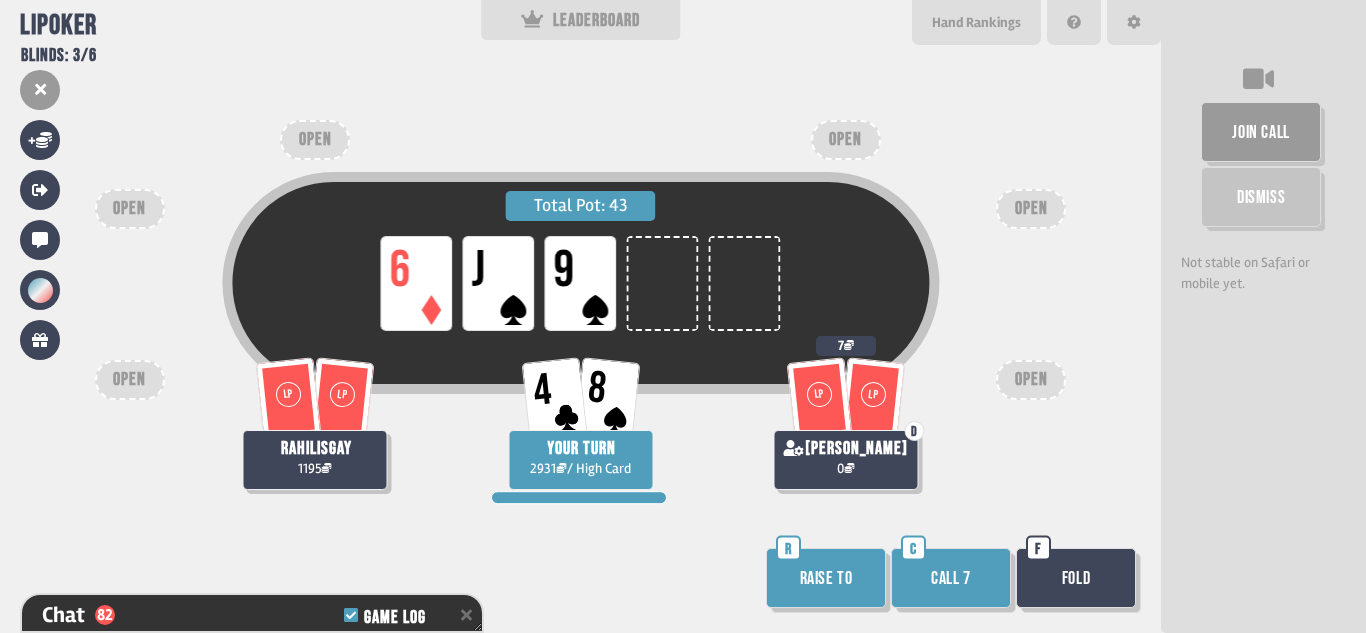 scroll, scrollTop: 2723, scrollLeft: 0, axis: vertical 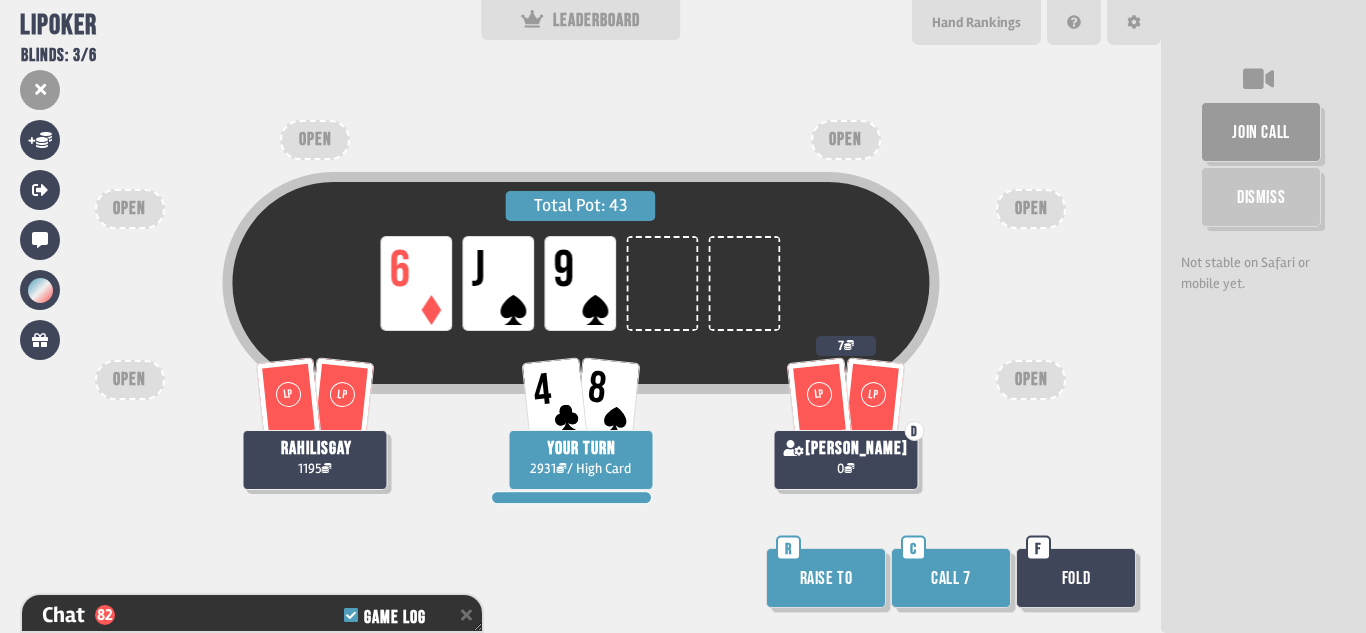 click on "Call 7" at bounding box center [951, 578] 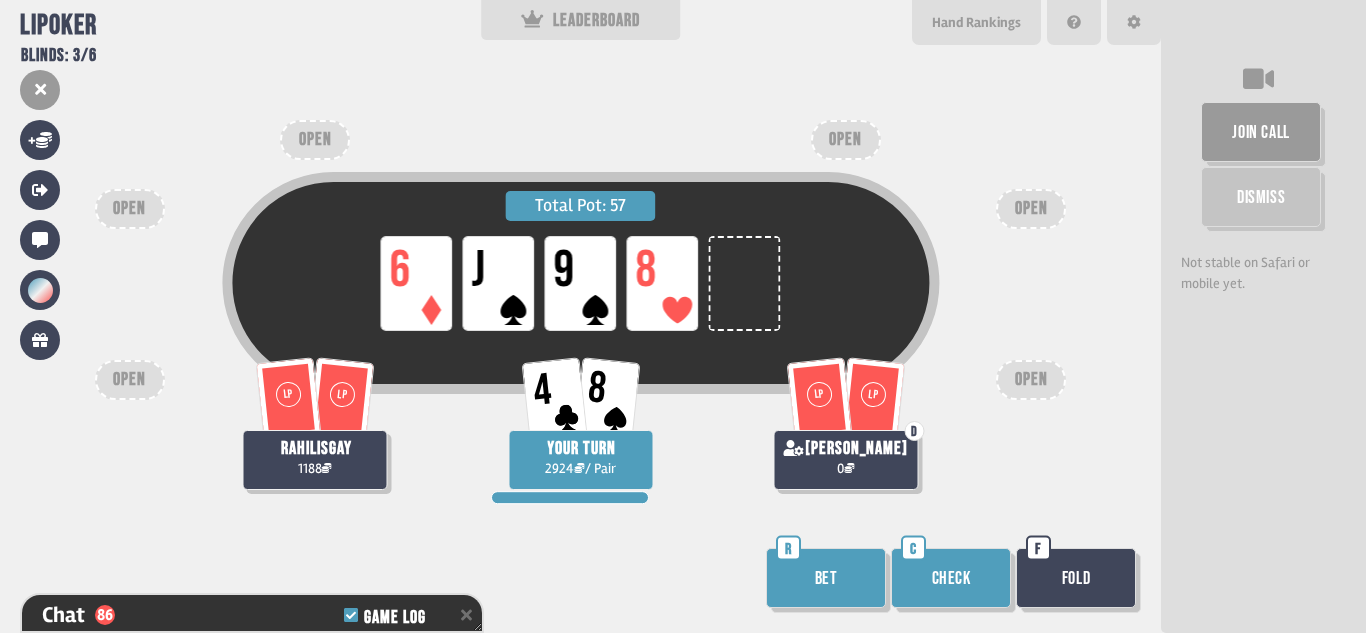 scroll, scrollTop: 2868, scrollLeft: 0, axis: vertical 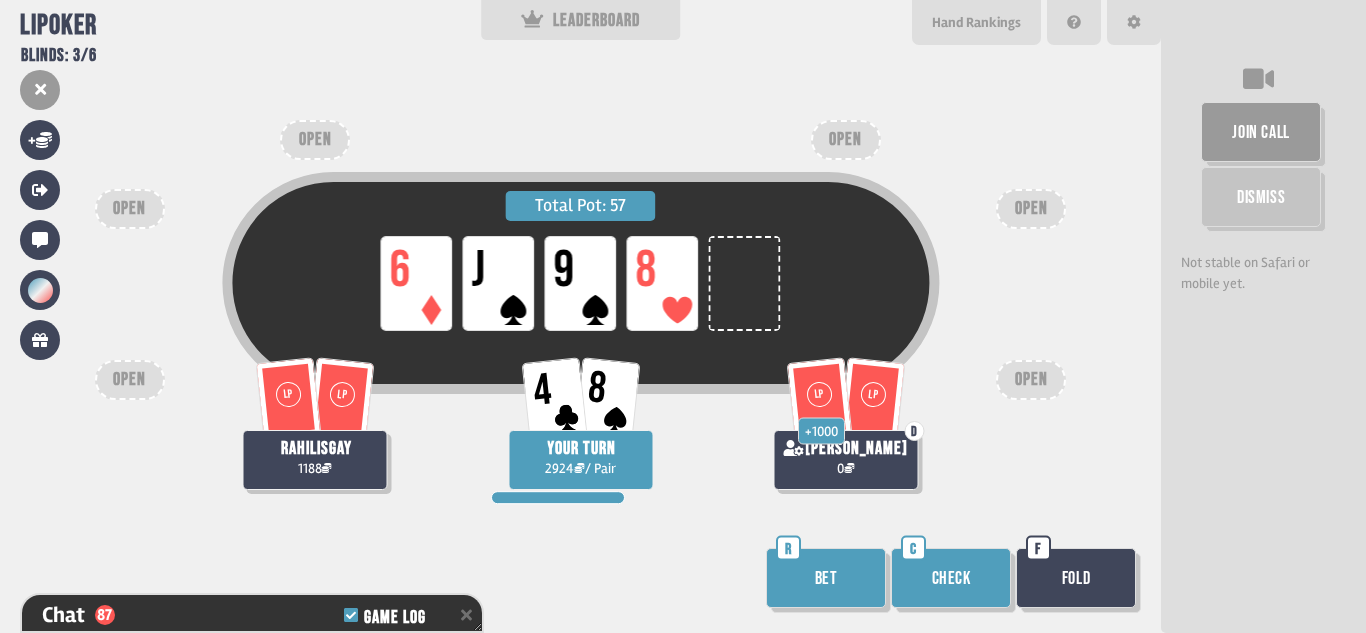 click on "Bet" at bounding box center [826, 578] 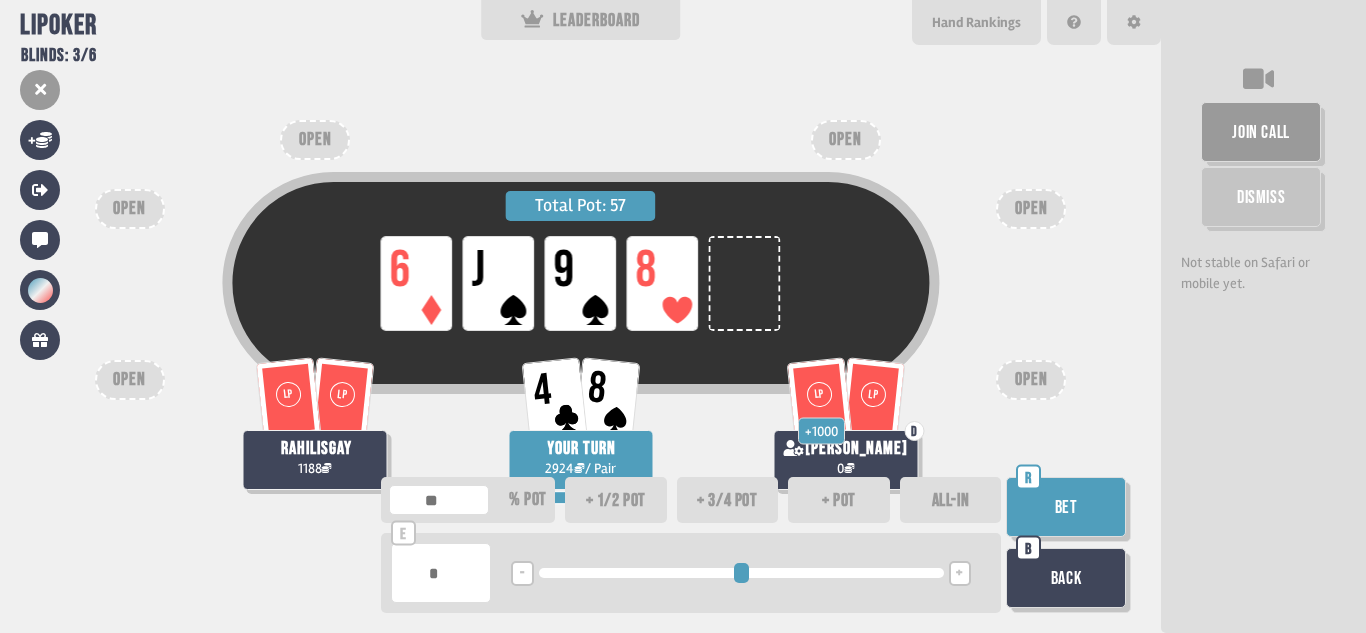 type on "***" 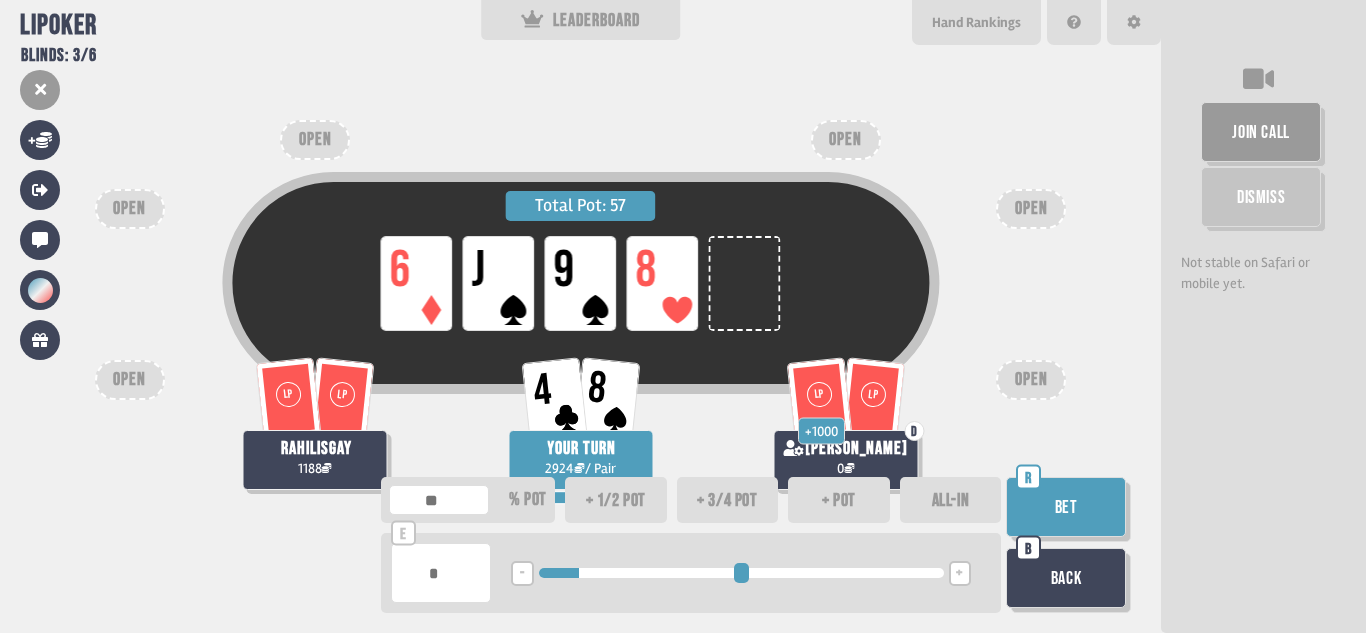 type on "***" 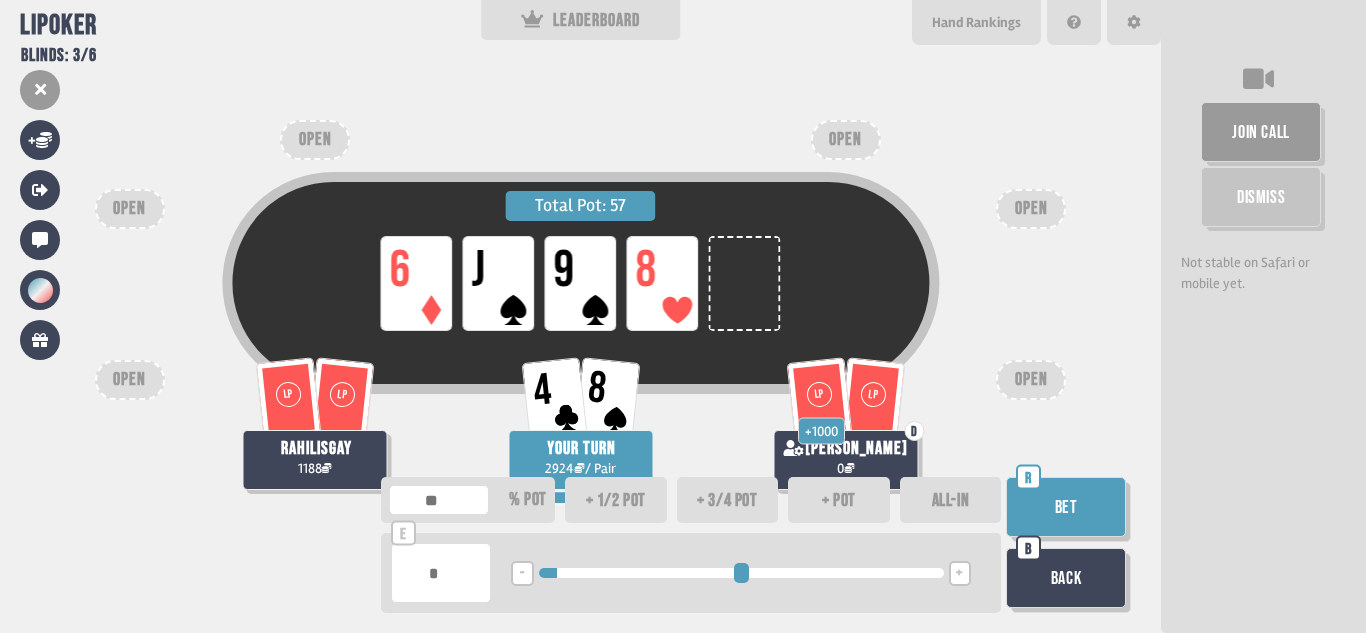 click at bounding box center (741, 573) 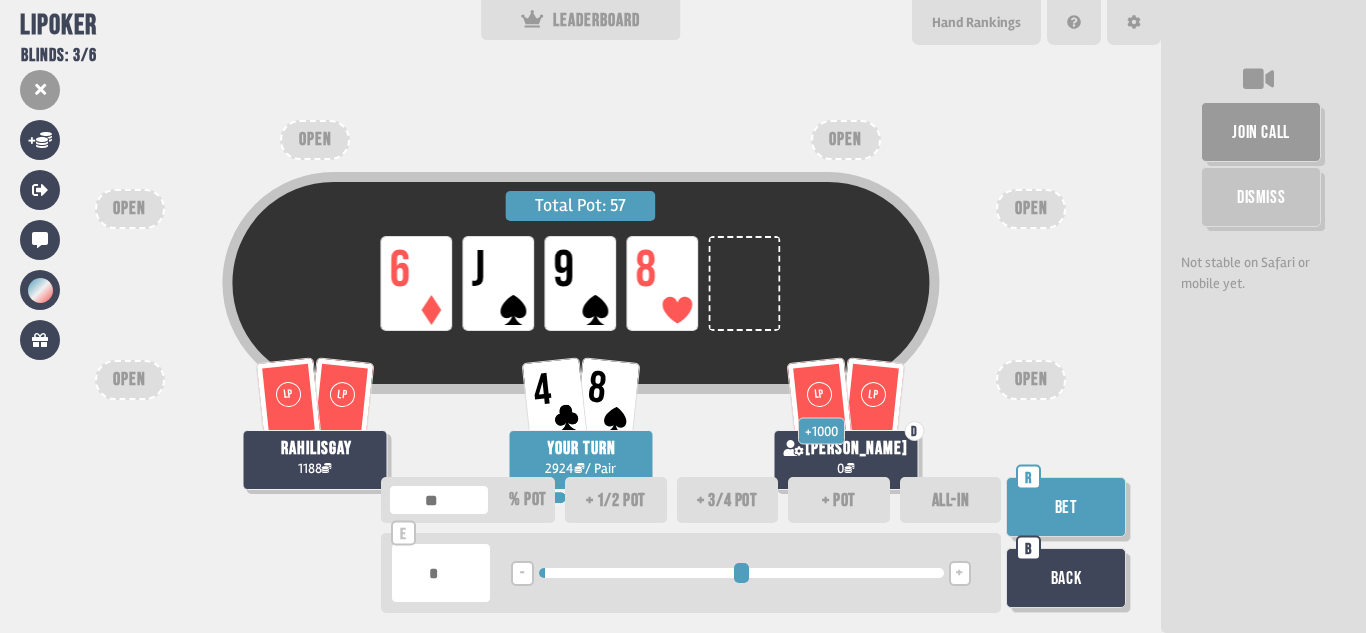 click on "Bet" at bounding box center [1066, 507] 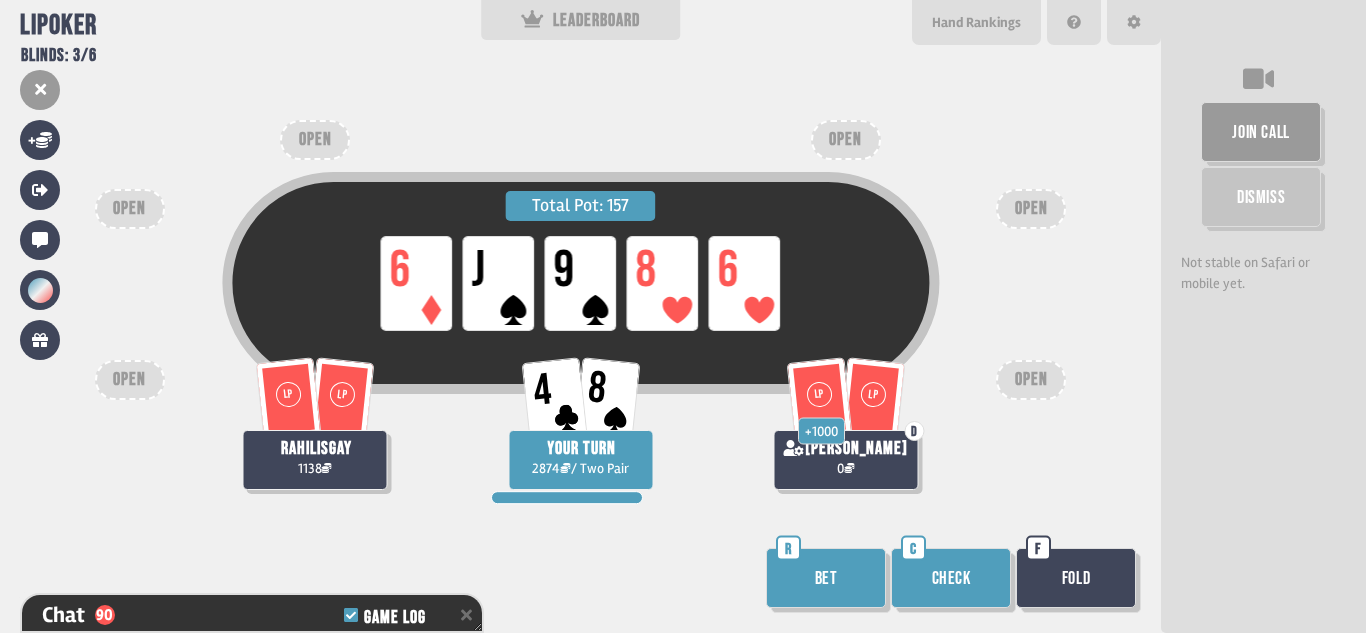 scroll, scrollTop: 2984, scrollLeft: 0, axis: vertical 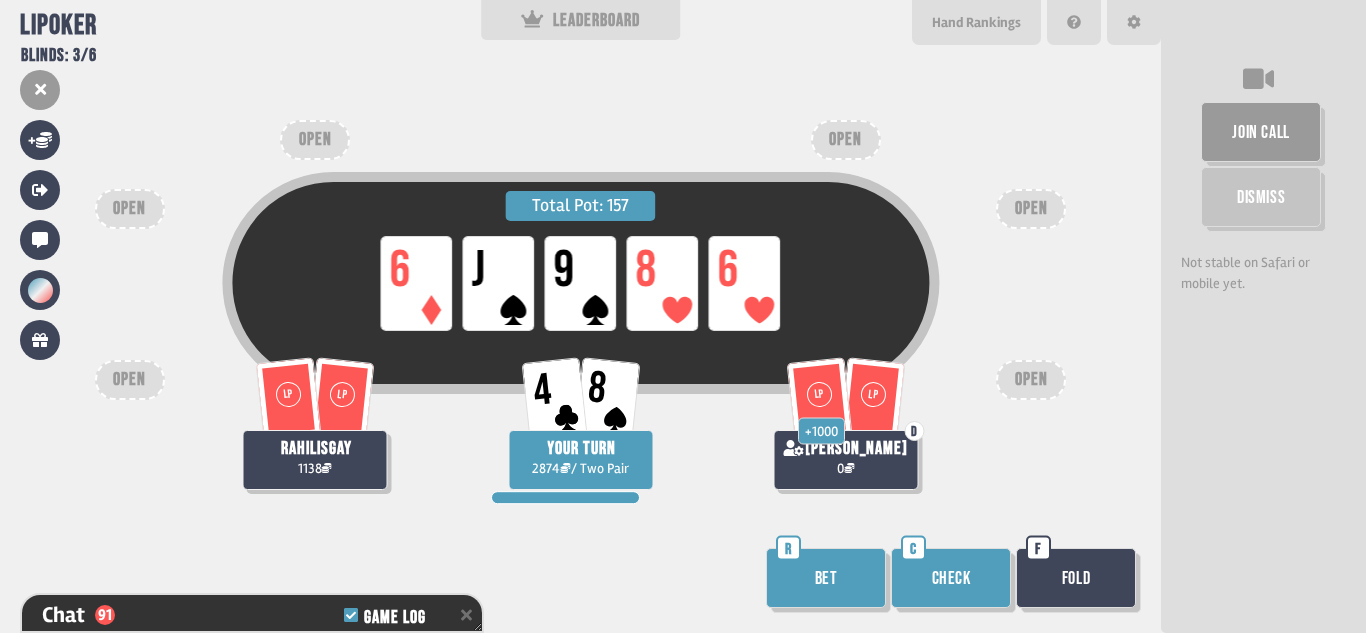 click on "Bet" at bounding box center [826, 578] 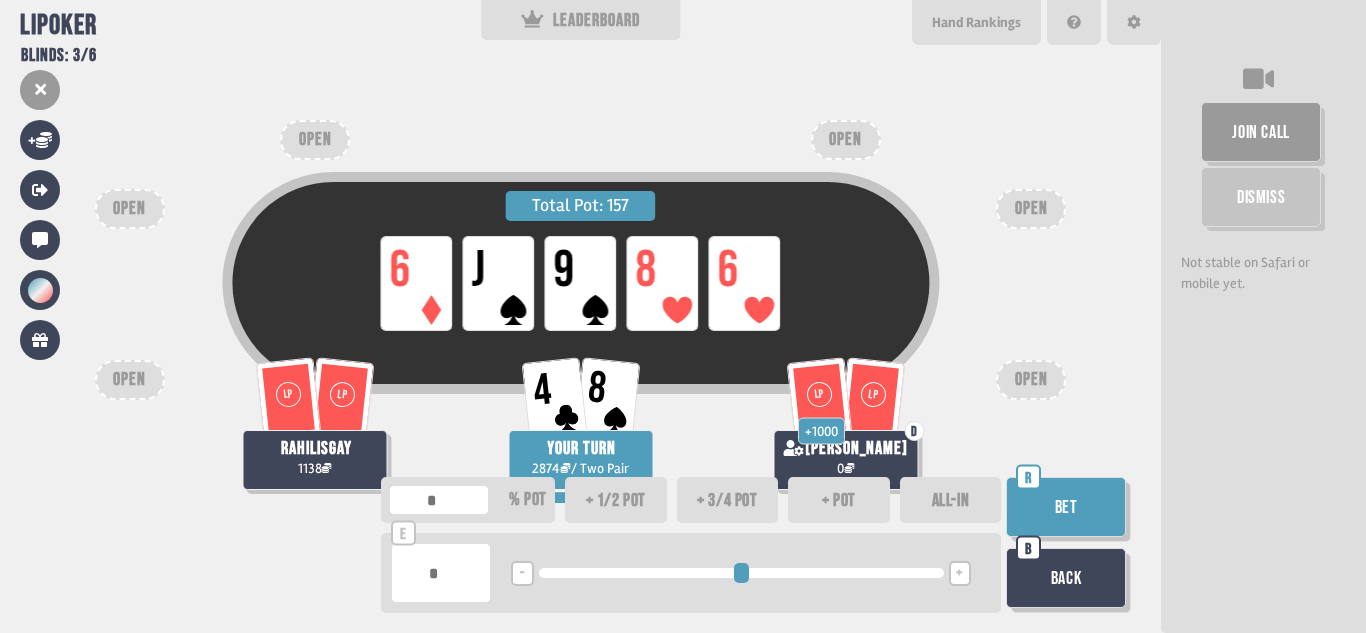 type on "***" 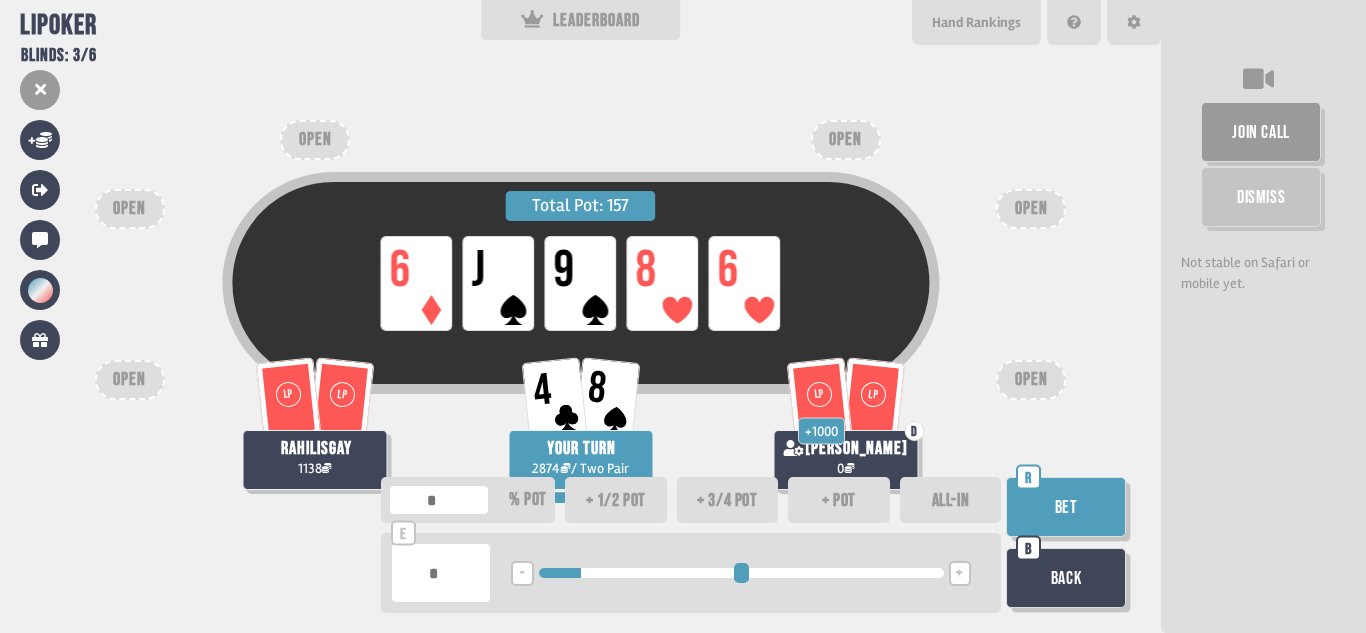 type on "***" 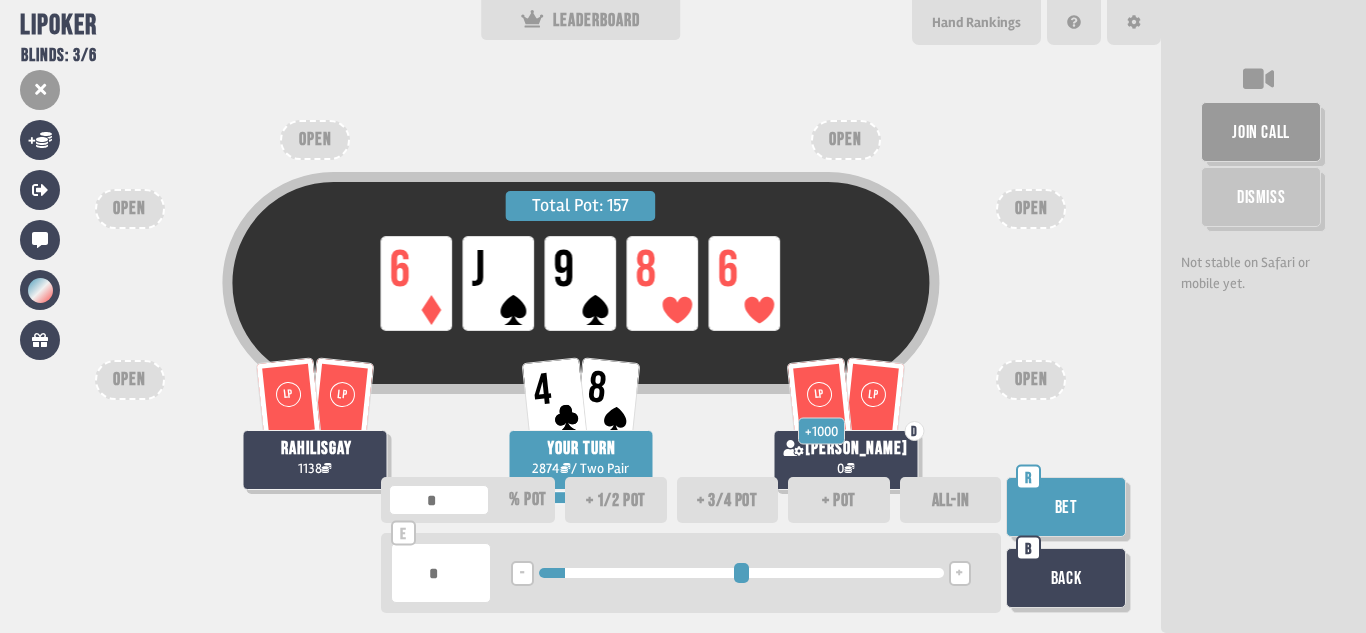 type on "******" 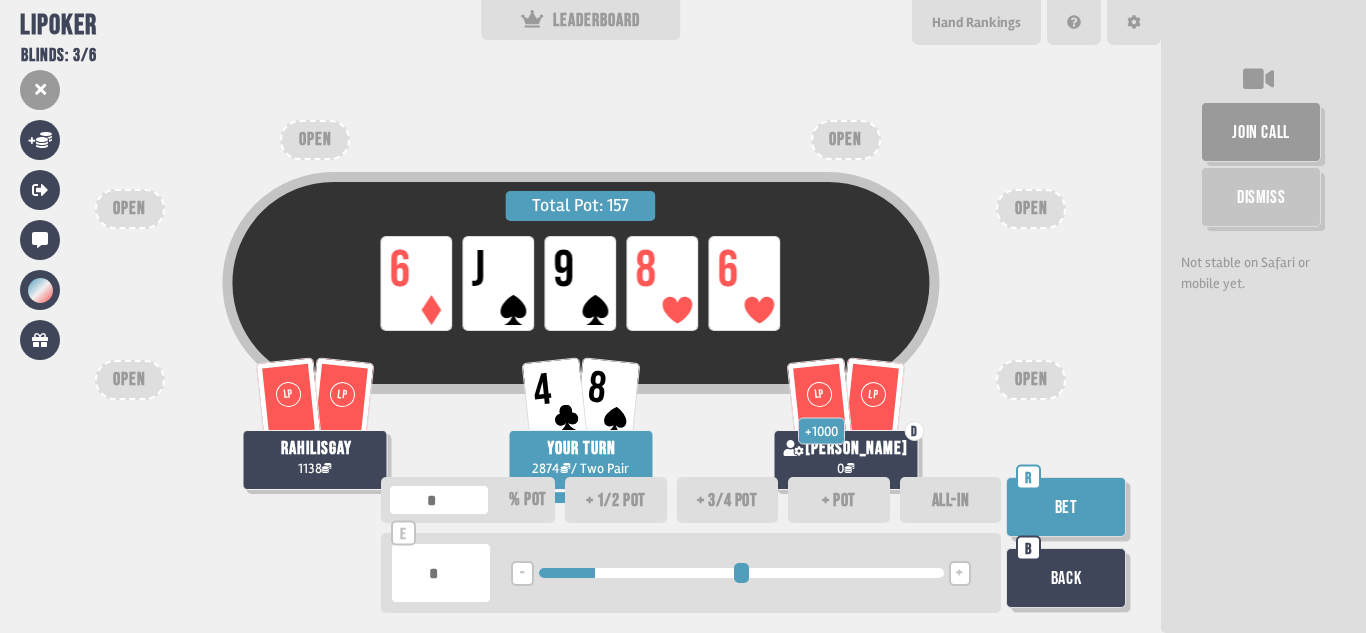 type on "******" 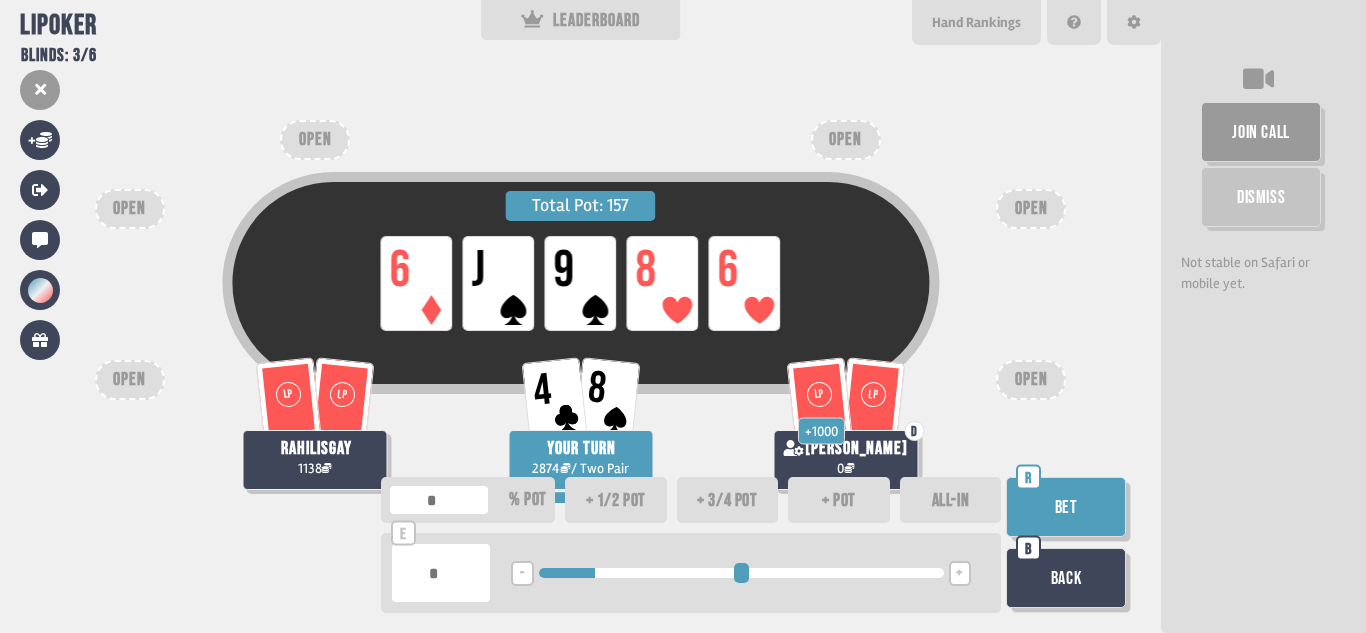 type on "***" 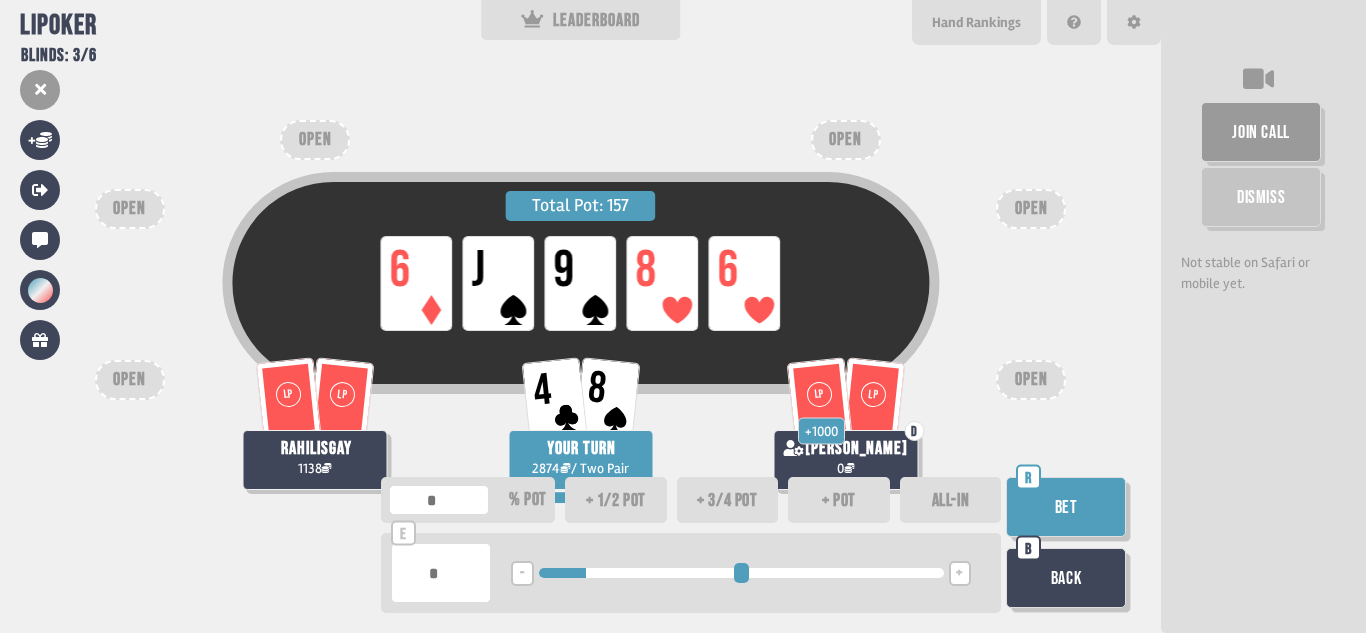 type on "***" 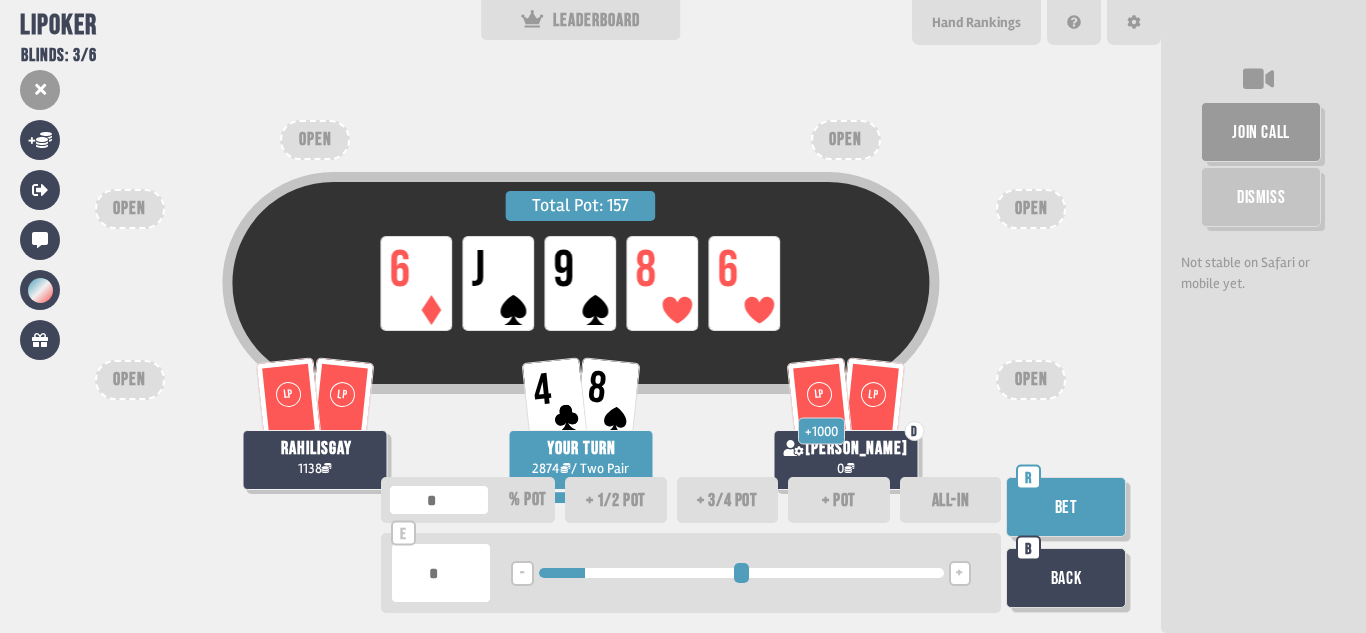 click on "Bet" at bounding box center (1066, 507) 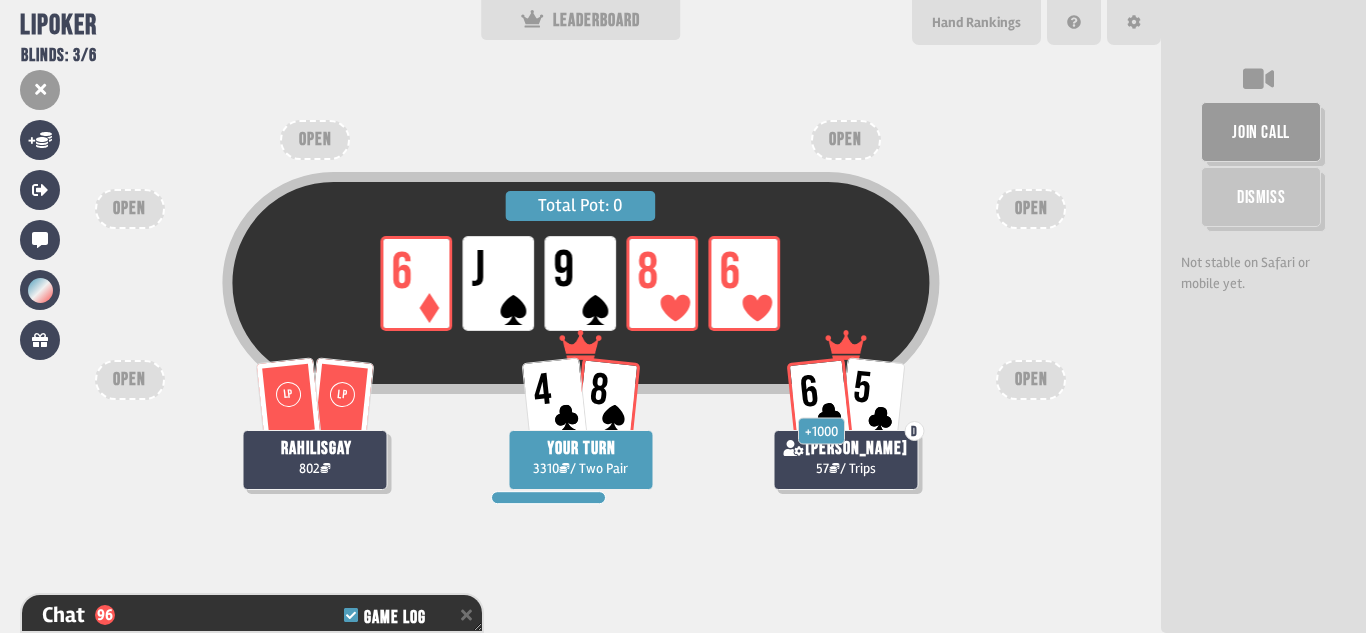 scroll, scrollTop: 3129, scrollLeft: 0, axis: vertical 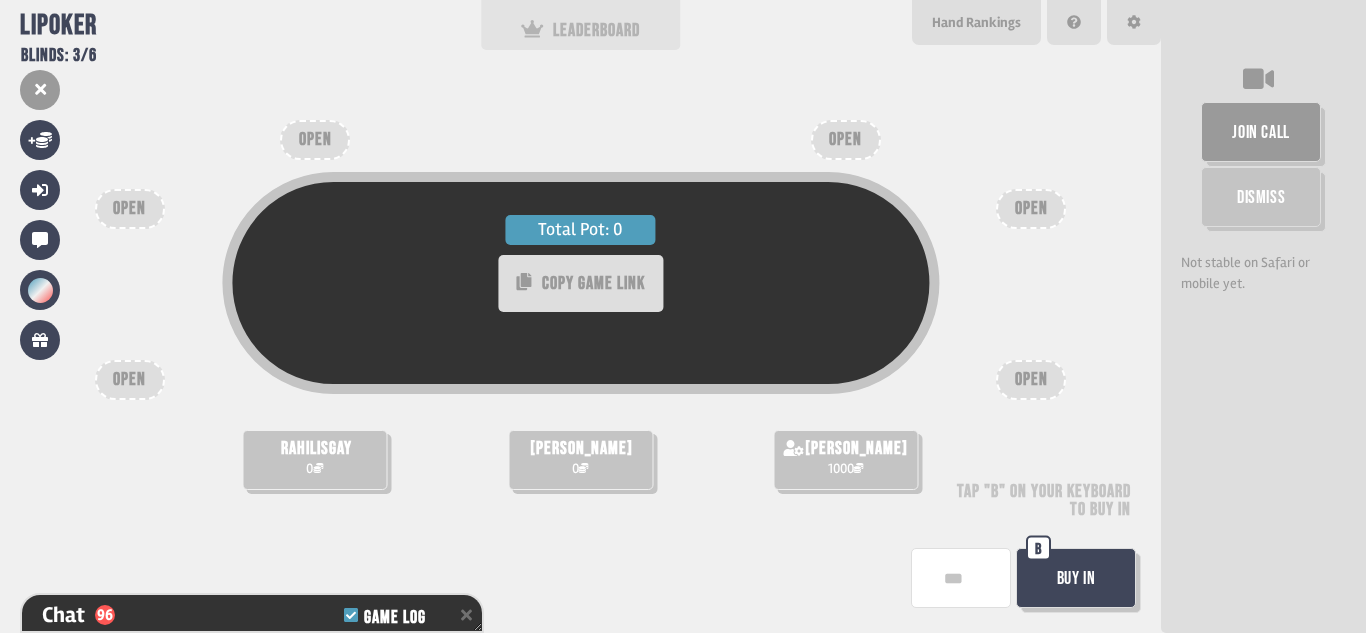 click on "LEADERBOARD" at bounding box center [581, 25] 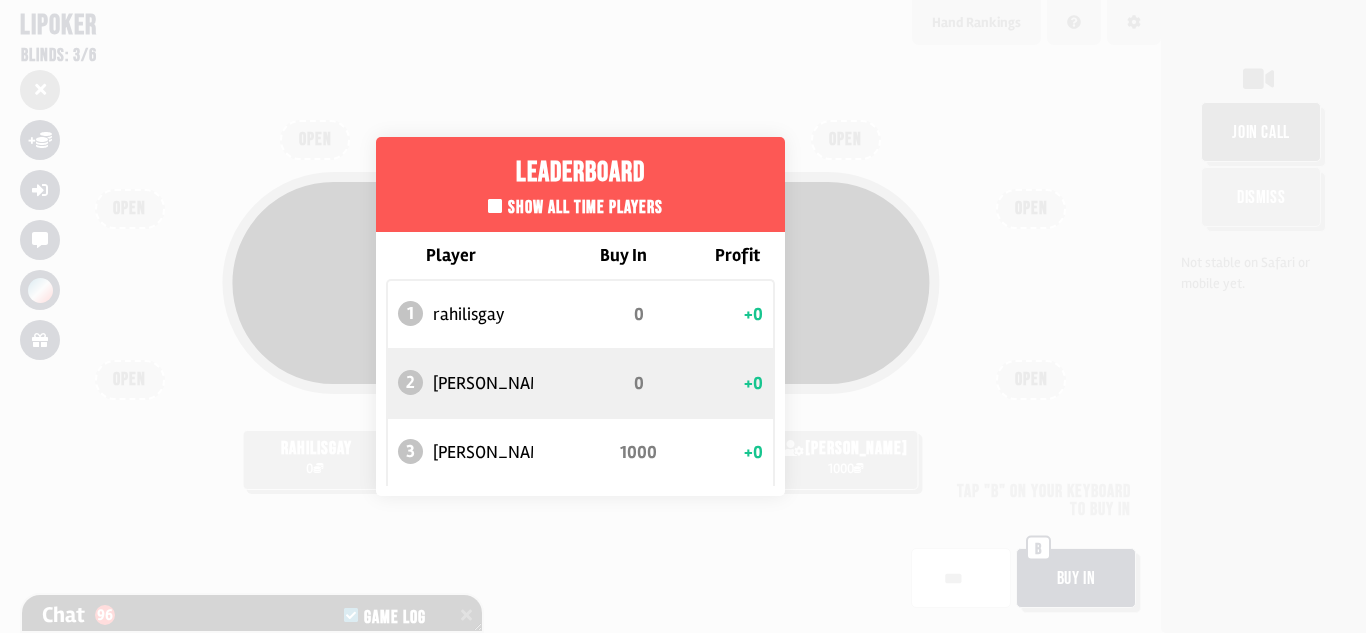 click on "Leaderboard   Show all time players Player Buy In Profit 1 rahilisgay 0 +0 2 [PERSON_NAME] 0 +0 3 [PERSON_NAME] 1000 +0" at bounding box center (580, 316) 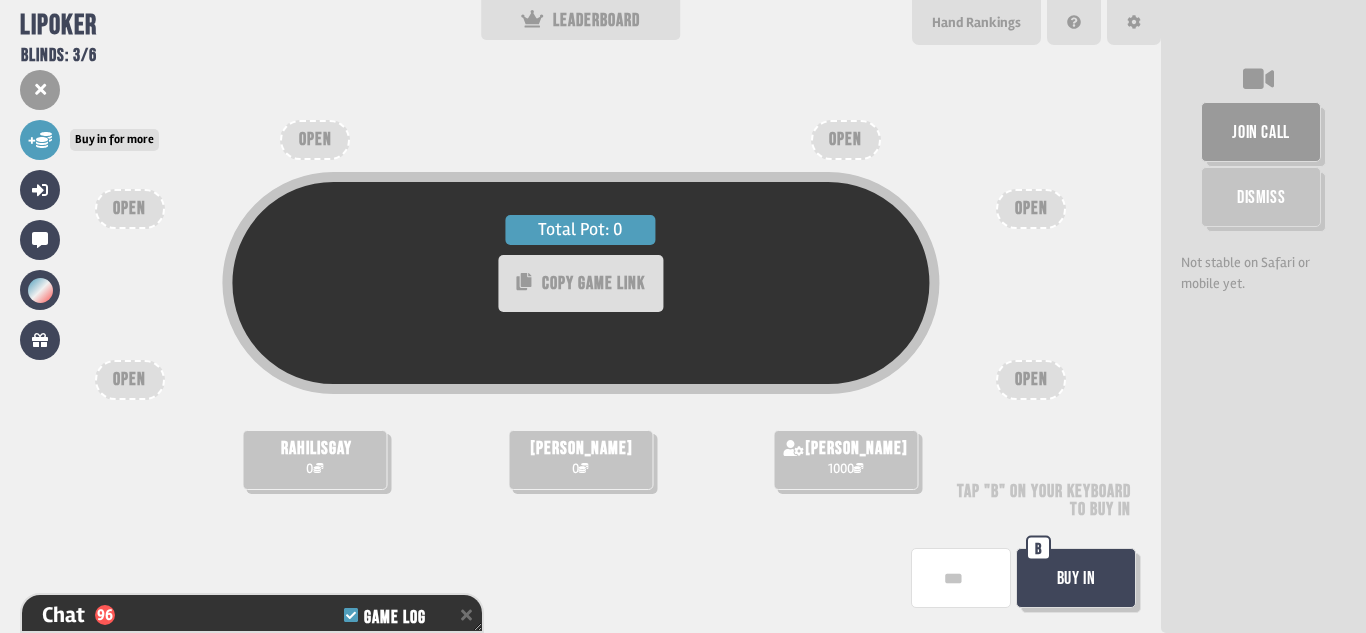 click 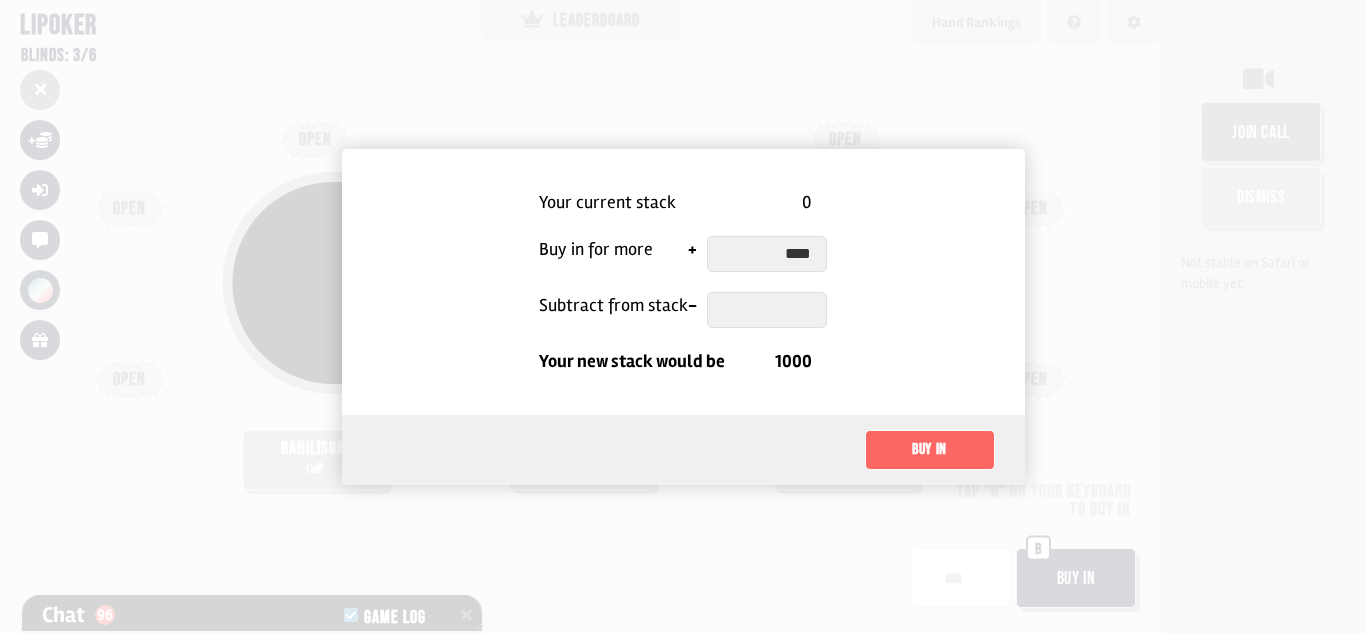 type on "****" 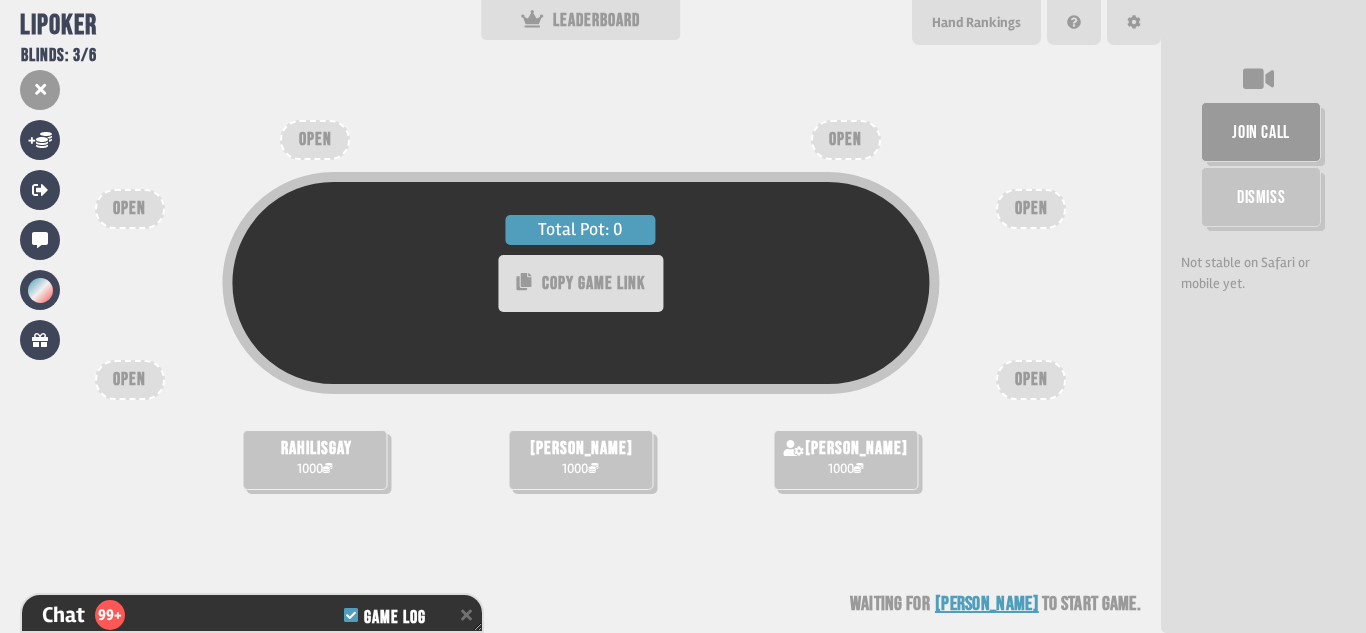scroll, scrollTop: 3274, scrollLeft: 0, axis: vertical 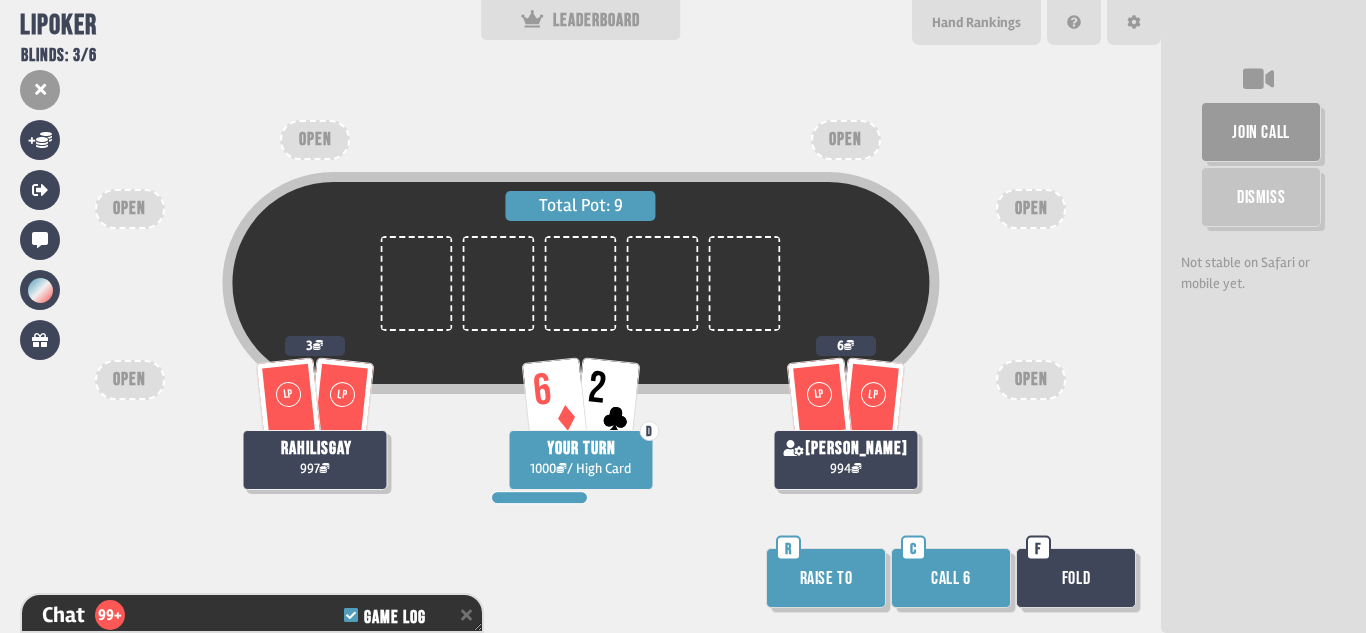 click on "Fold" at bounding box center [1076, 578] 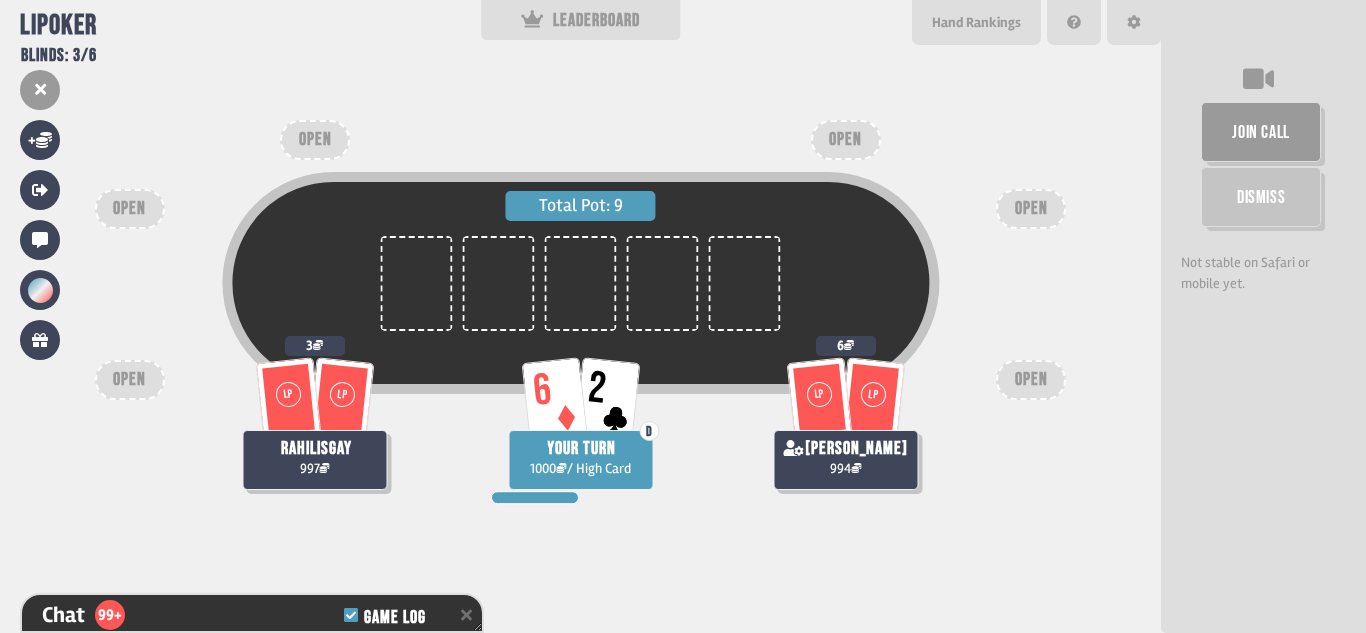 scroll, scrollTop: 3303, scrollLeft: 0, axis: vertical 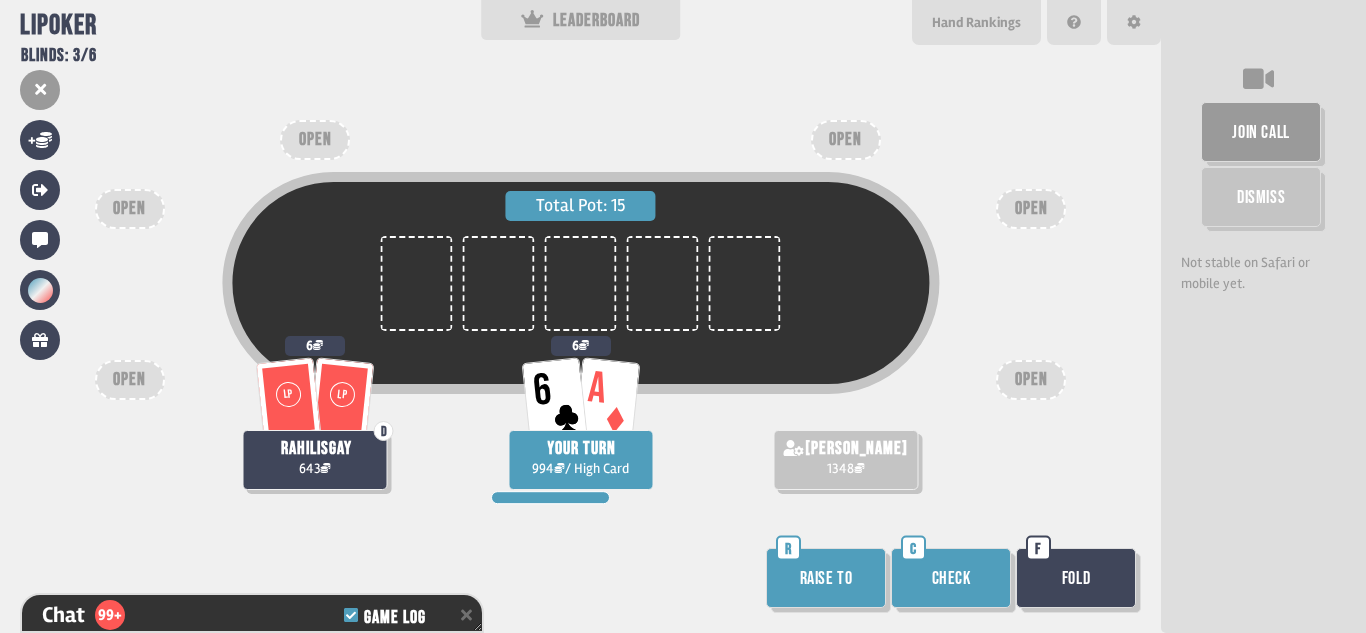 click on "Raise to" at bounding box center (826, 578) 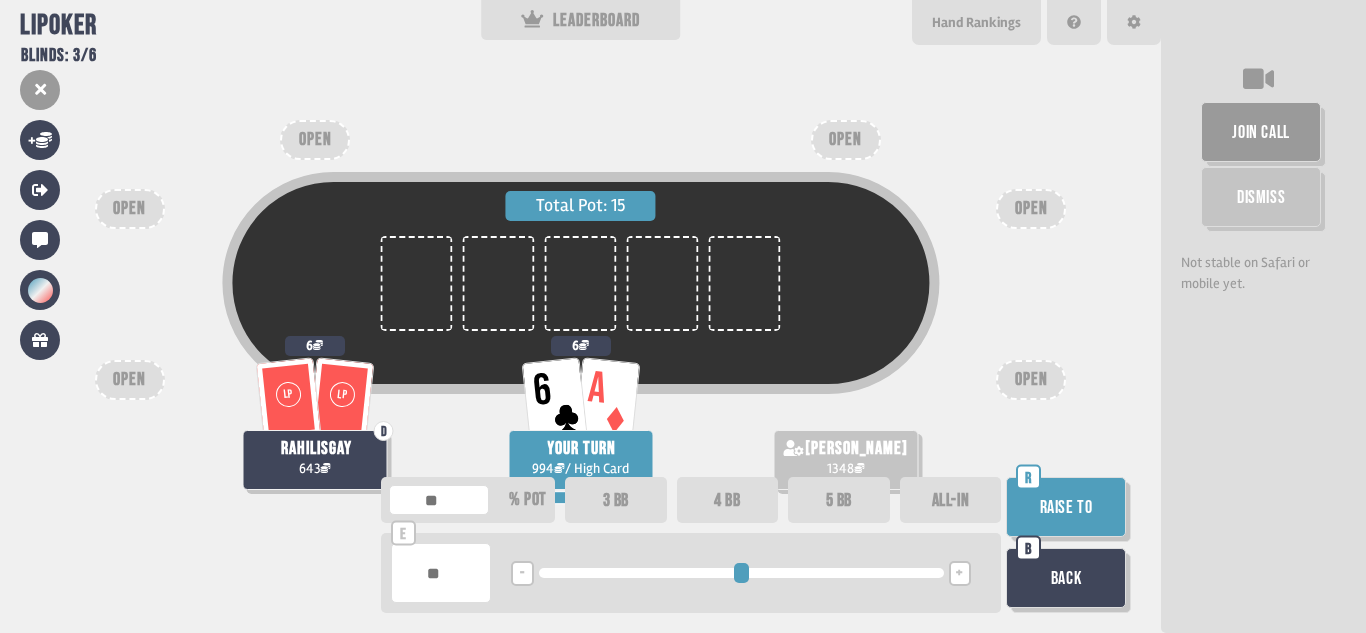 click on "Raise to" at bounding box center [1066, 507] 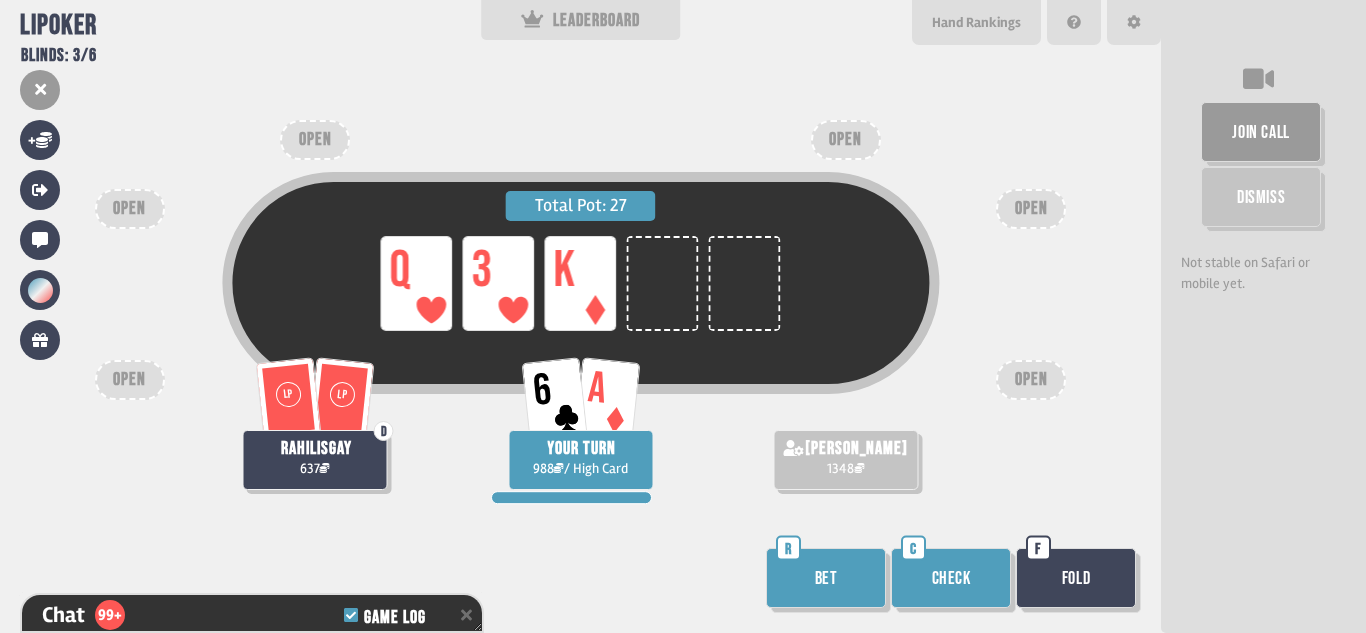 scroll, scrollTop: 3970, scrollLeft: 0, axis: vertical 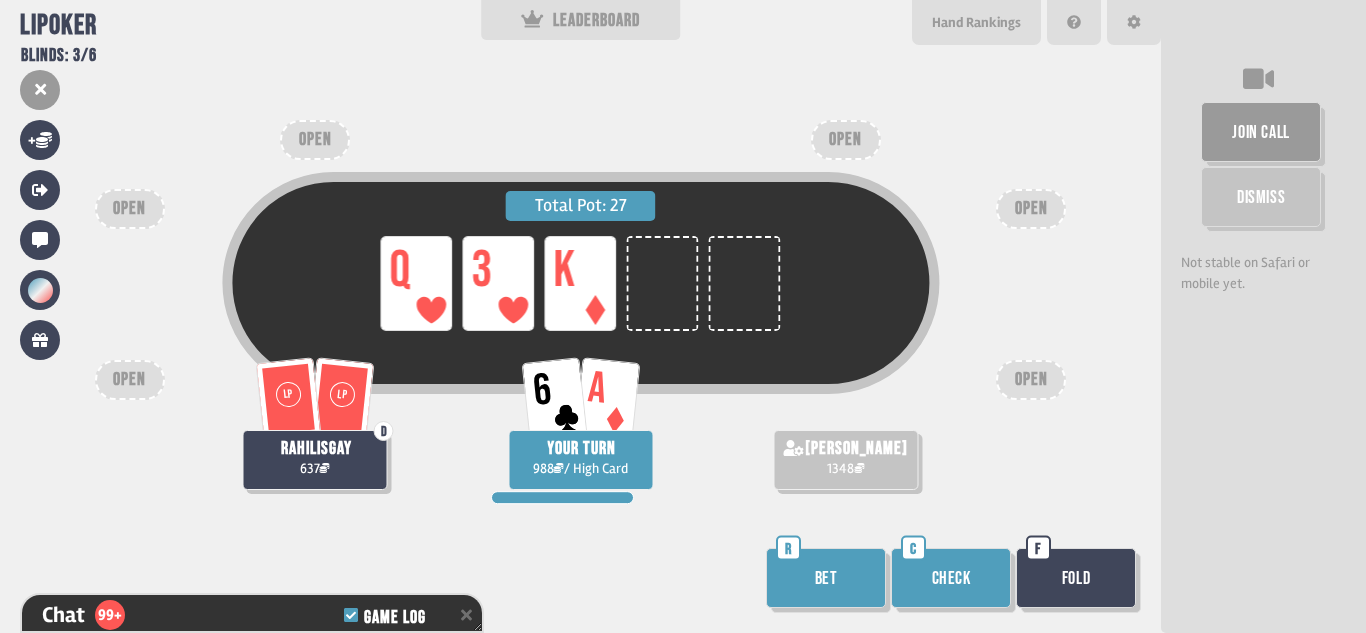 click on "Bet" at bounding box center (826, 578) 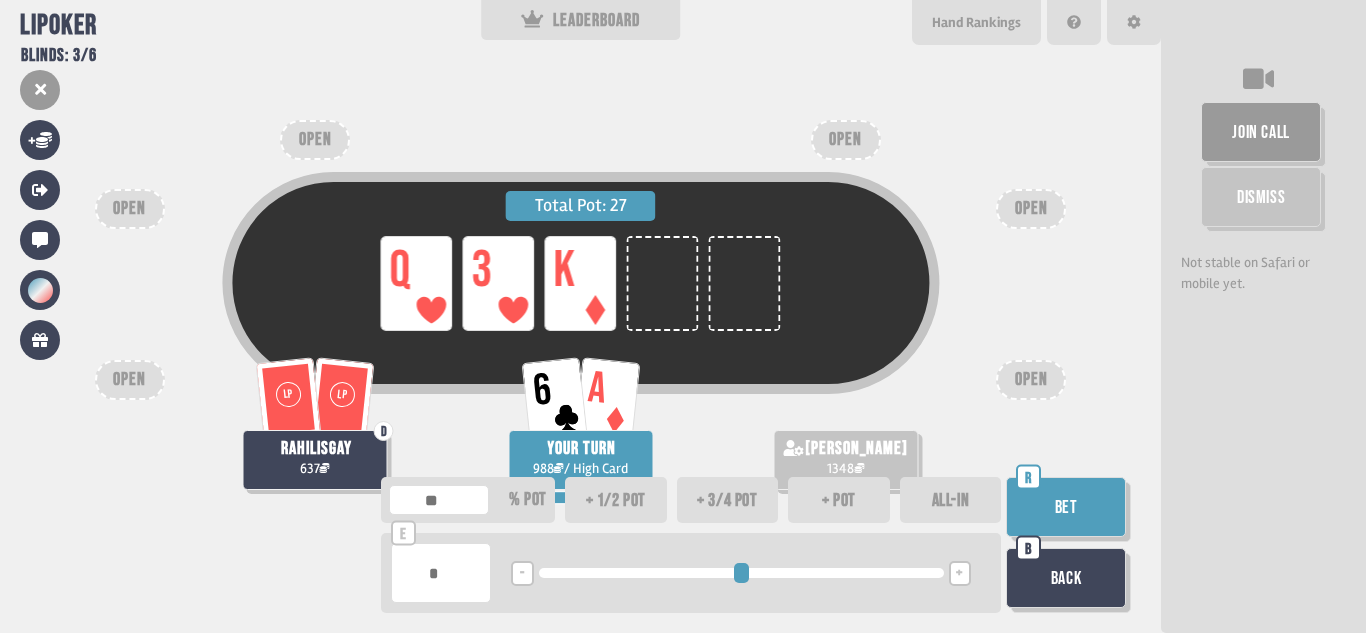 click on "+ 1/2 pot" at bounding box center (616, 500) 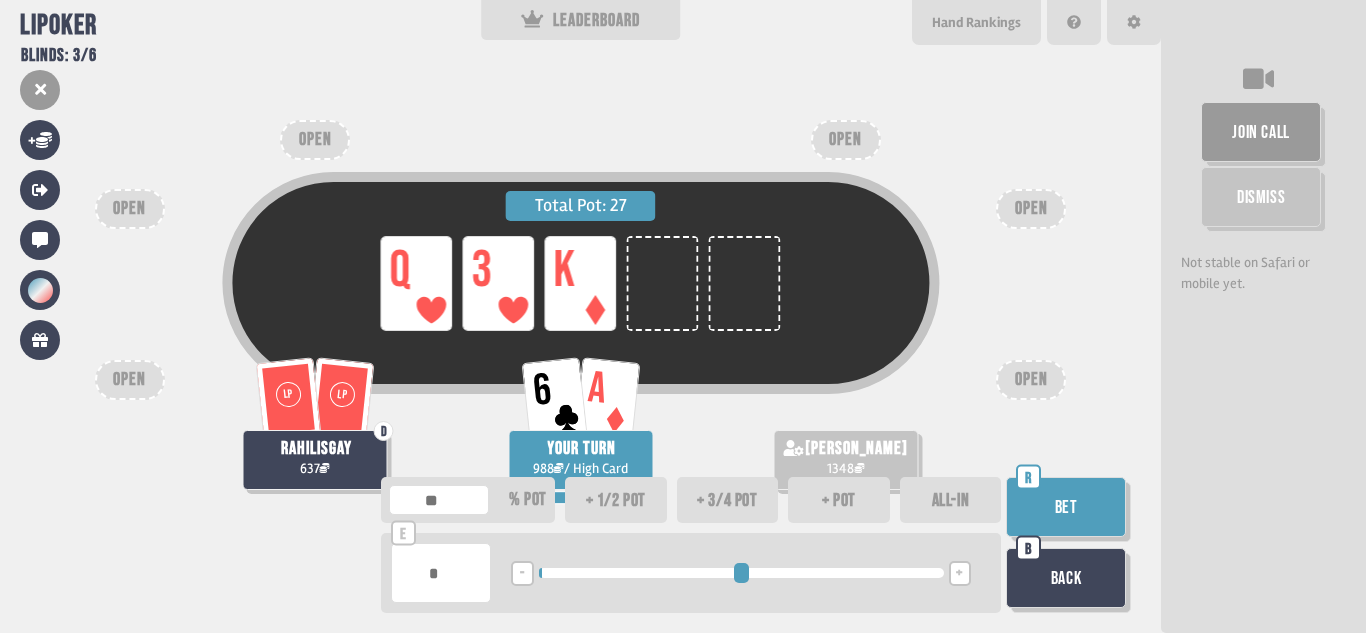 click on "+ pot" at bounding box center [839, 500] 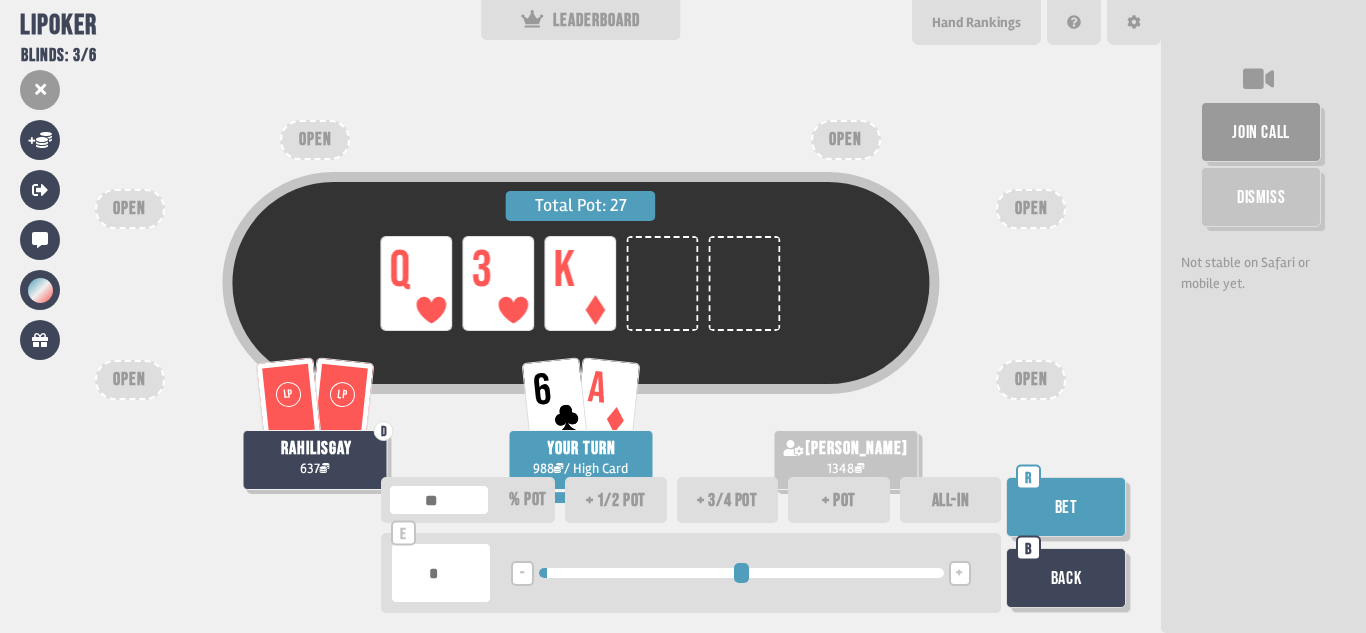 click on "+ pot" at bounding box center (839, 500) 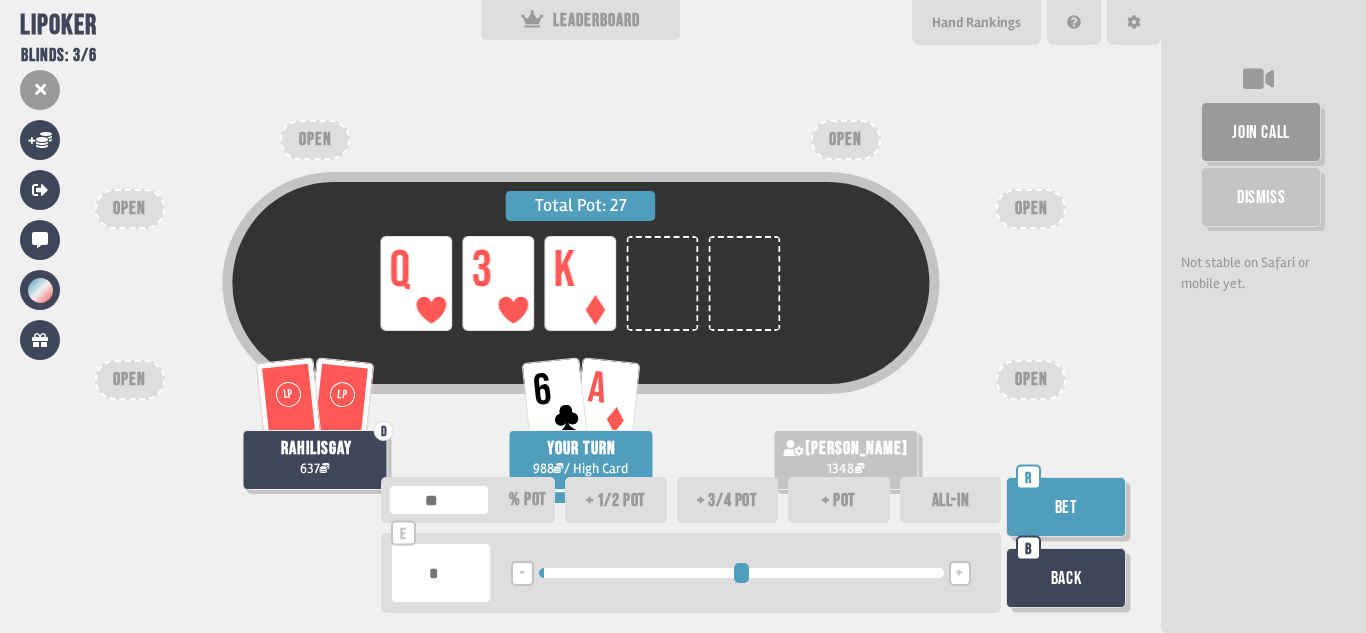 click on "+ pot" at bounding box center (839, 500) 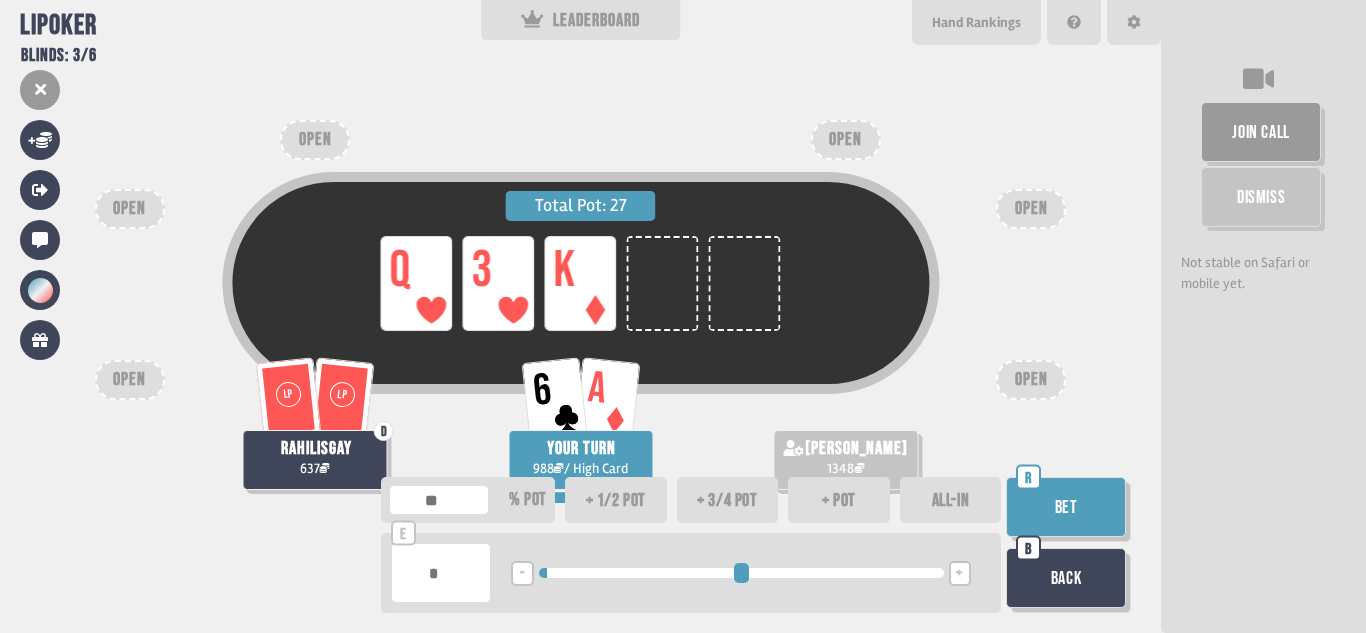 type on "***" 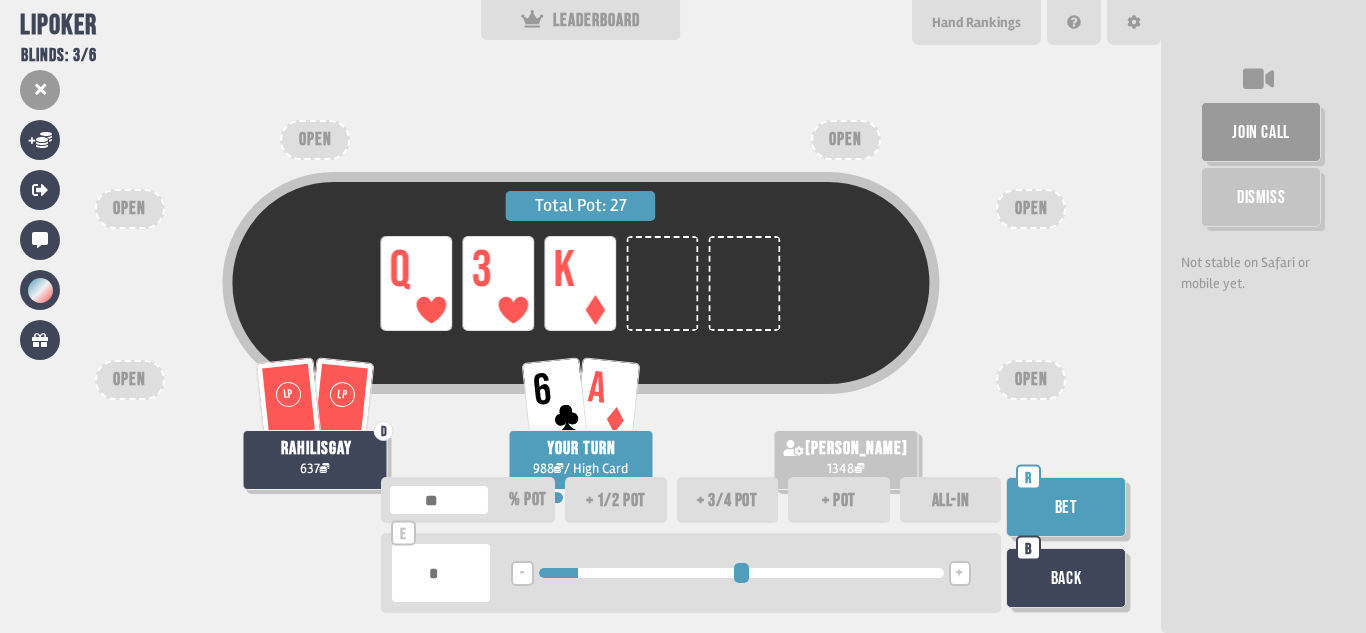 type on "***" 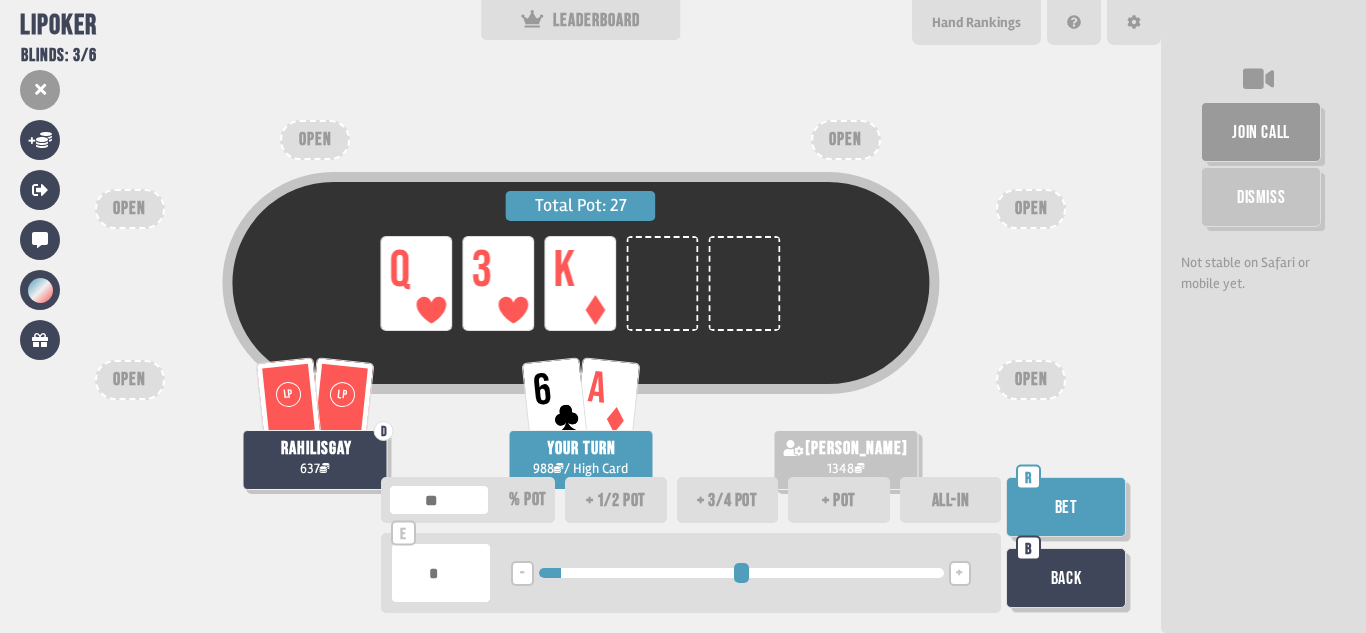 type on "***" 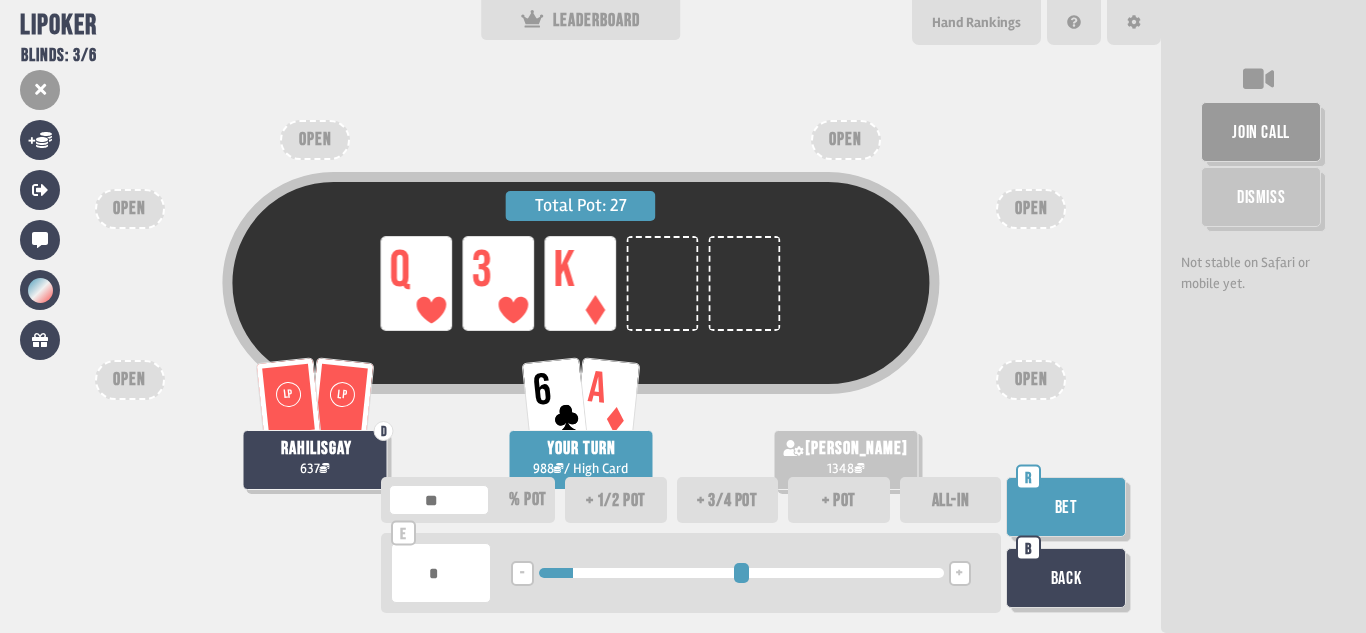 click on "Bet" at bounding box center [1066, 507] 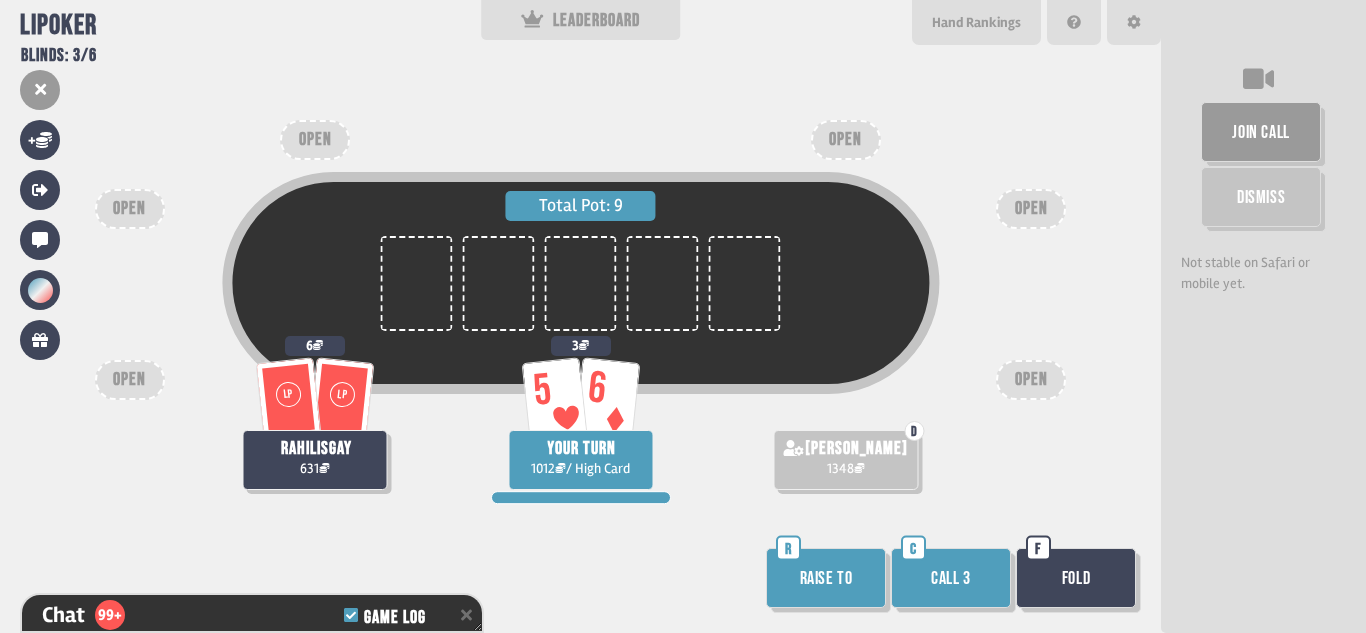 scroll, scrollTop: 4173, scrollLeft: 0, axis: vertical 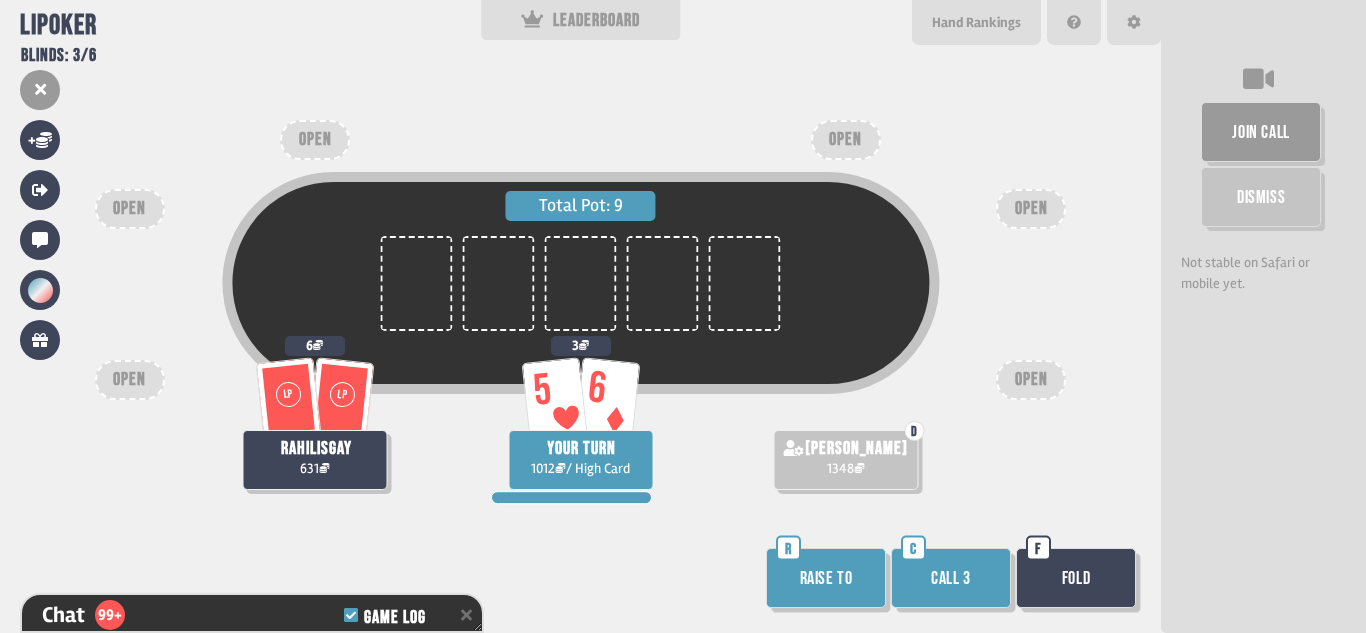 click on "Raise to" at bounding box center [826, 578] 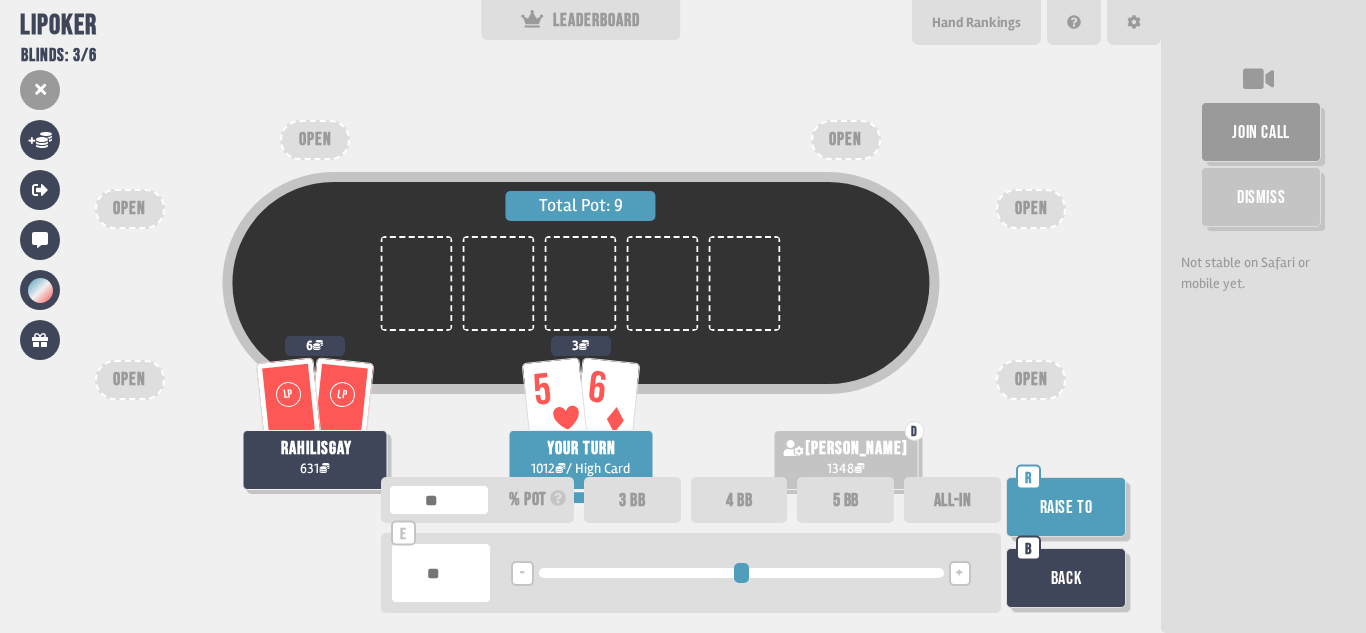 type on "****" 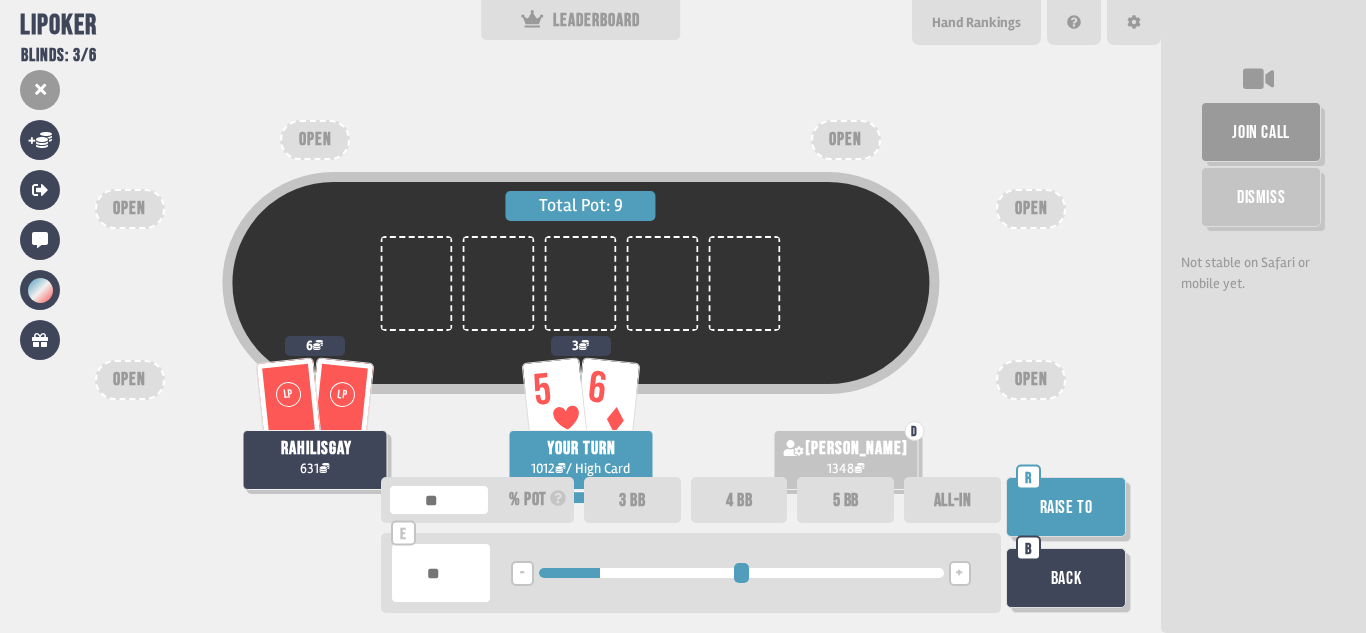 type on "***" 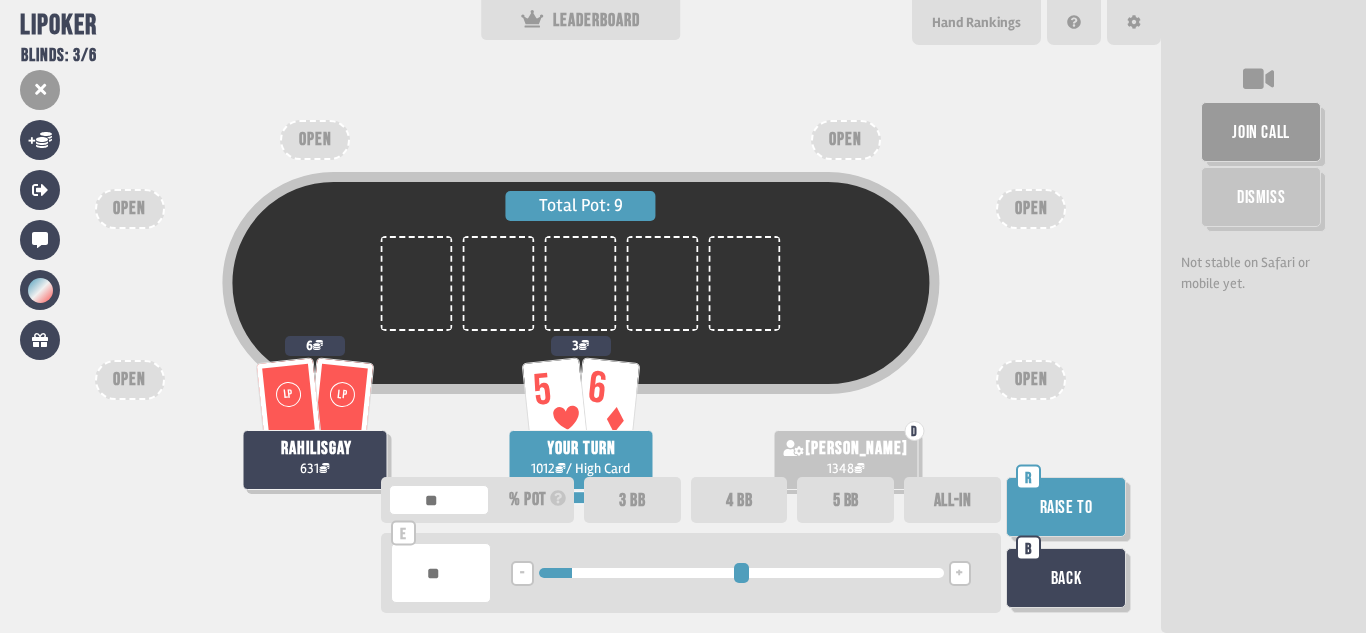 type on "**" 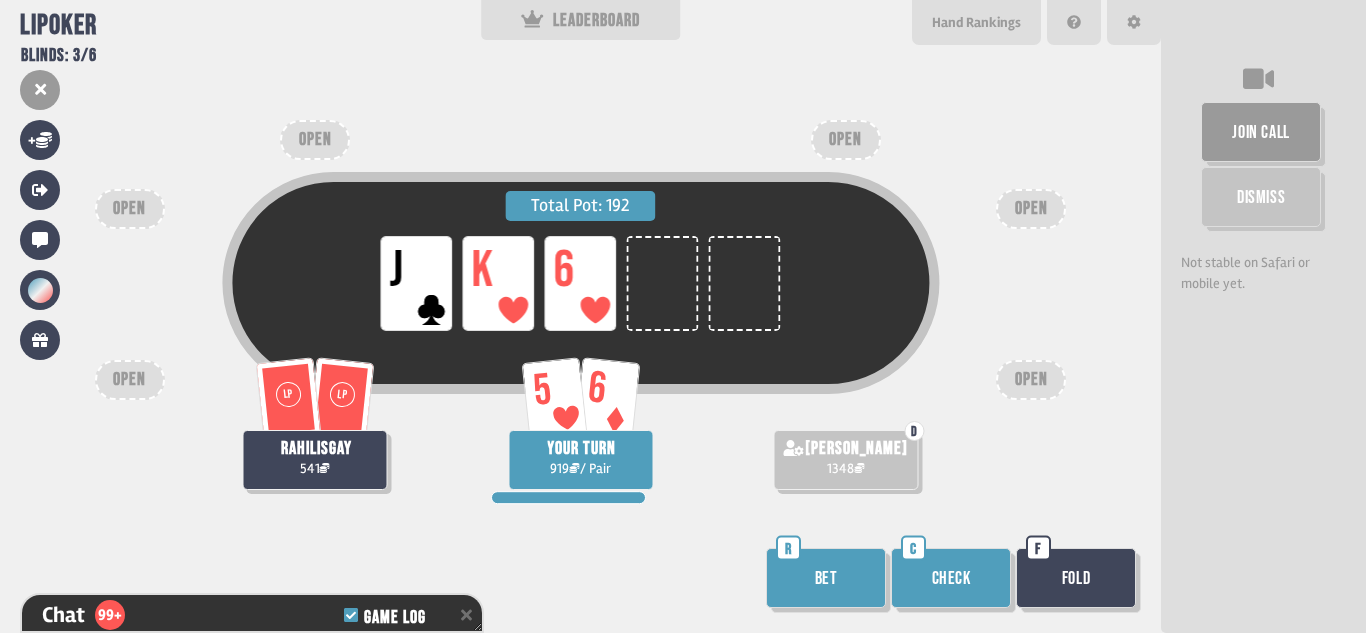 scroll, scrollTop: 4289, scrollLeft: 0, axis: vertical 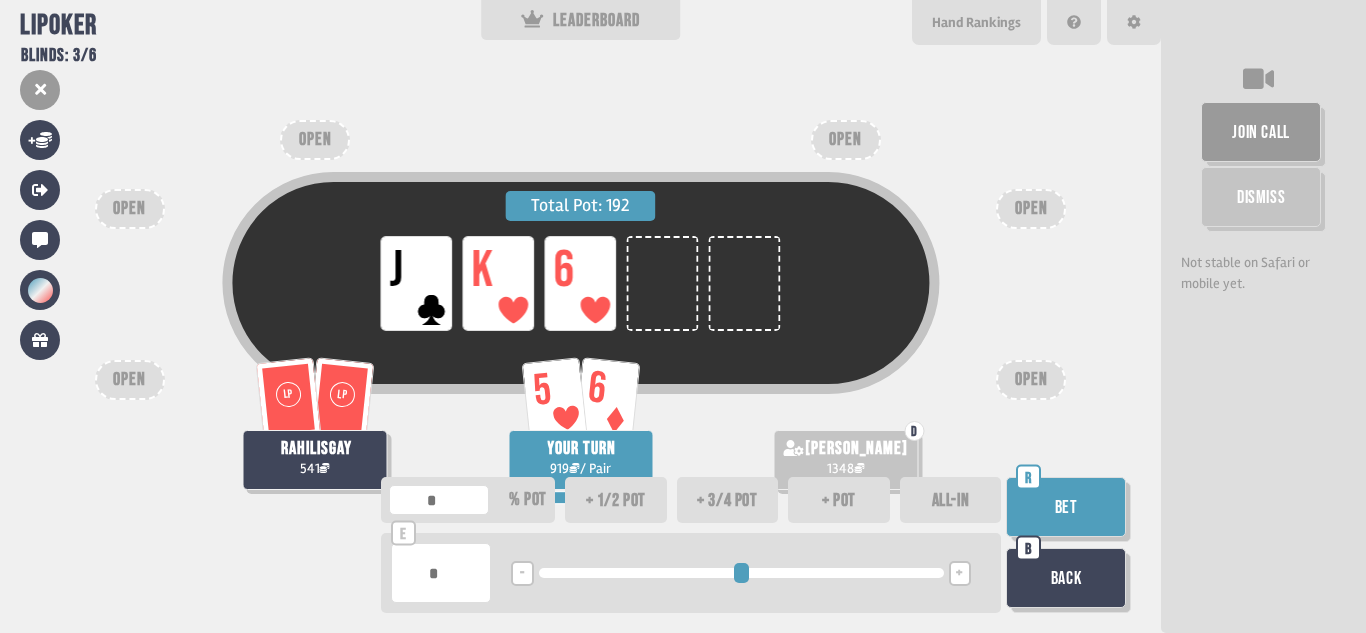 type on "**" 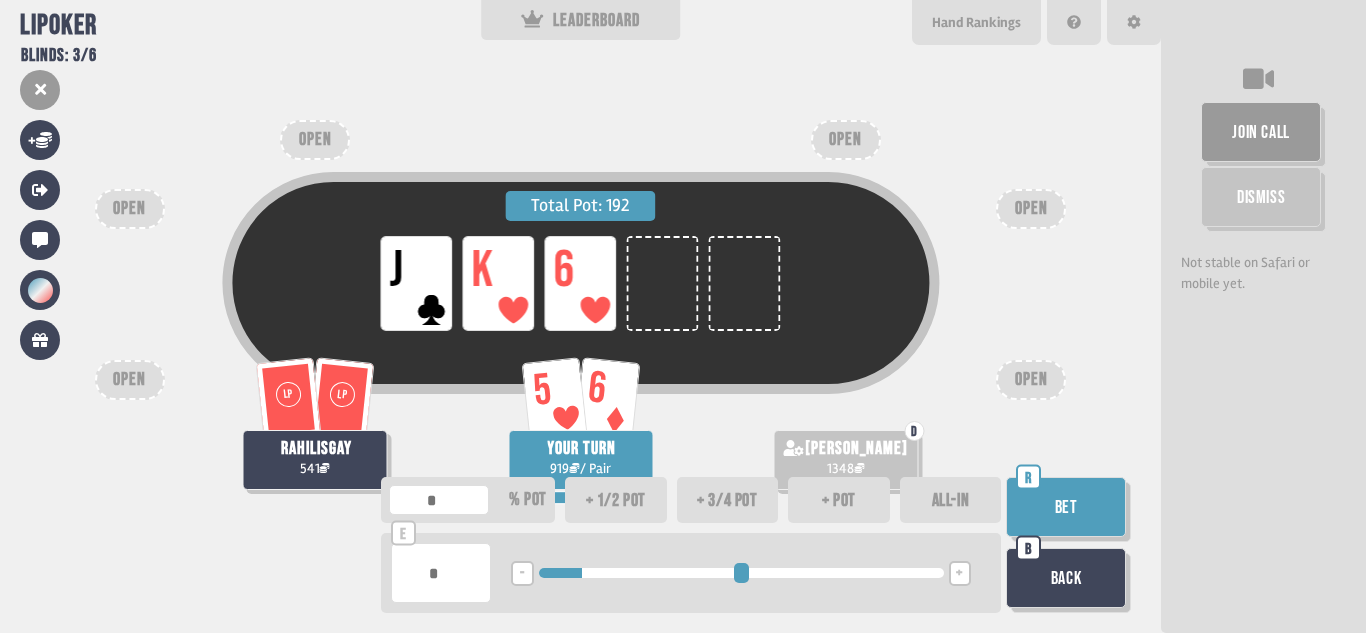 click at bounding box center [741, 573] 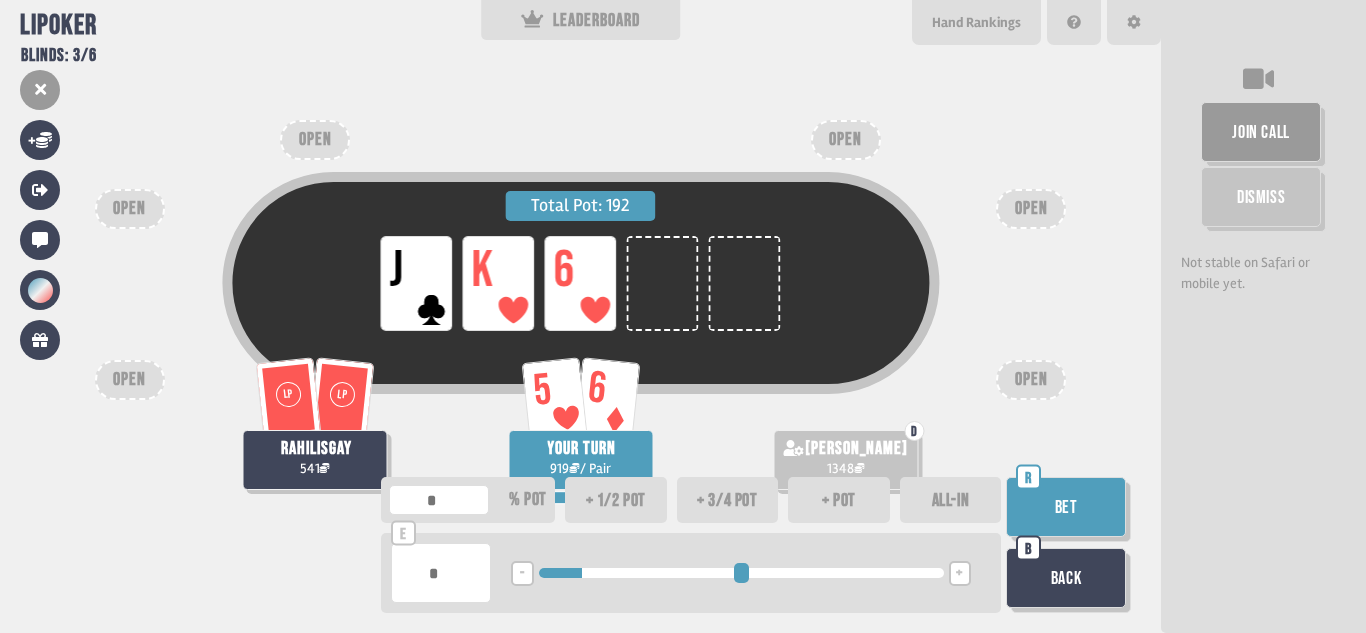 click on "Bet" at bounding box center (1066, 507) 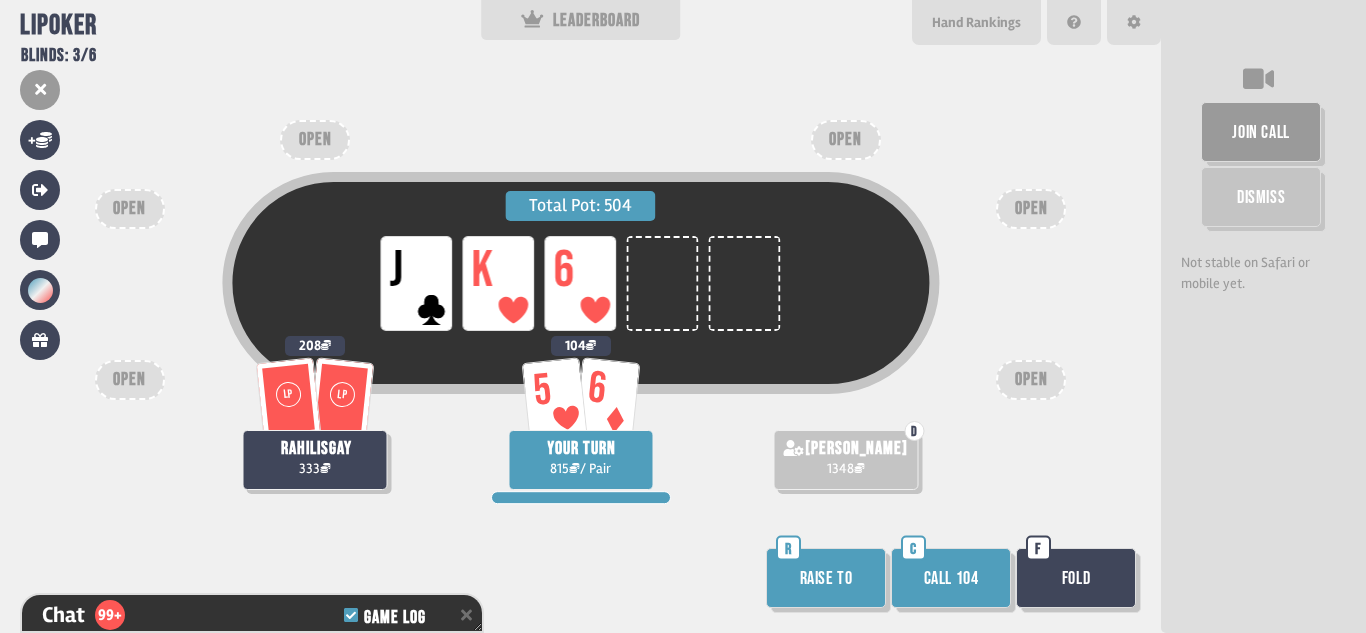 scroll, scrollTop: 4376, scrollLeft: 0, axis: vertical 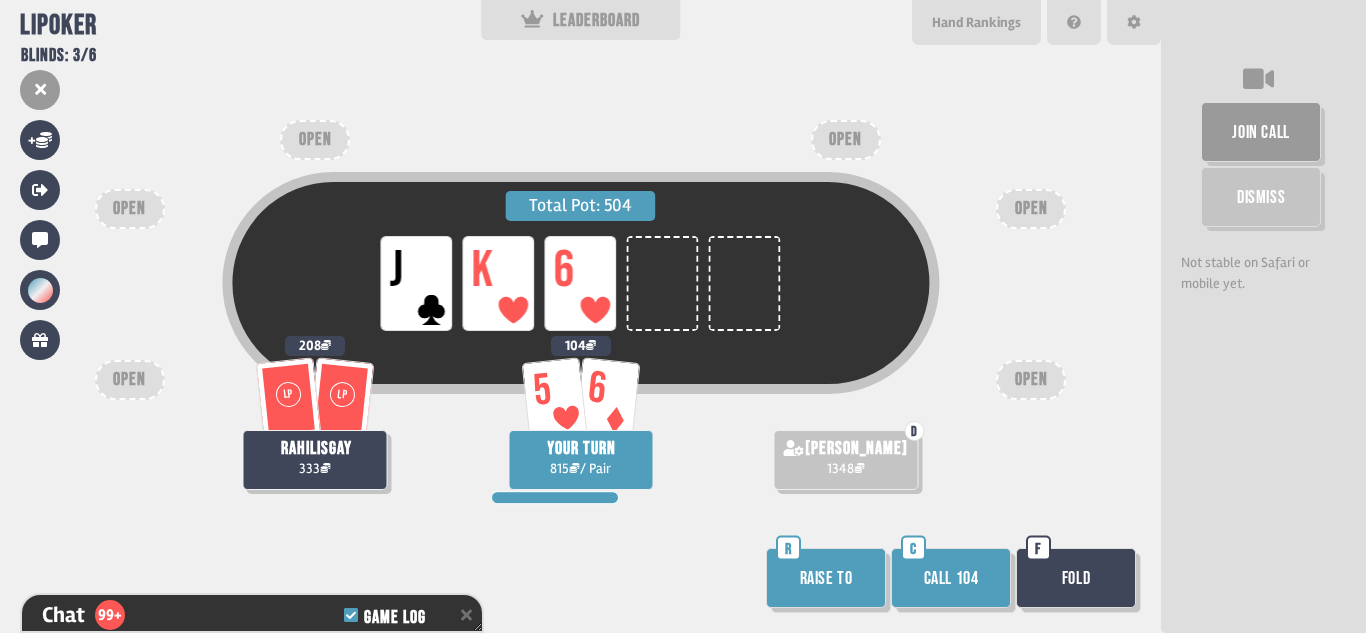 click on "Call 104" at bounding box center (951, 578) 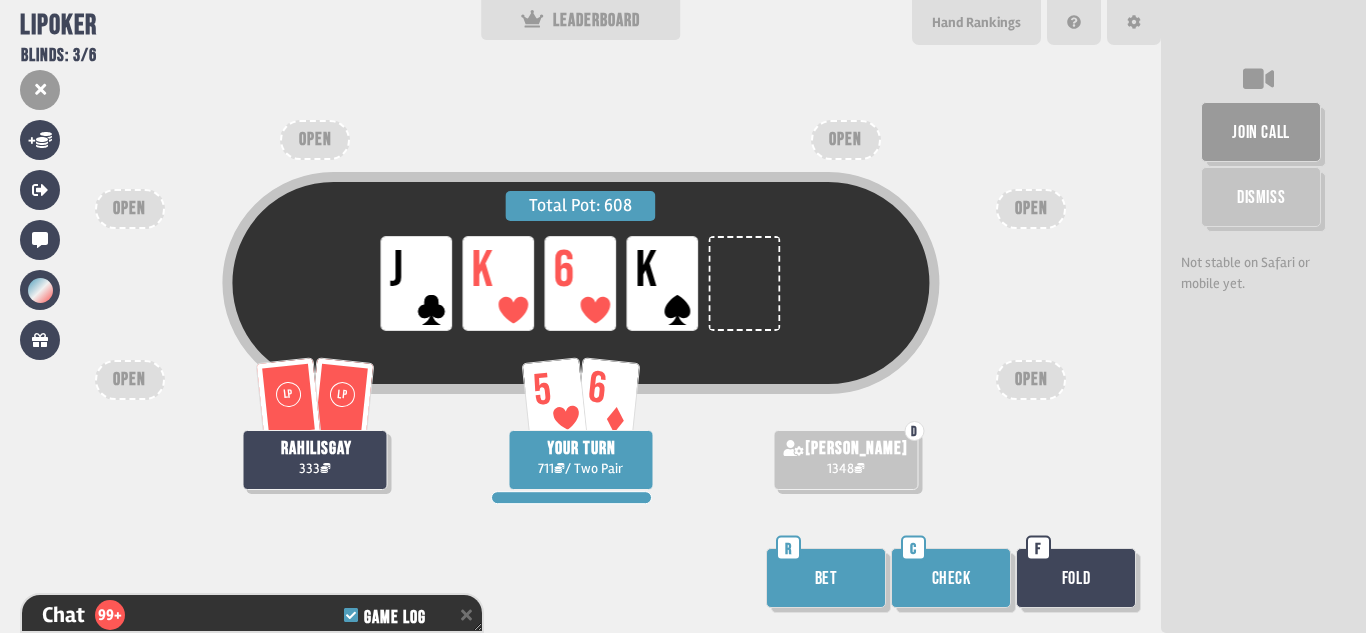 scroll, scrollTop: 4463, scrollLeft: 0, axis: vertical 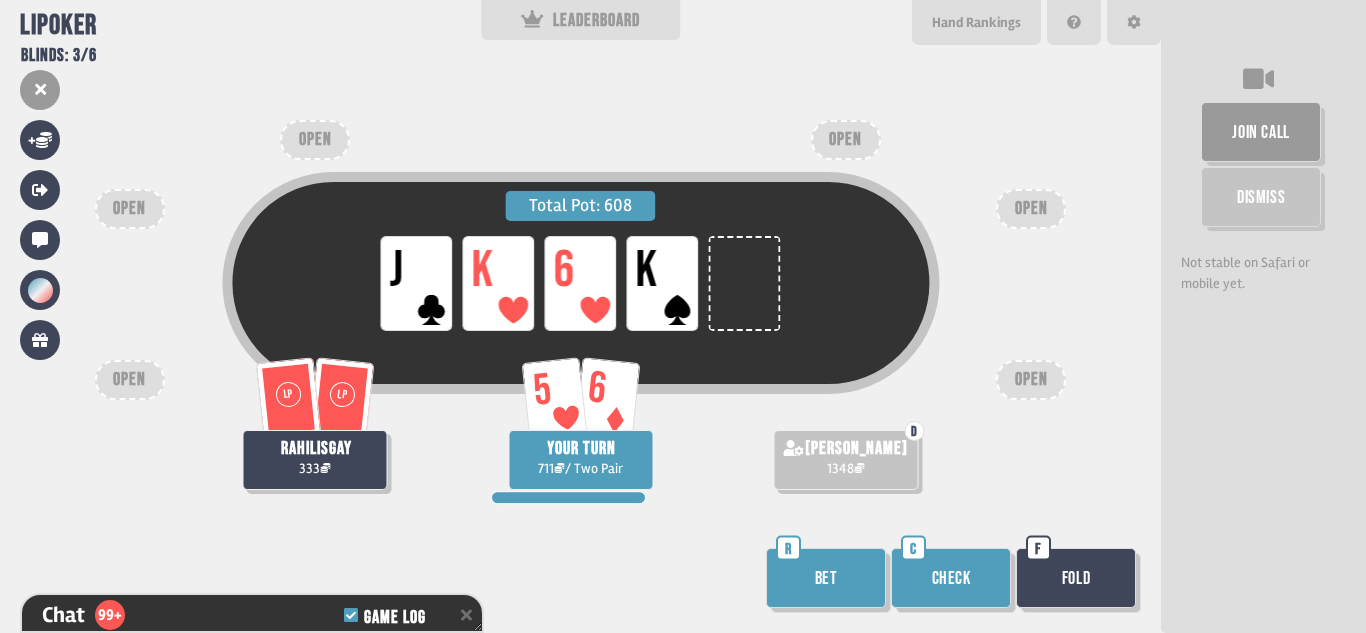 click on "Check" at bounding box center [951, 578] 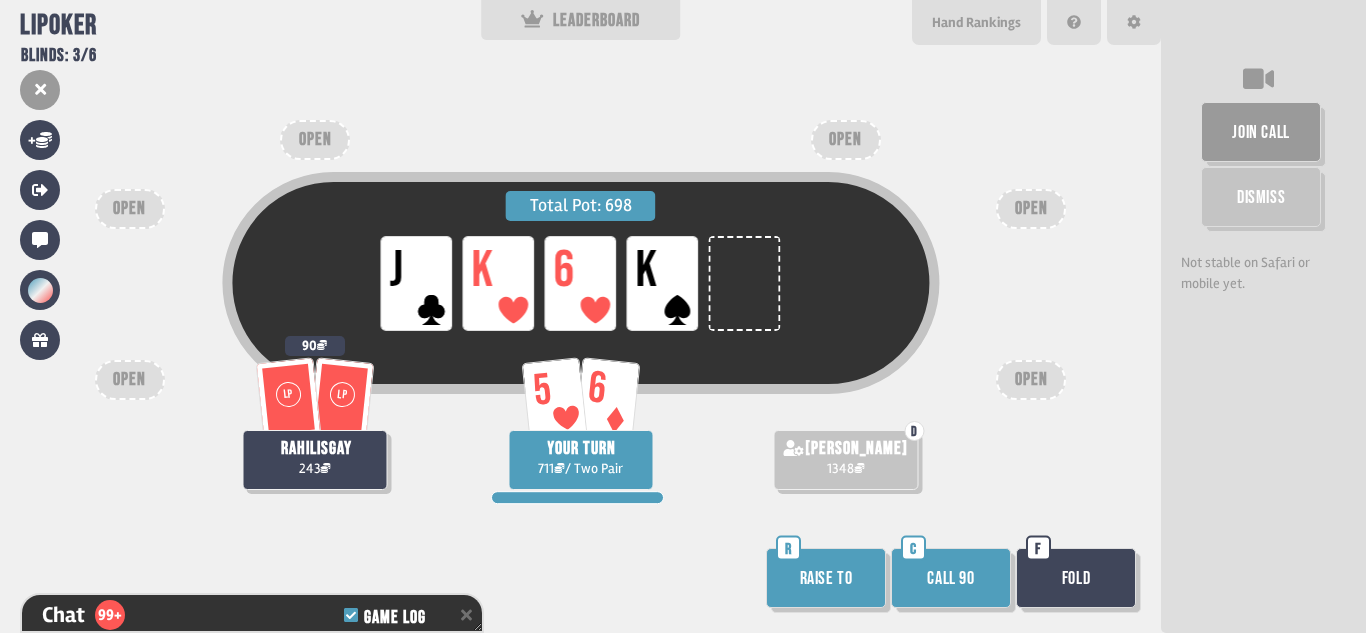 scroll, scrollTop: 4550, scrollLeft: 0, axis: vertical 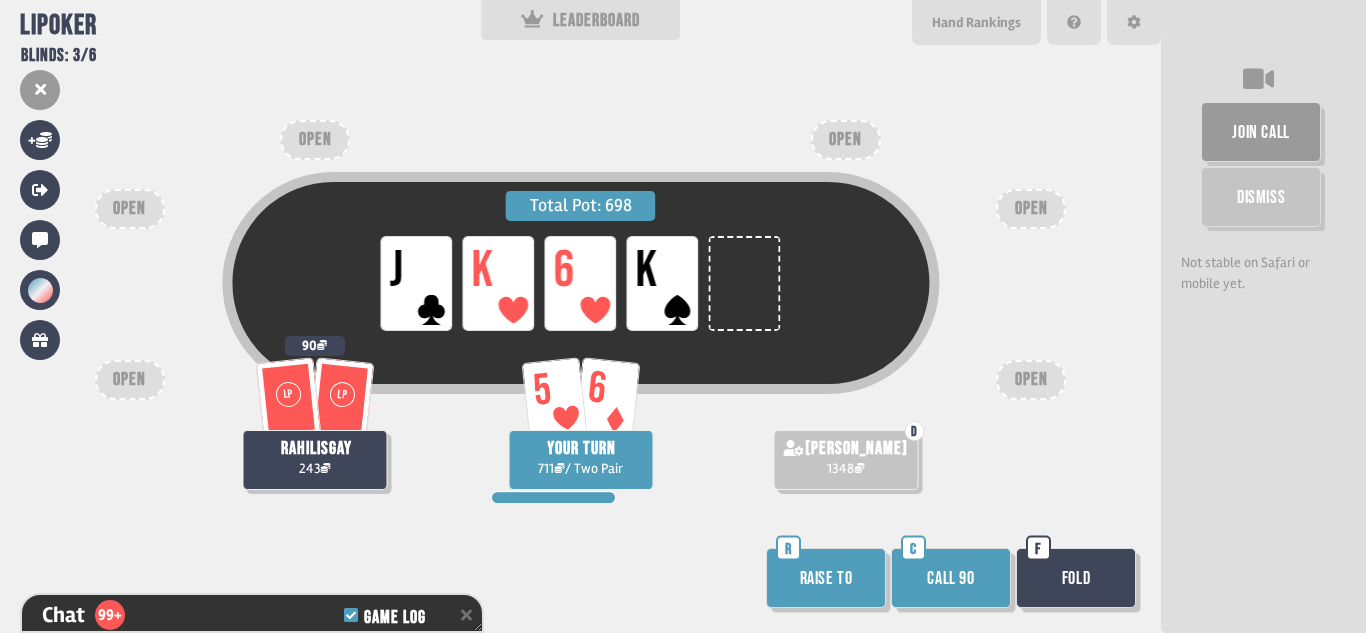 click on "Call 90" at bounding box center [951, 578] 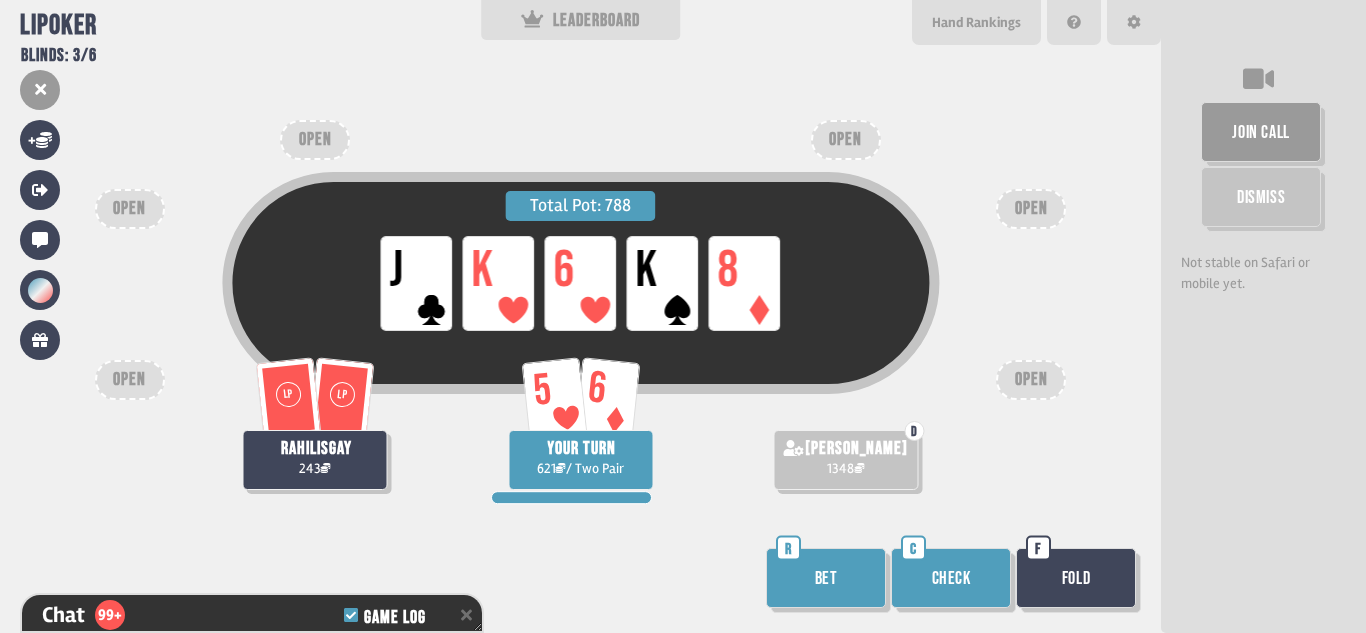 scroll, scrollTop: 4637, scrollLeft: 0, axis: vertical 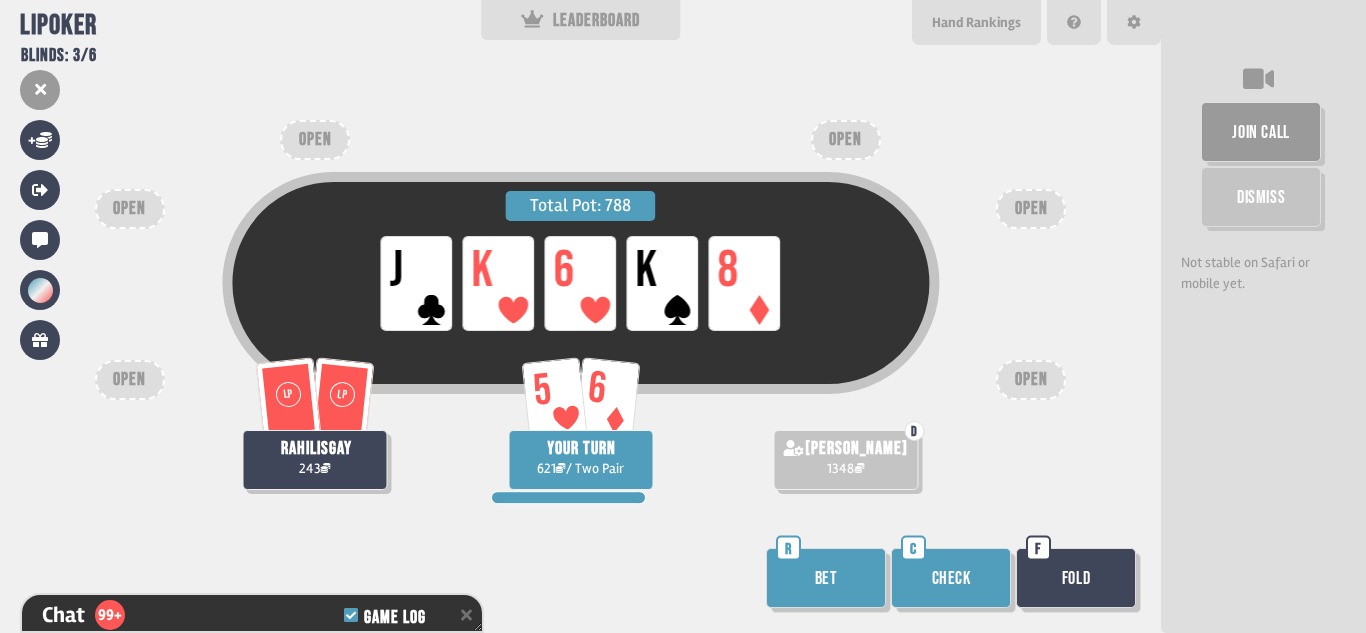 click on "Check" at bounding box center (951, 578) 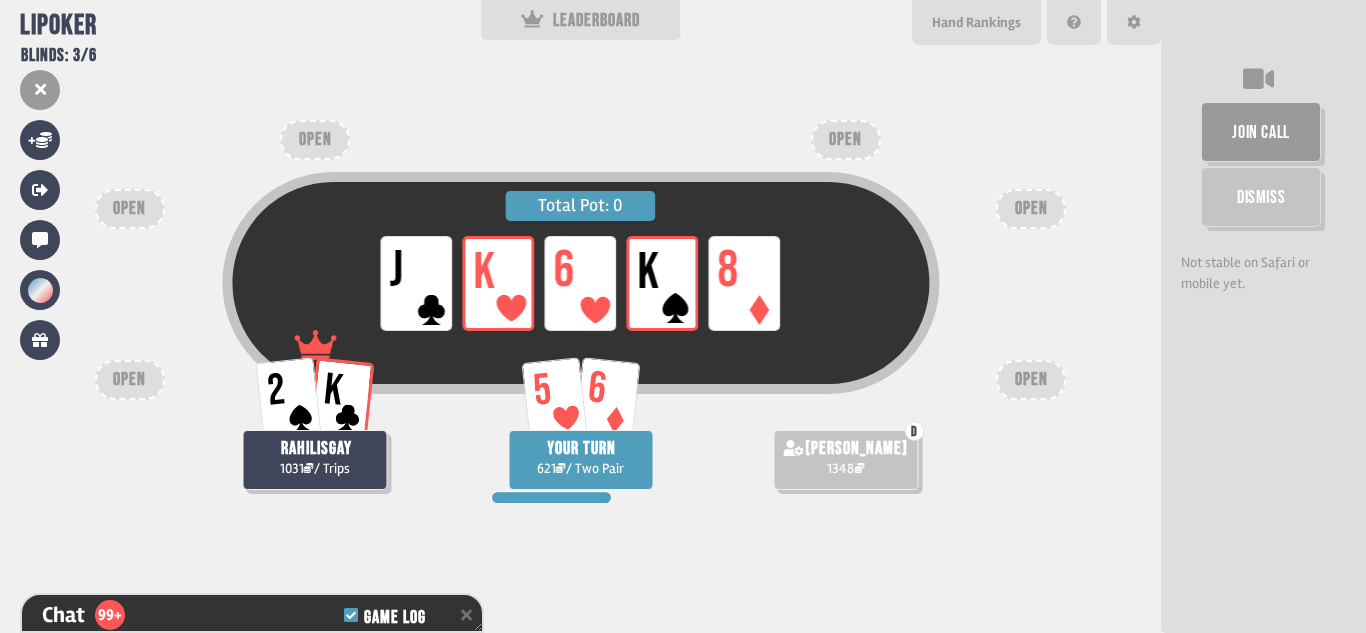 scroll, scrollTop: 4811, scrollLeft: 0, axis: vertical 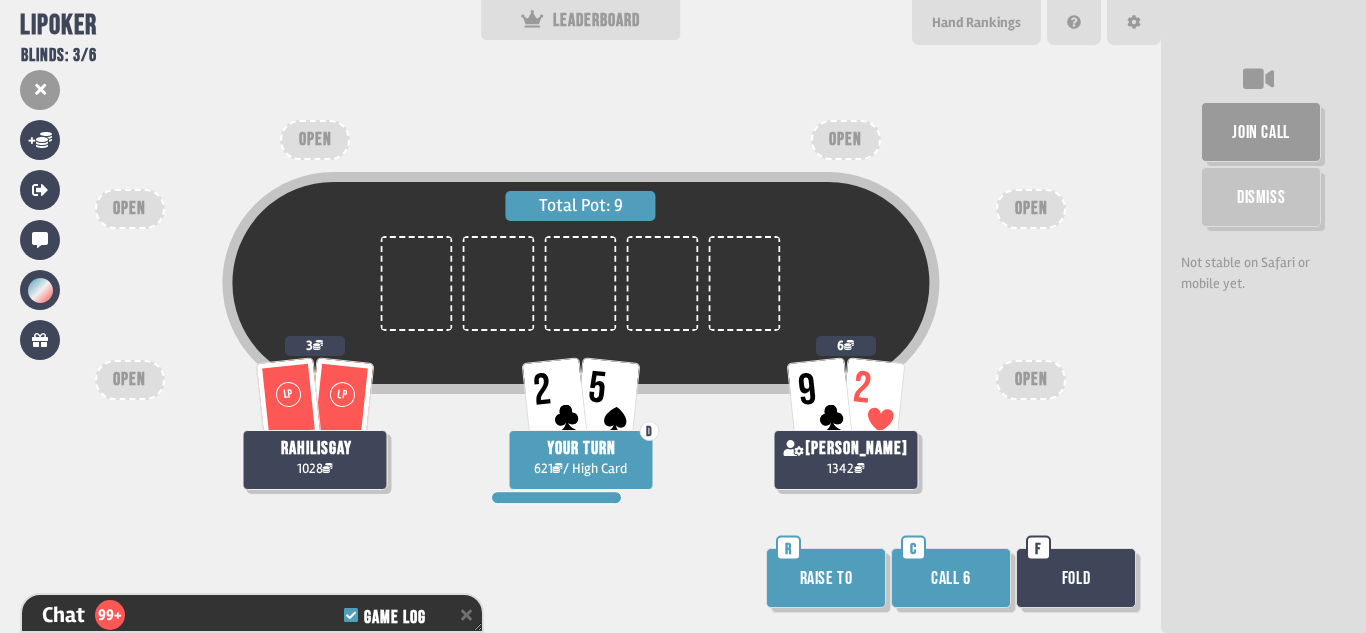 click on "Call 6" at bounding box center (951, 578) 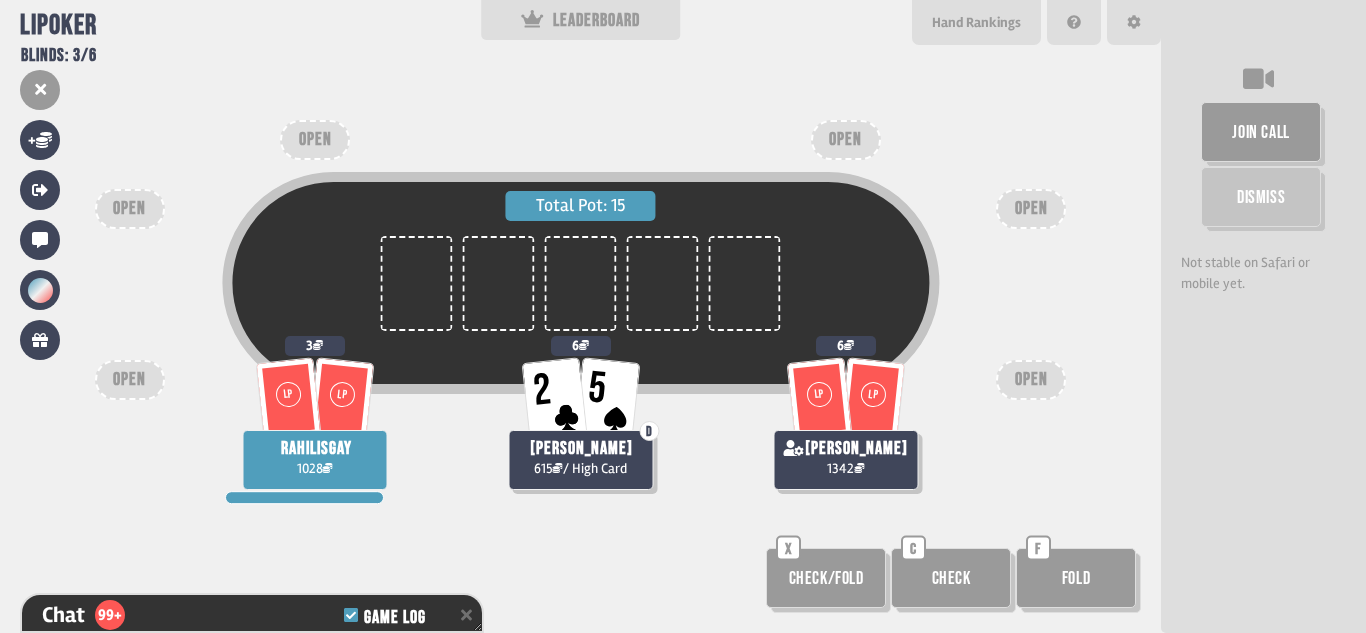 scroll, scrollTop: 4869, scrollLeft: 0, axis: vertical 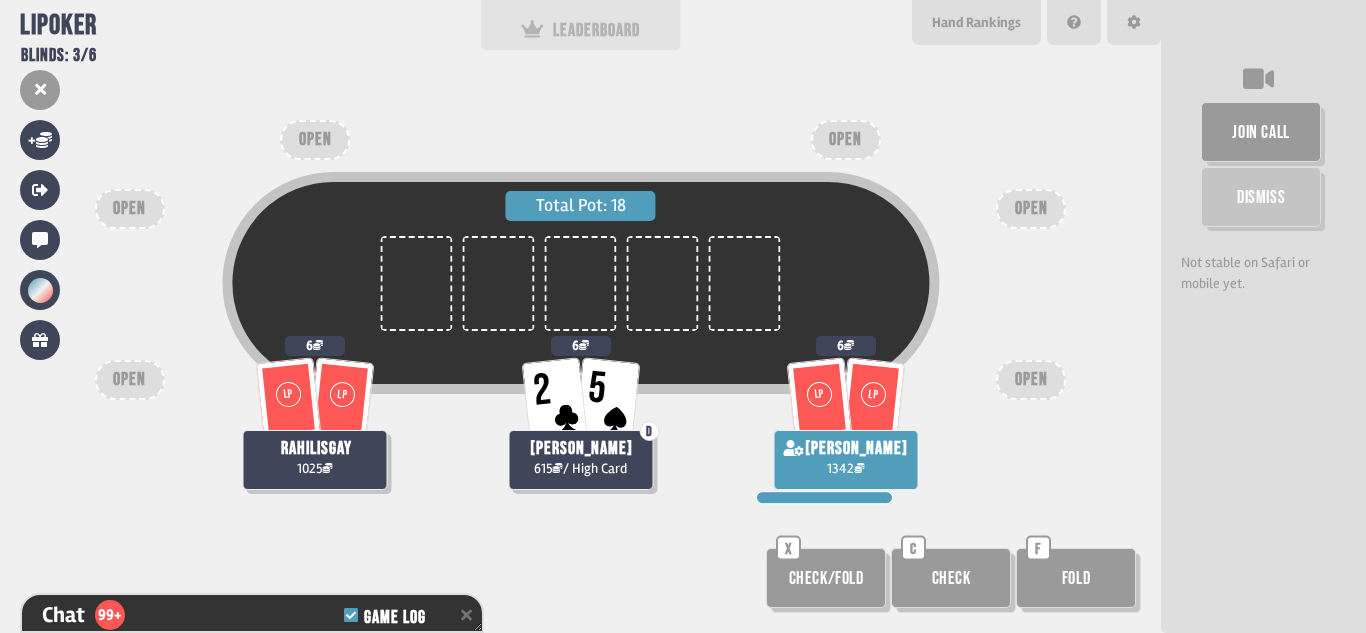 click on "LEADERBOARD" at bounding box center [581, 30] 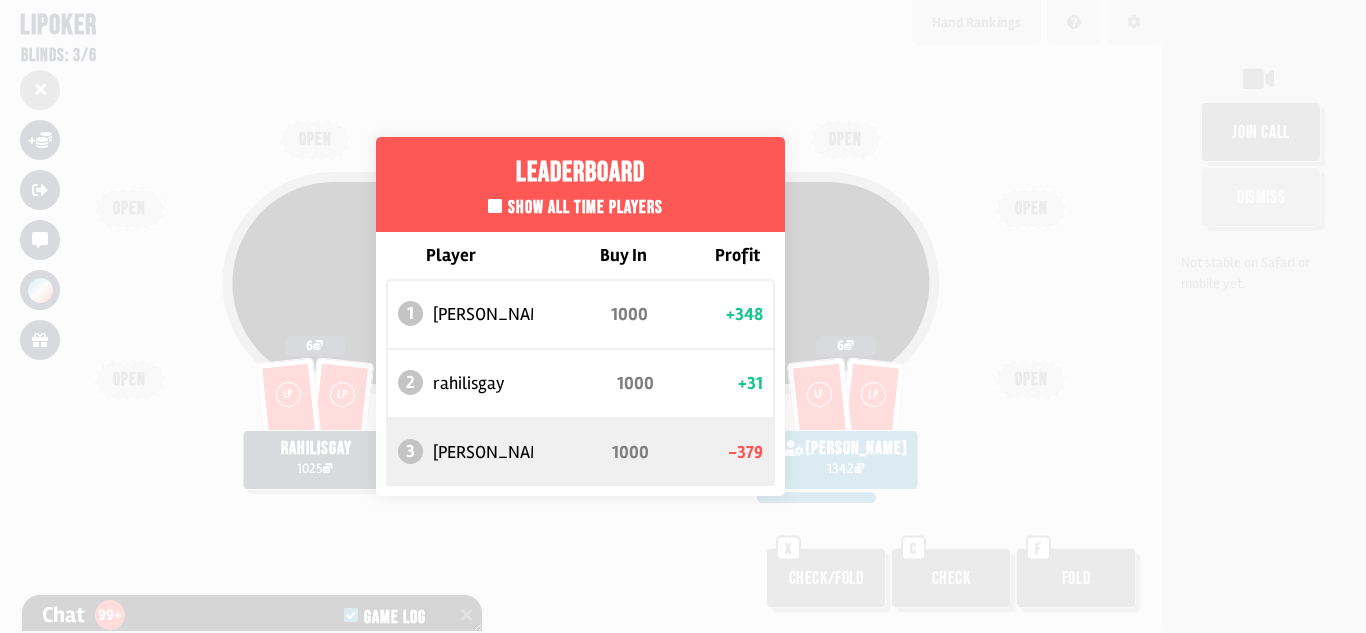 click on "Leaderboard   Show all time players Player Buy In Profit 1 [PERSON_NAME] 1000 +348 2 rahilisgay 1000 +31 3 [PERSON_NAME] 1000 -379" at bounding box center (580, 316) 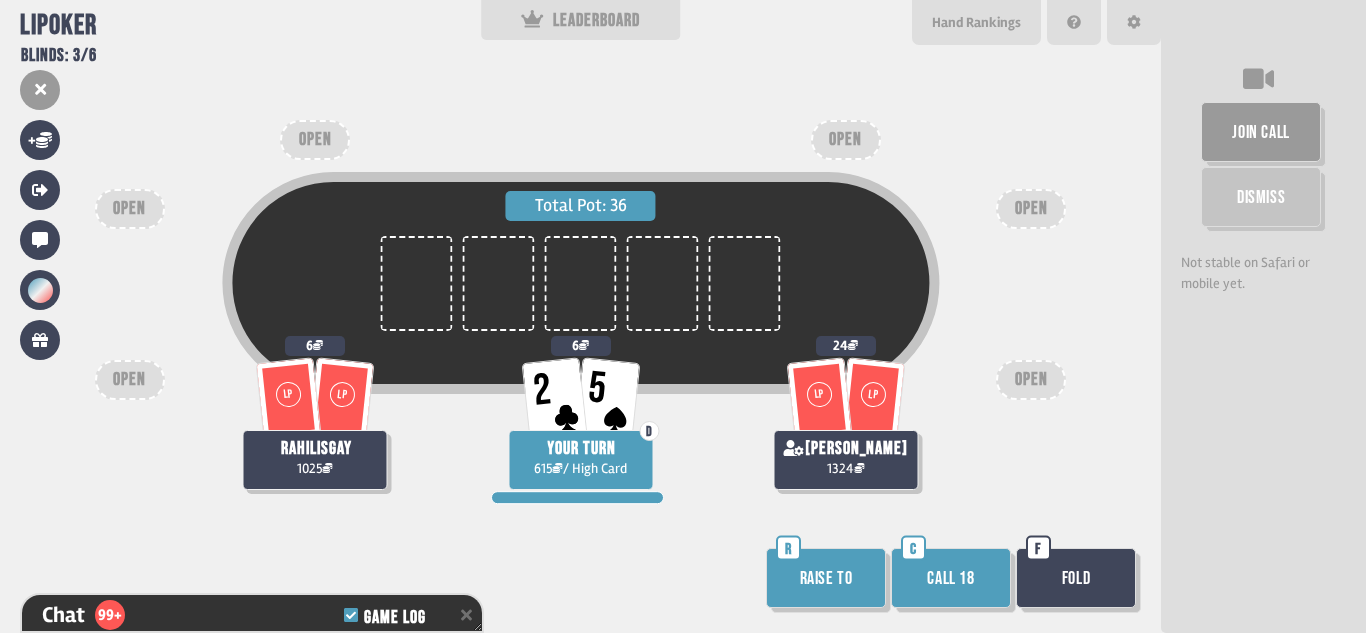 scroll, scrollTop: 4927, scrollLeft: 0, axis: vertical 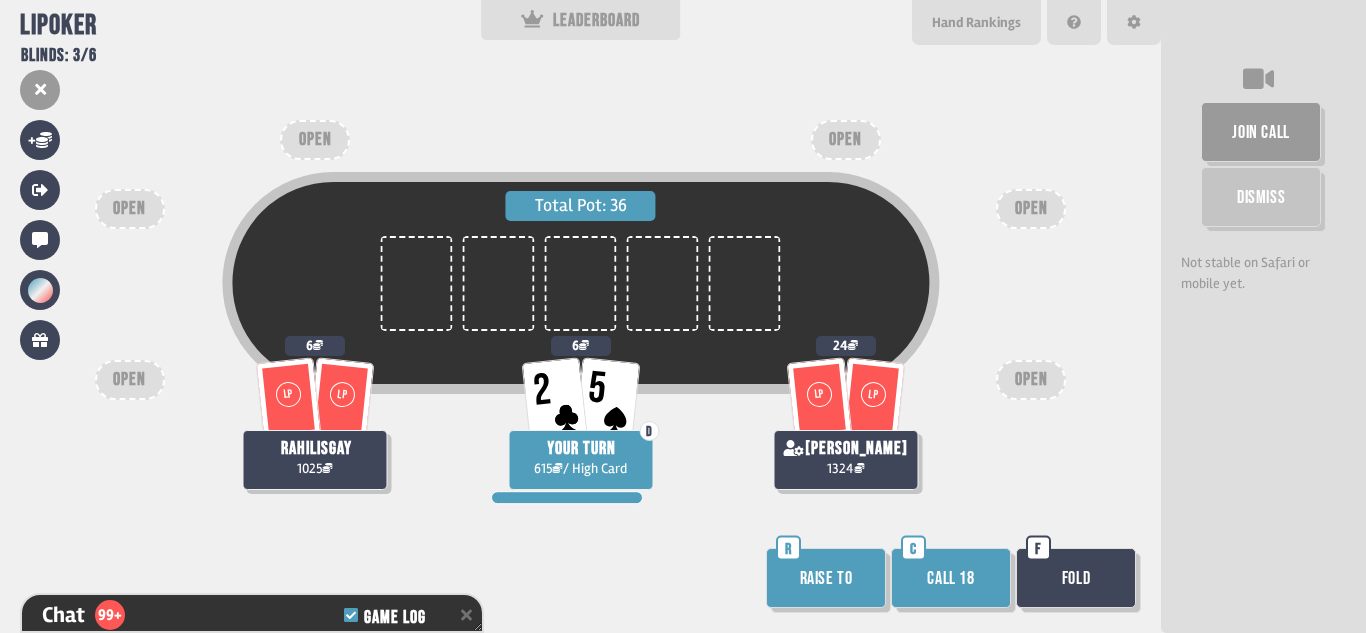 click on "Call 18" at bounding box center [951, 578] 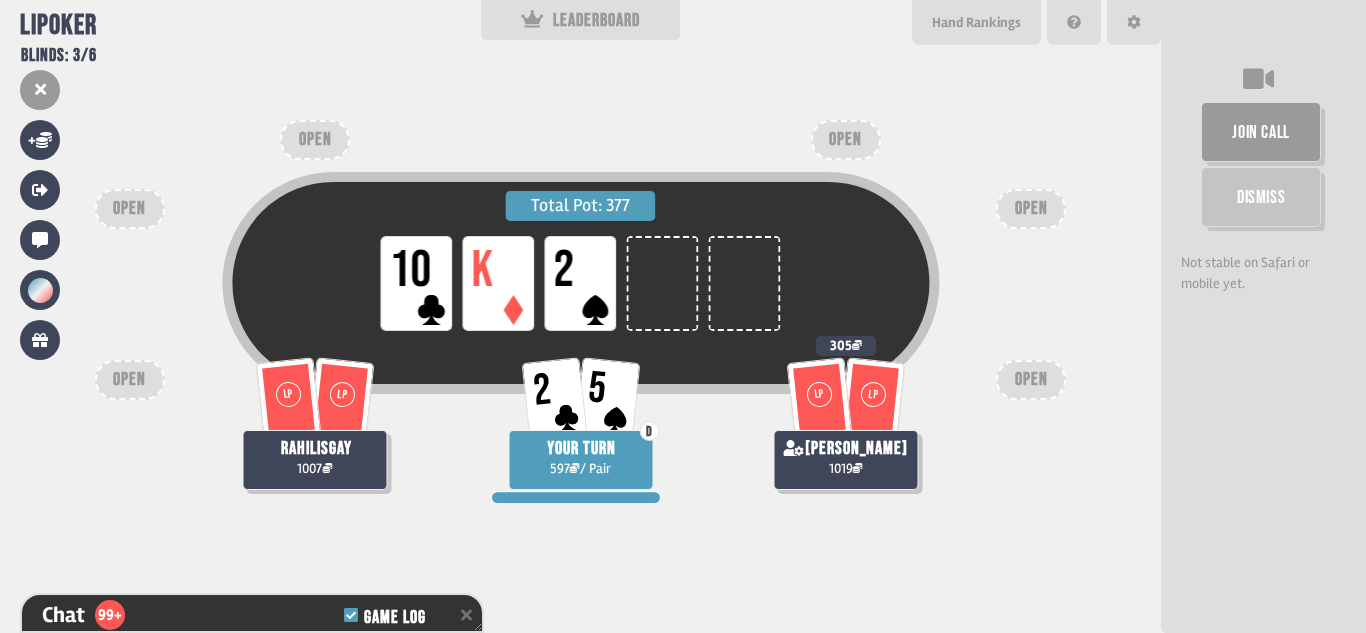 scroll, scrollTop: 5130, scrollLeft: 0, axis: vertical 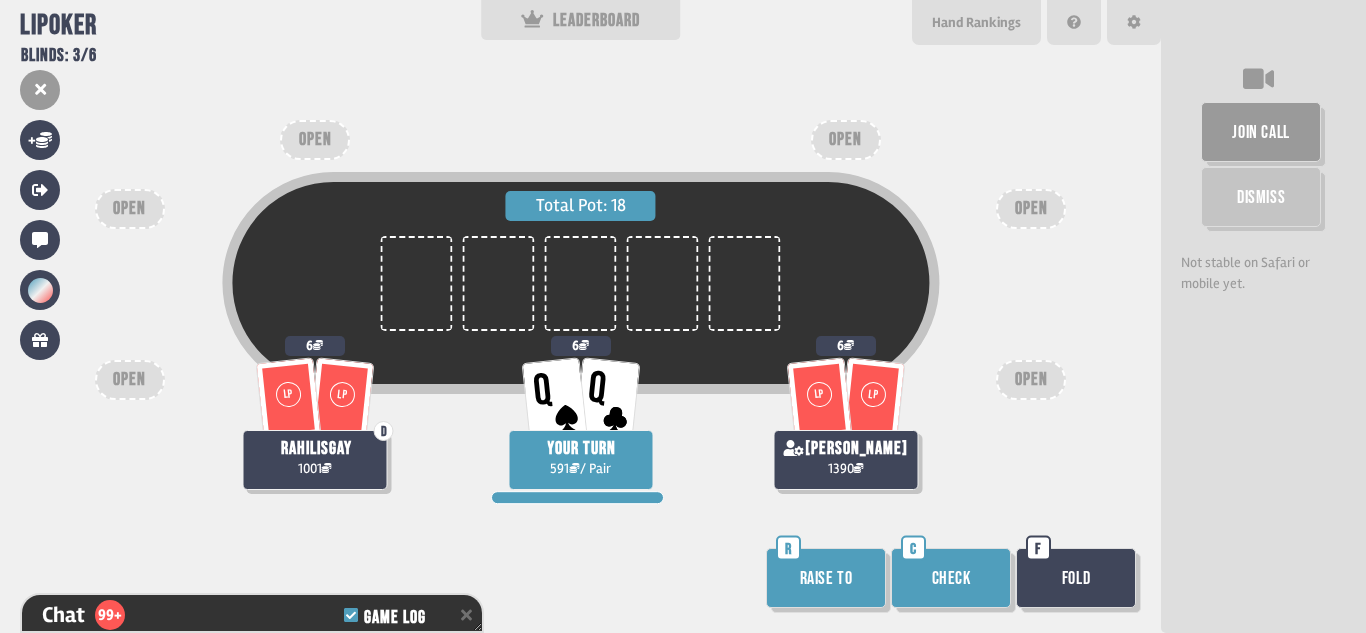 click on "Raise to" at bounding box center (826, 578) 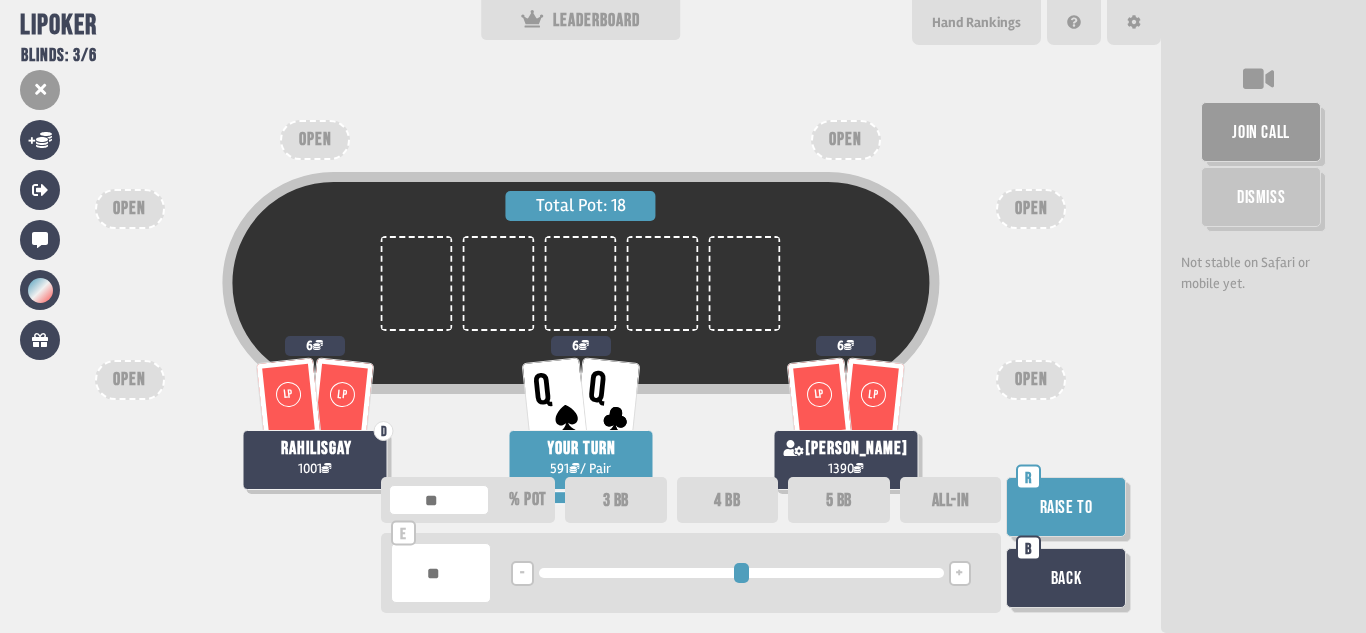 type on "***" 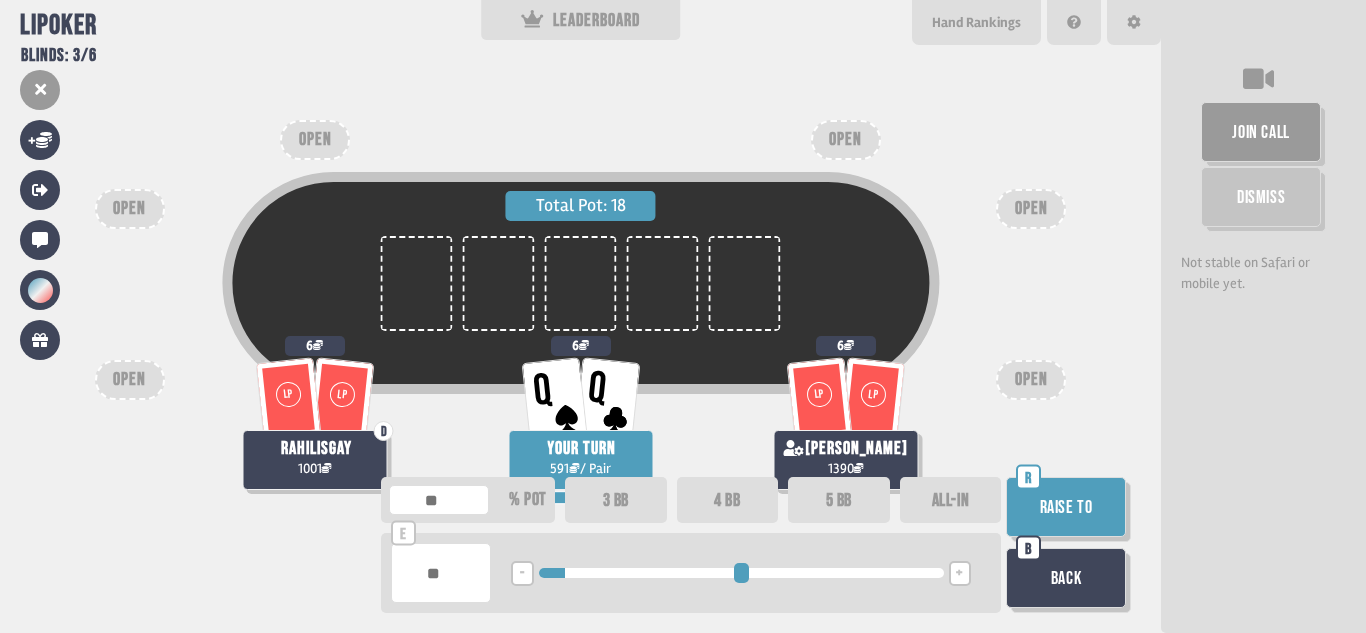 click at bounding box center (741, 573) 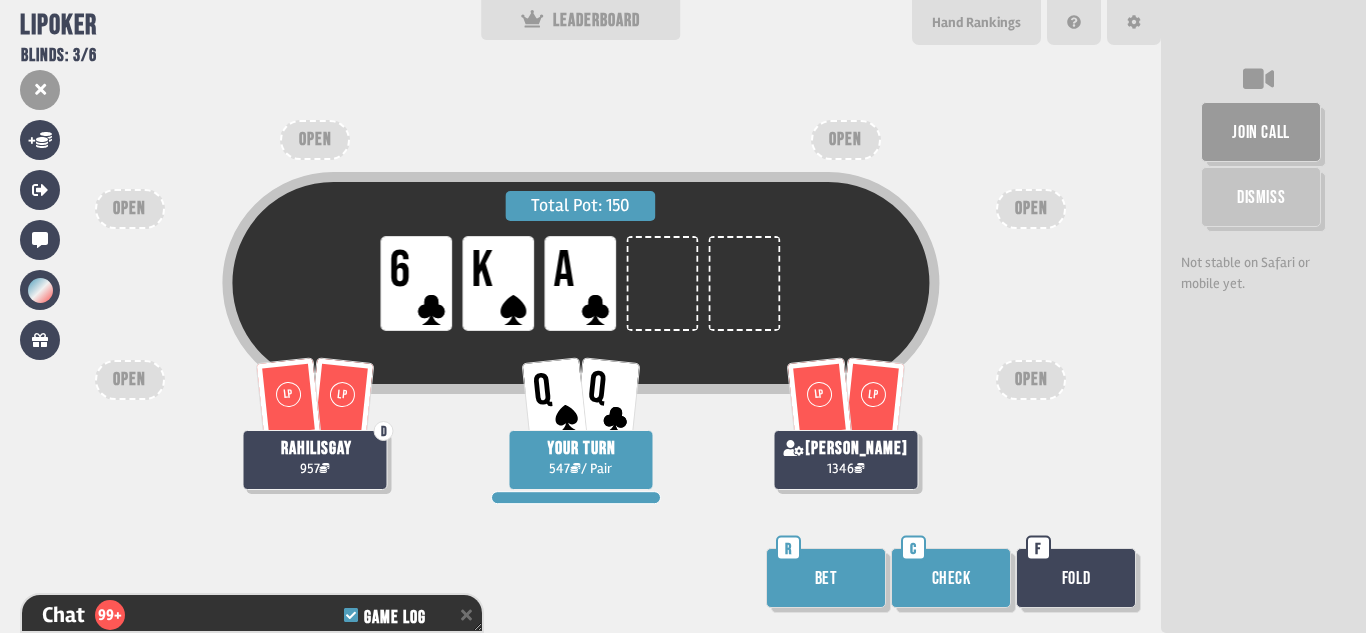 scroll, scrollTop: 5507, scrollLeft: 0, axis: vertical 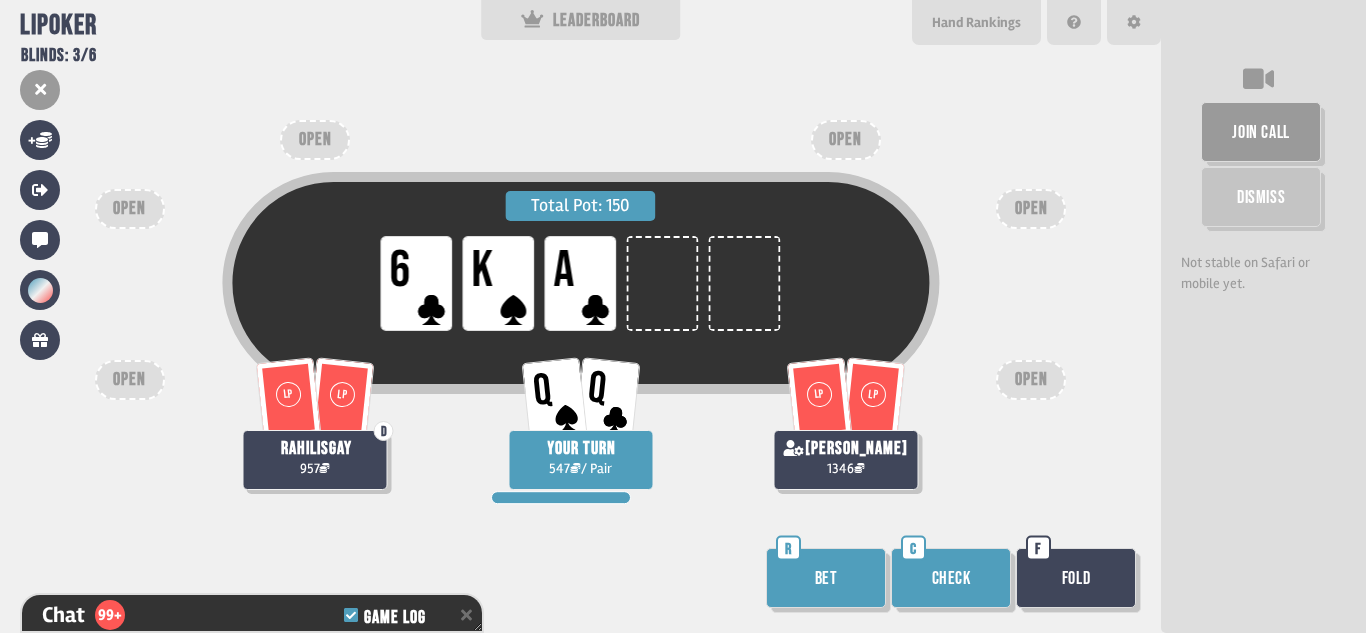 click on "Bet" at bounding box center [826, 578] 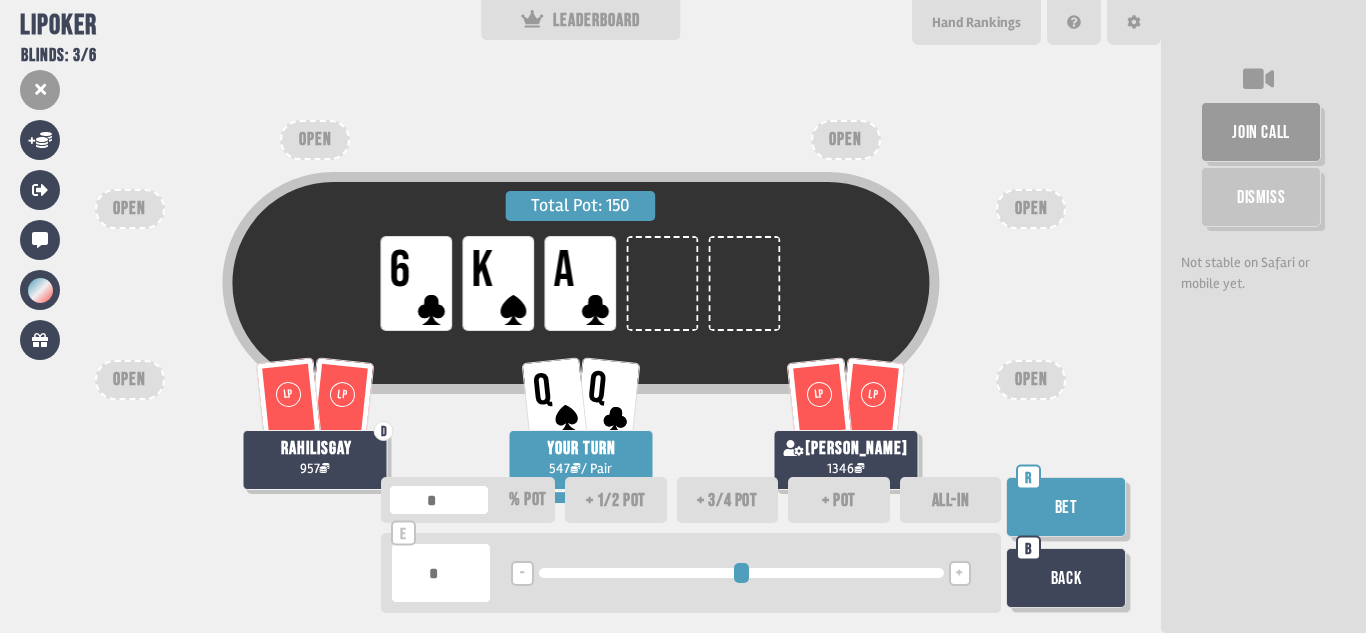 click on "+" at bounding box center [959, 574] 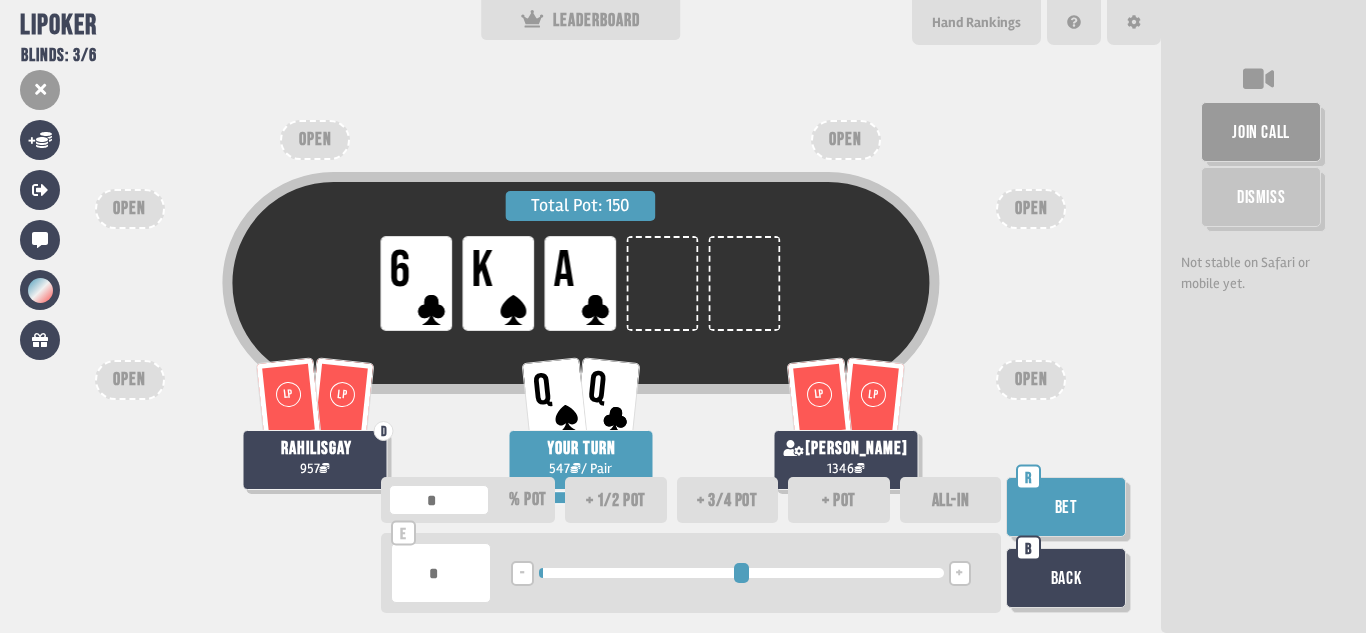 click on "+" at bounding box center (959, 574) 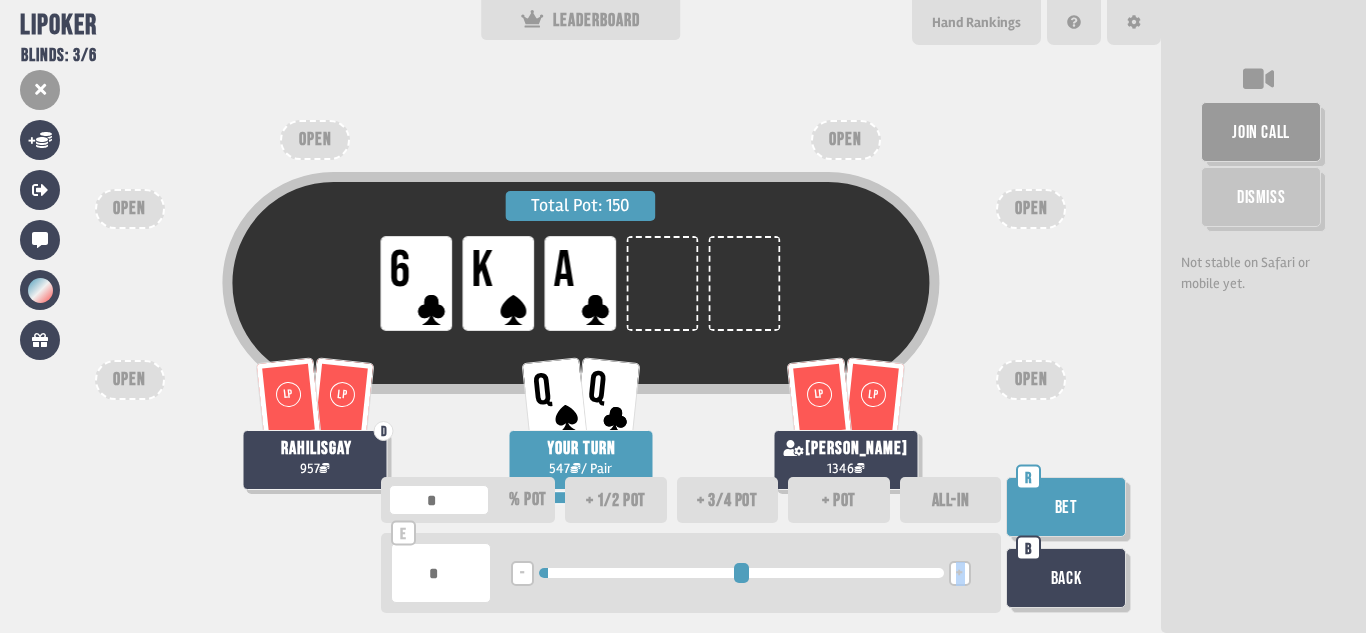 click on "+" at bounding box center (959, 574) 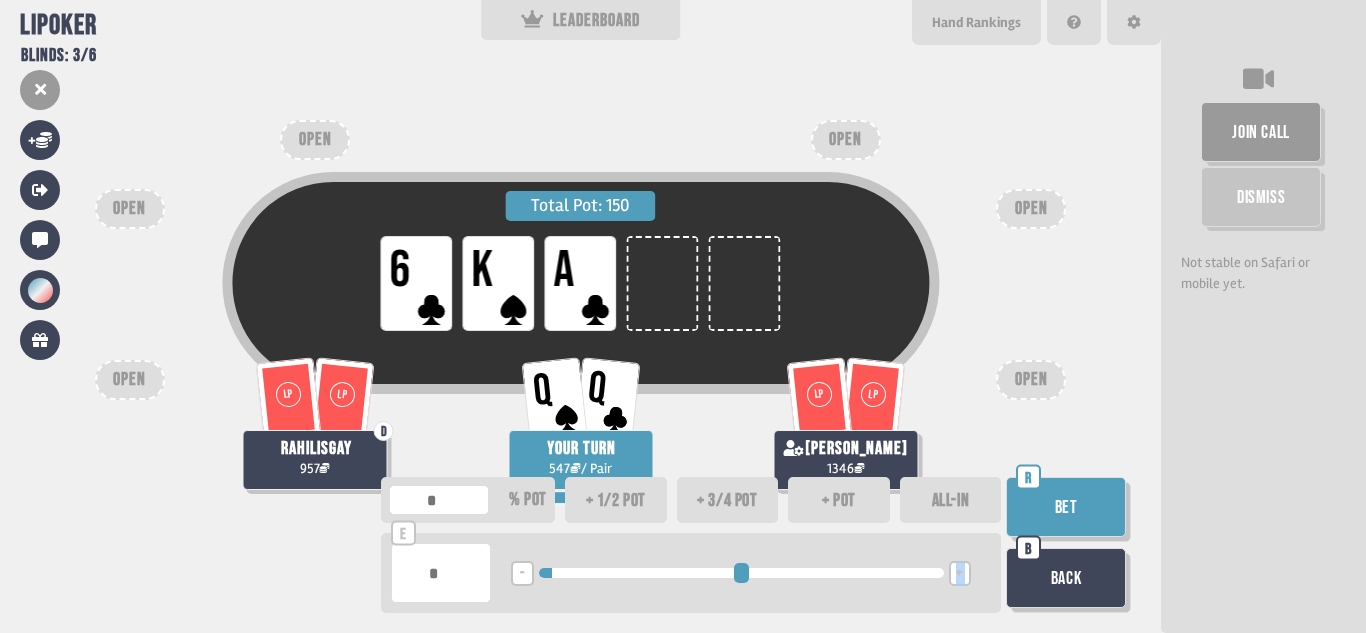 click on "Bet" at bounding box center (1066, 507) 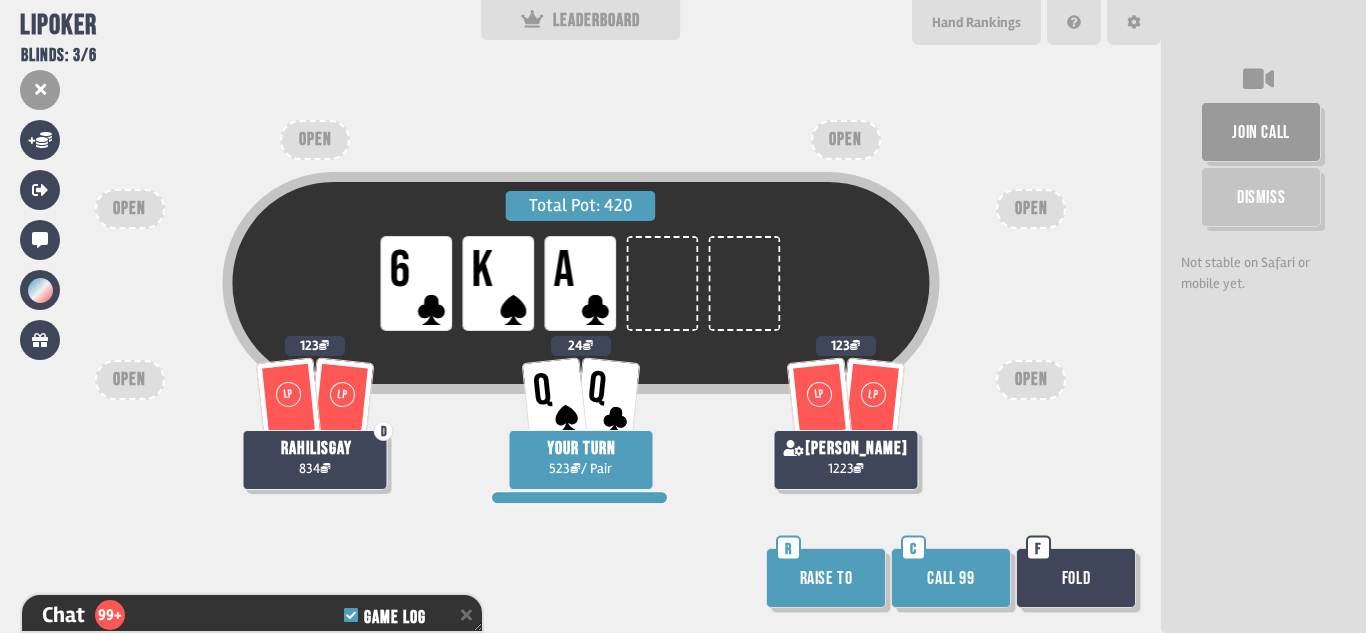 scroll, scrollTop: 5623, scrollLeft: 0, axis: vertical 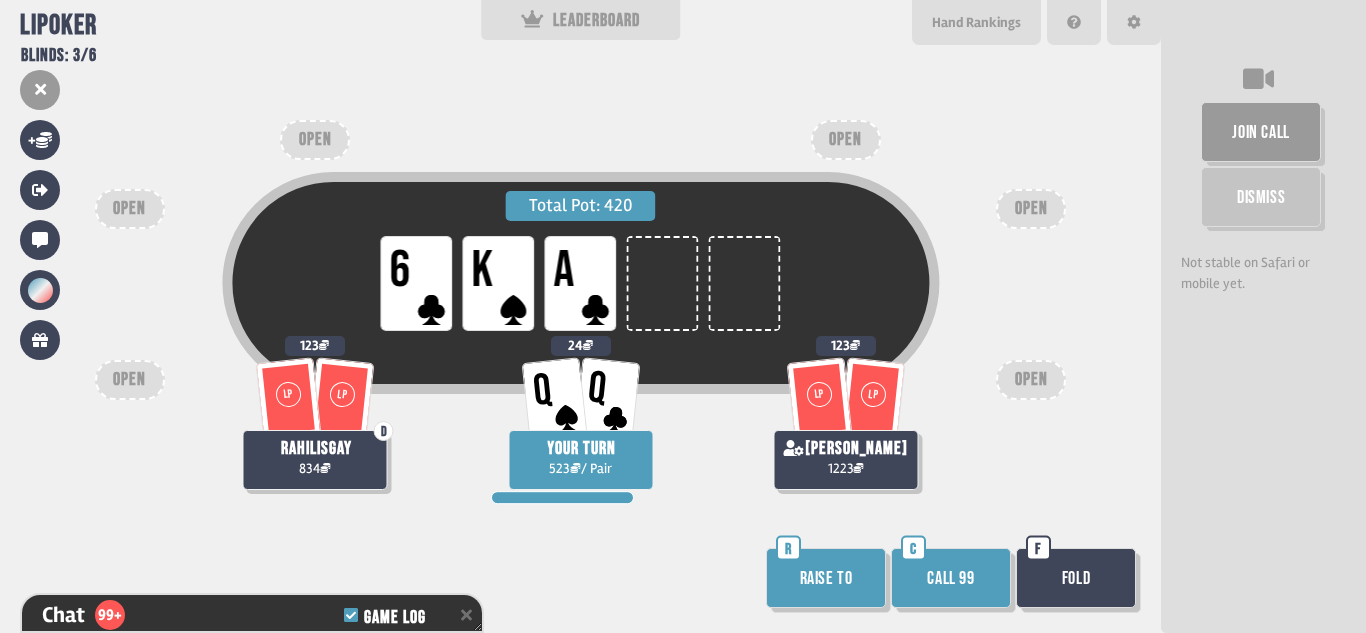 click on "Call 99" at bounding box center [951, 578] 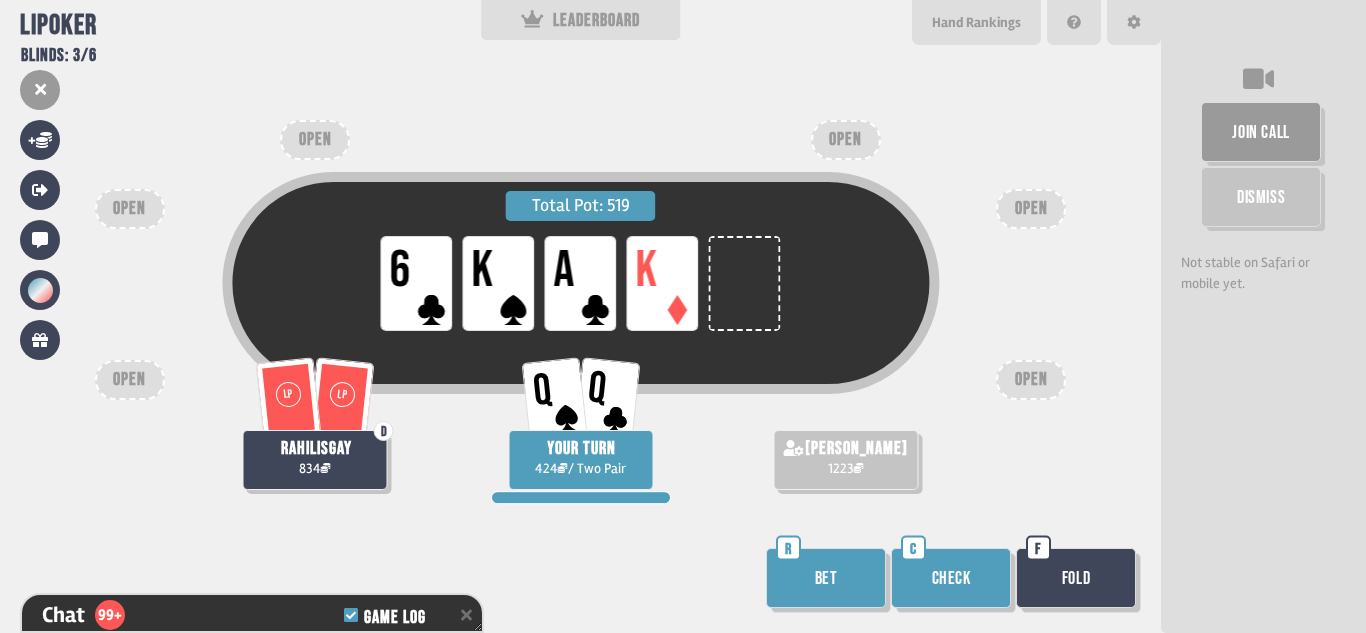 scroll, scrollTop: 5739, scrollLeft: 0, axis: vertical 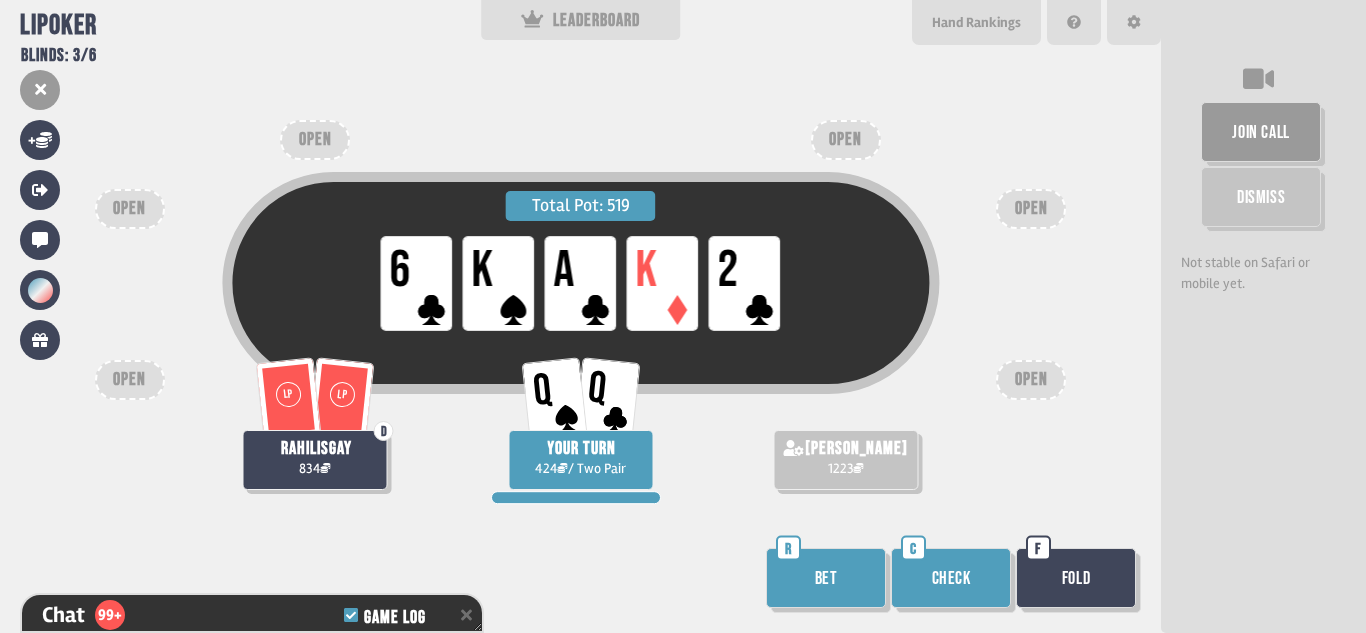 click on "Bet" at bounding box center [826, 578] 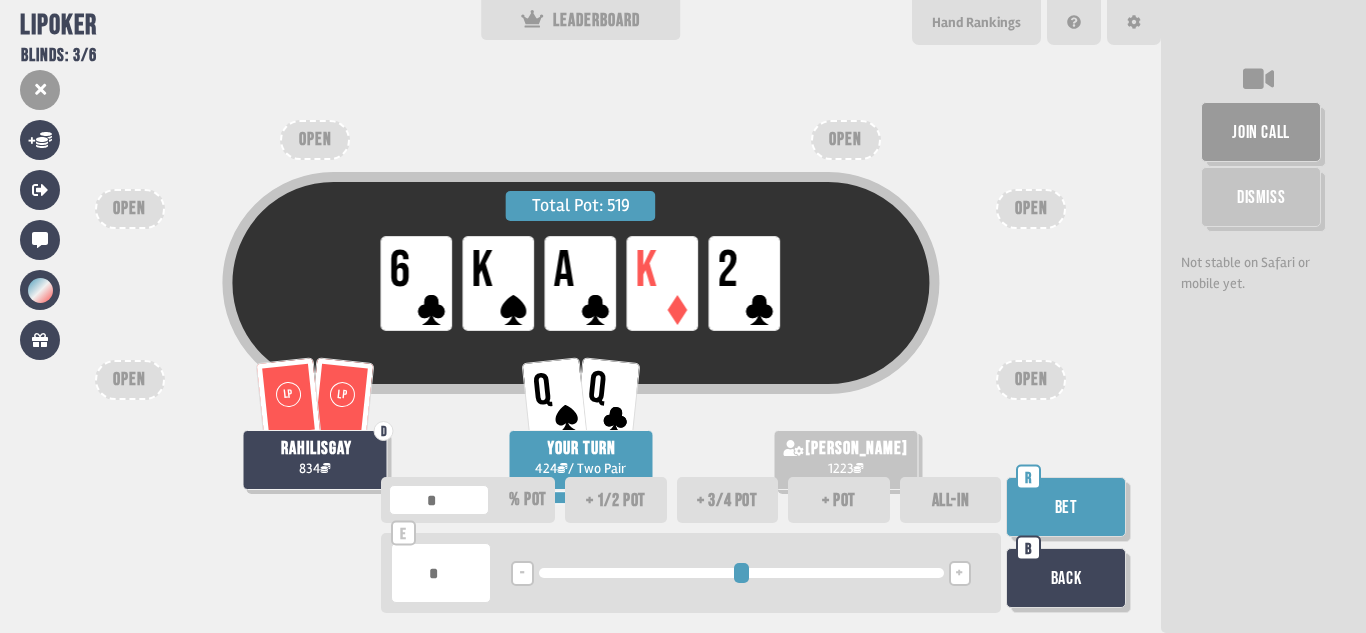 type on "*" 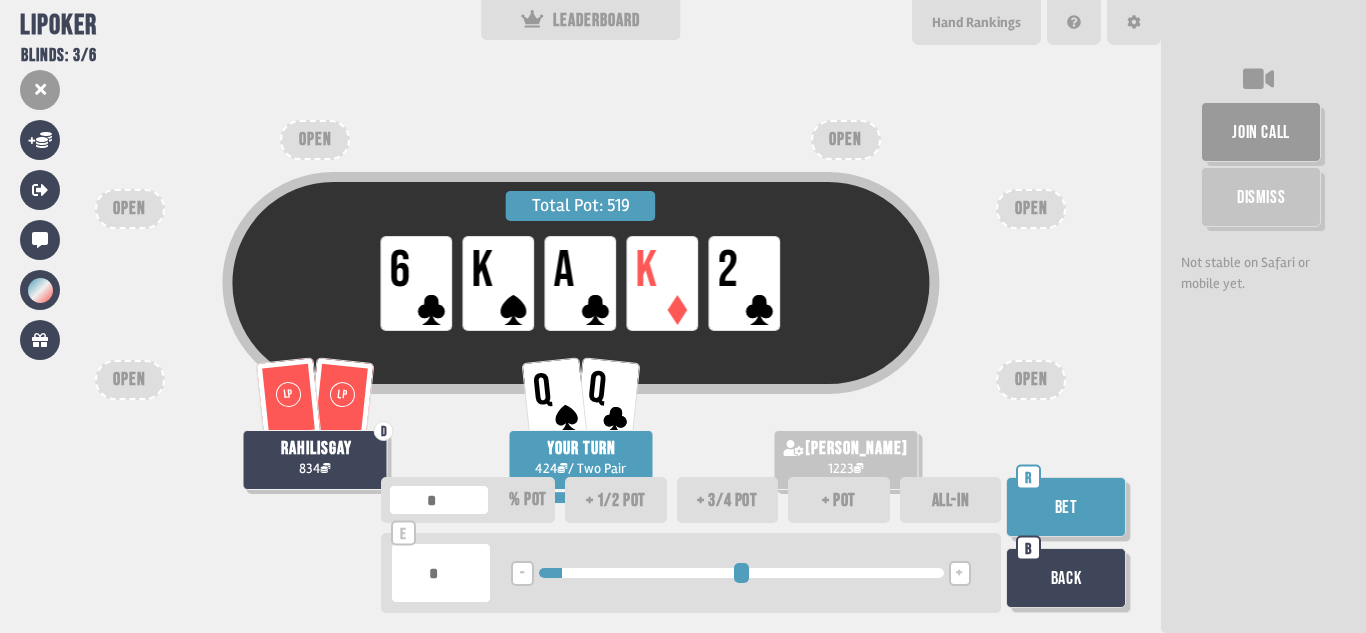 click on "Bet" at bounding box center (1066, 507) 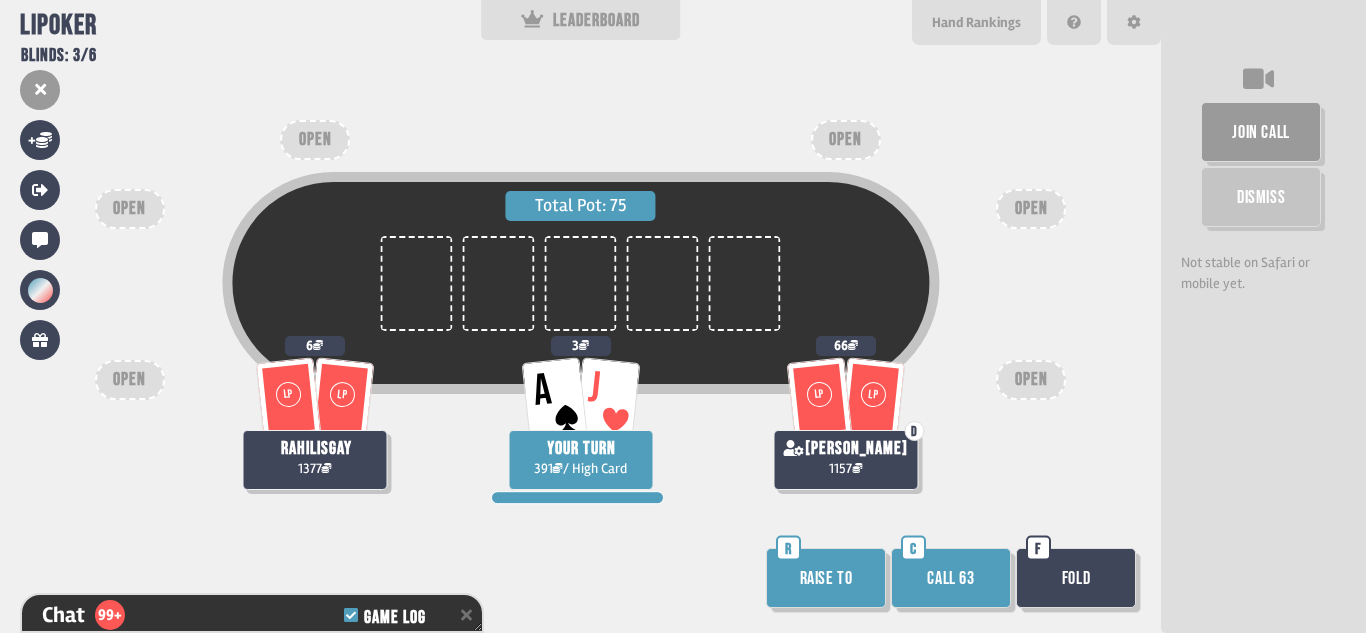 scroll, scrollTop: 6058, scrollLeft: 0, axis: vertical 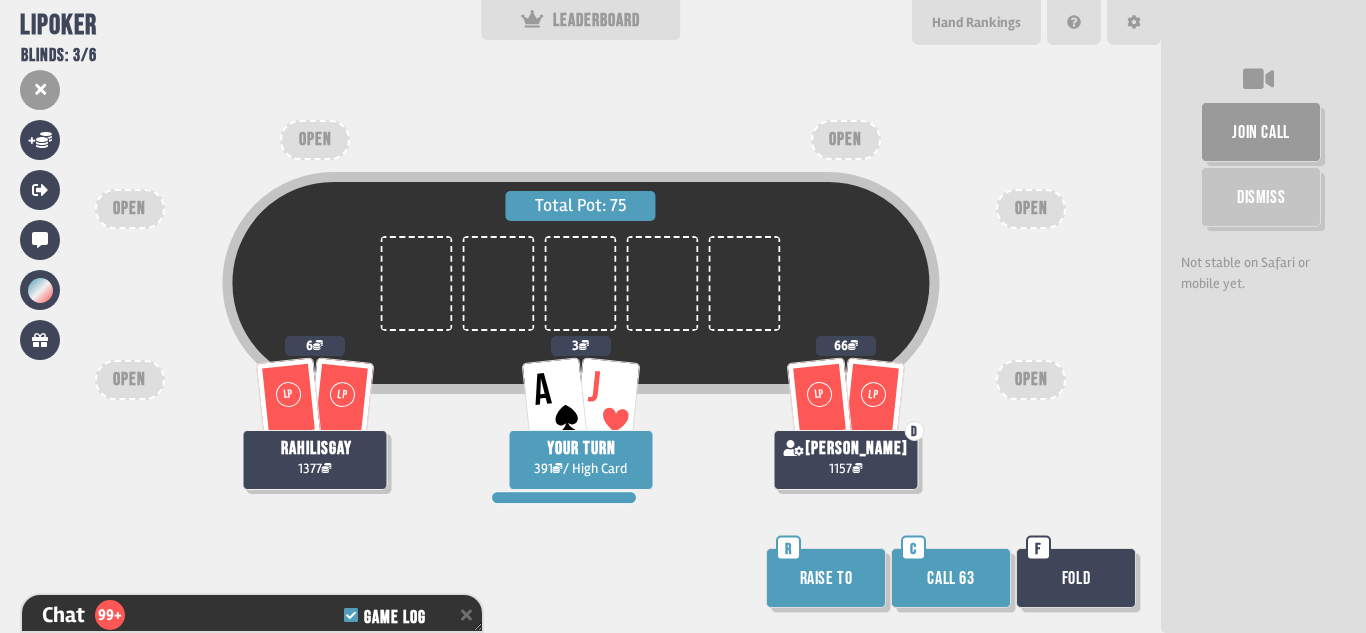 click on "Call 63" at bounding box center (951, 578) 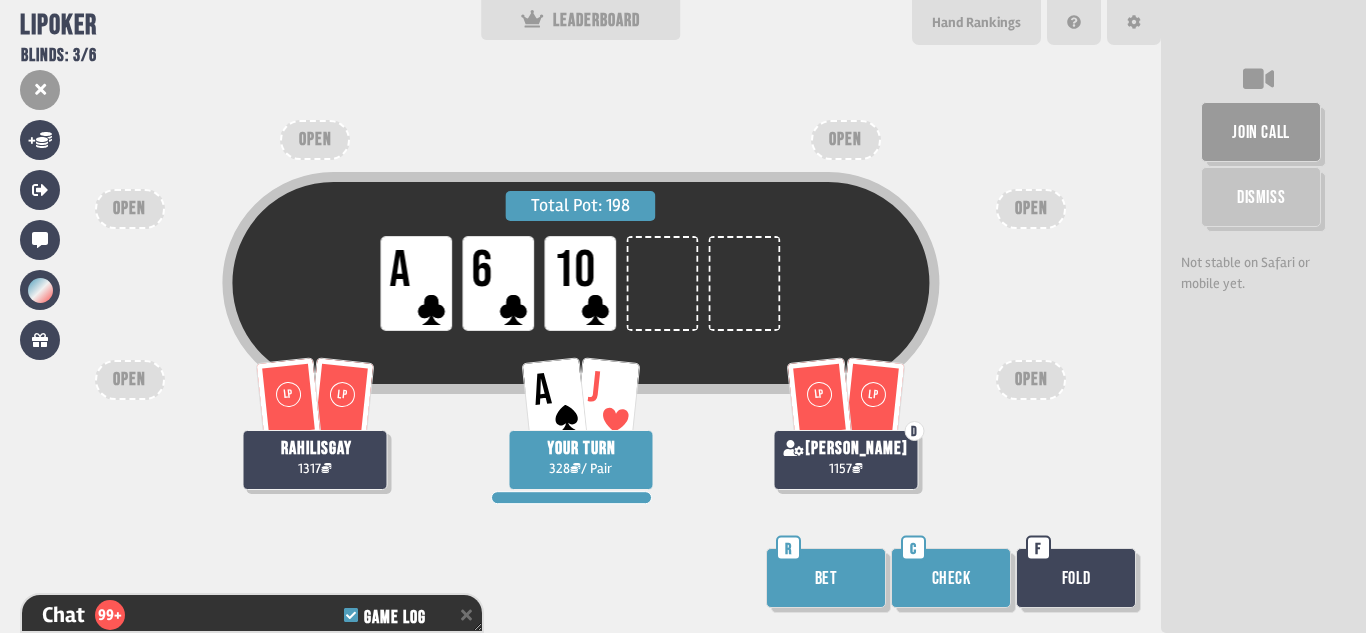 scroll, scrollTop: 6174, scrollLeft: 0, axis: vertical 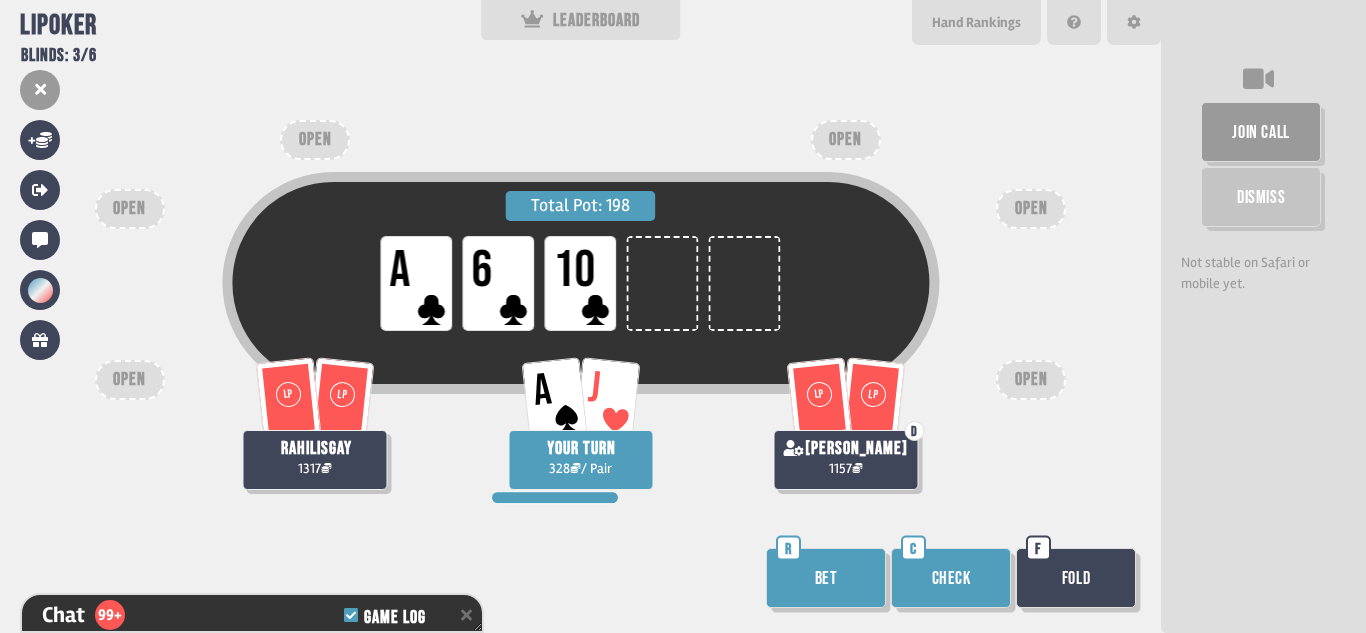 click on "Check" at bounding box center [951, 578] 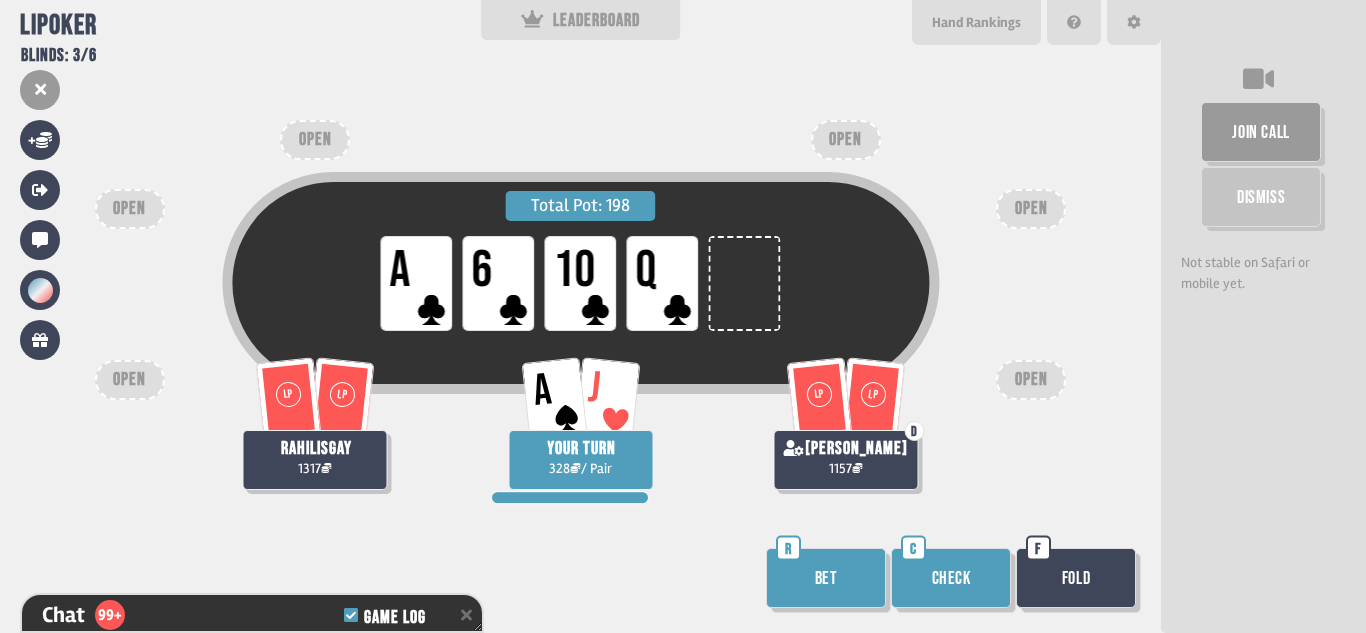 scroll, scrollTop: 6319, scrollLeft: 0, axis: vertical 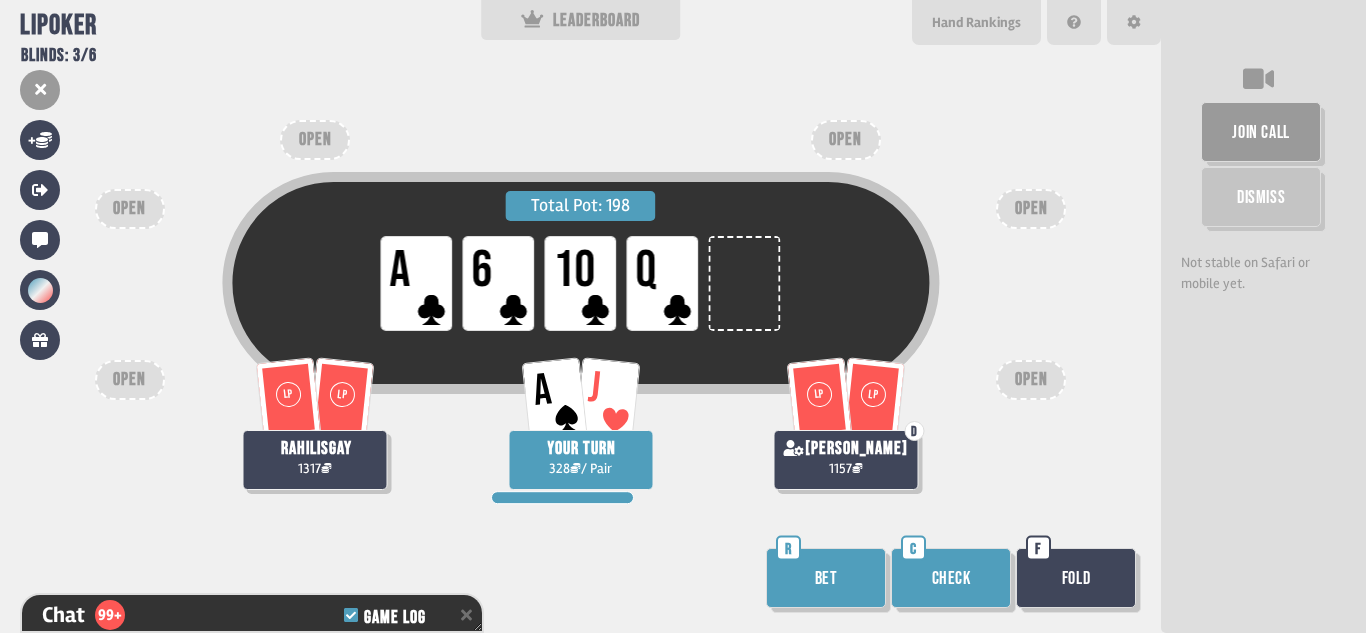 click on "Check" at bounding box center (951, 578) 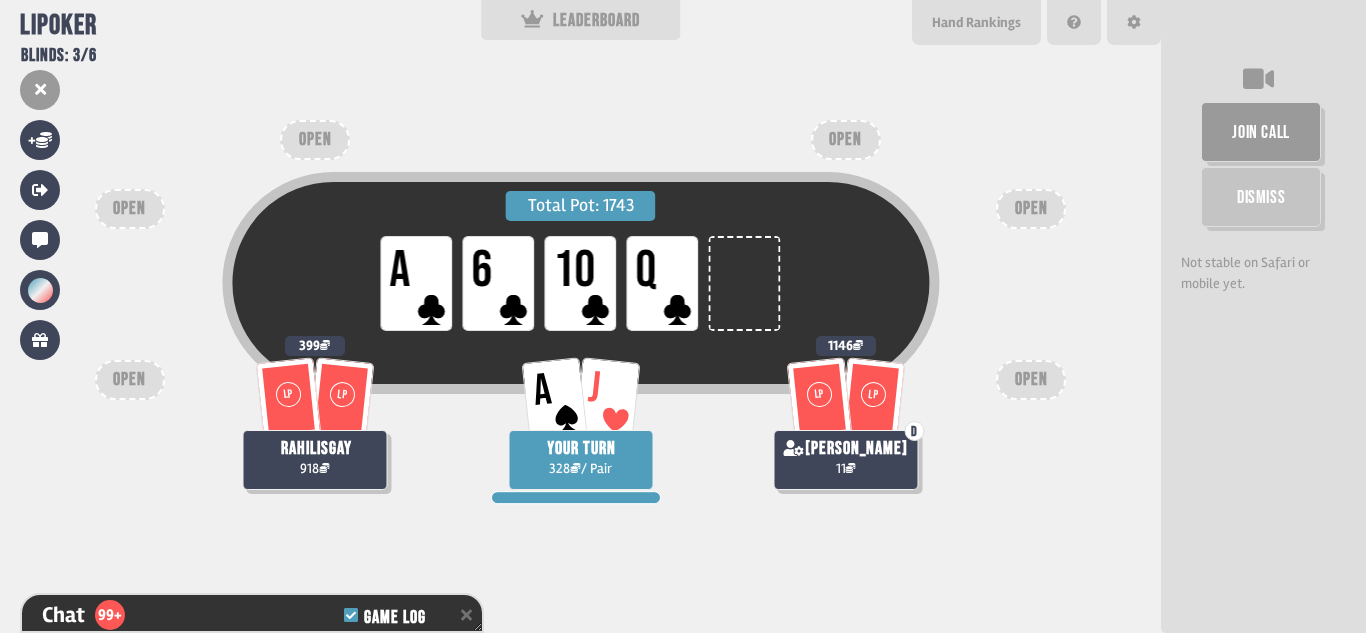 scroll, scrollTop: 6464, scrollLeft: 0, axis: vertical 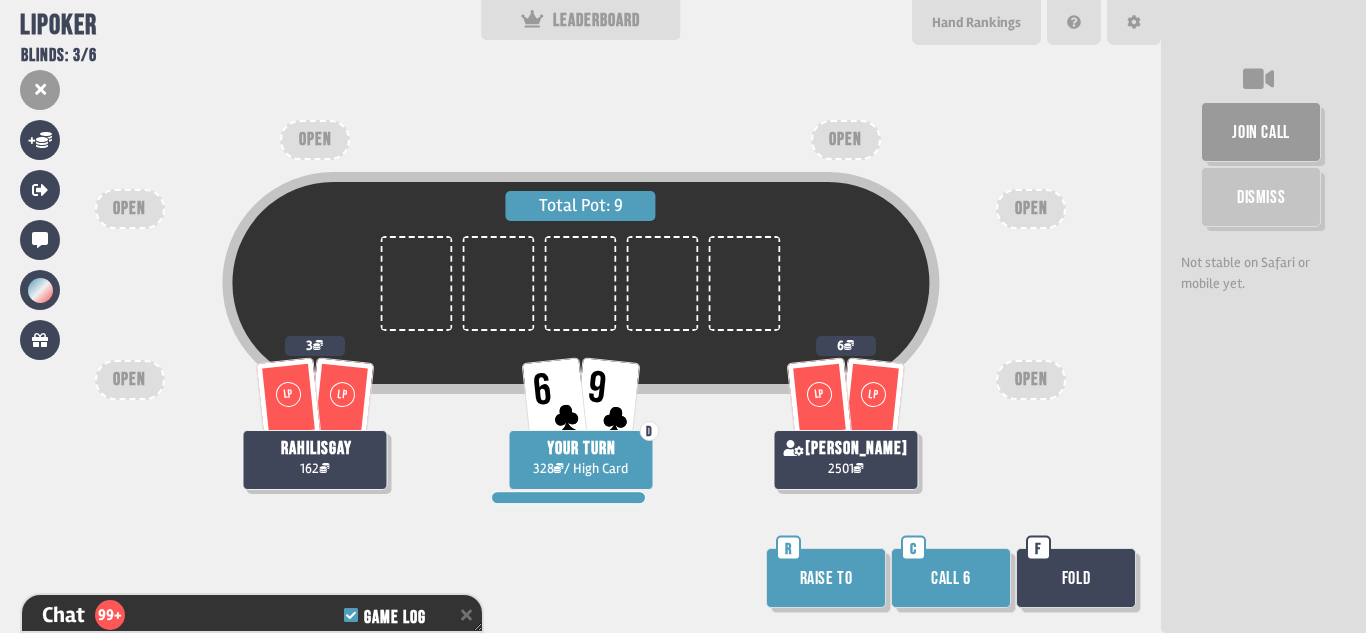 click on "Call 6" at bounding box center [951, 578] 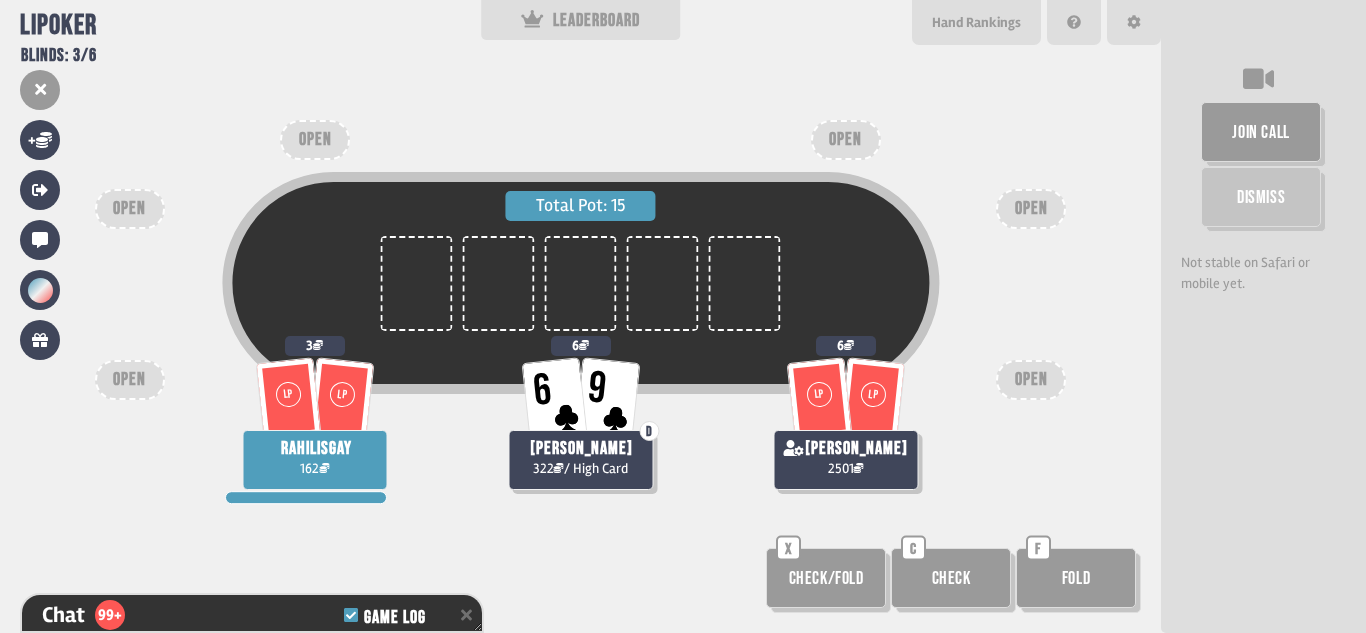 scroll, scrollTop: 6783, scrollLeft: 0, axis: vertical 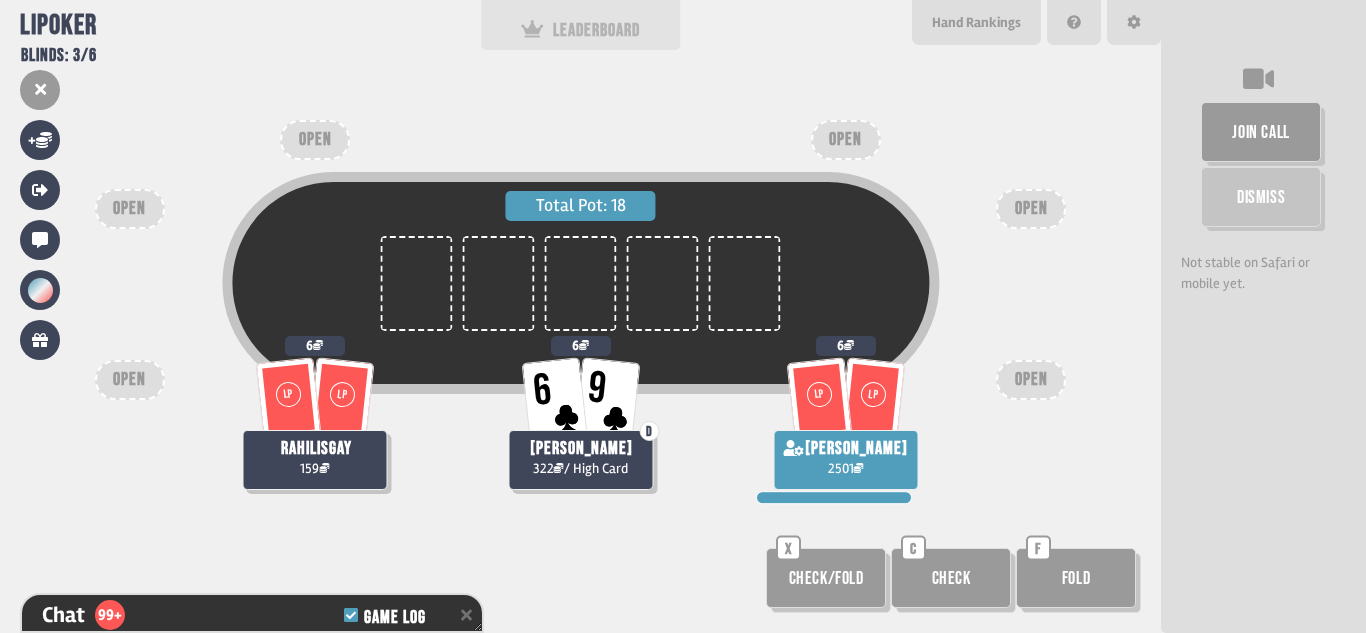 click on "LEADERBOARD" at bounding box center [581, 25] 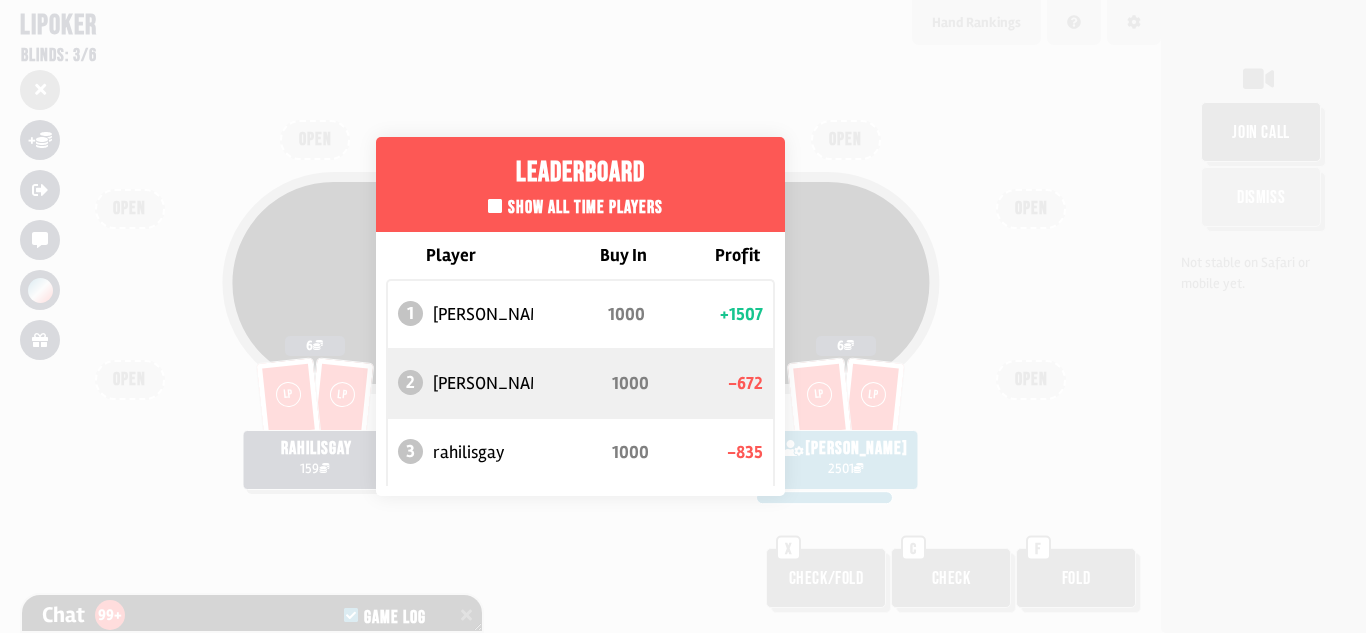 click on "Leaderboard   Show all time players Player Buy In Profit 1 [PERSON_NAME] 1000 +1507 2 [PERSON_NAME] 1000 -672 3 rahilisgay 1000 -835" at bounding box center (580, 316) 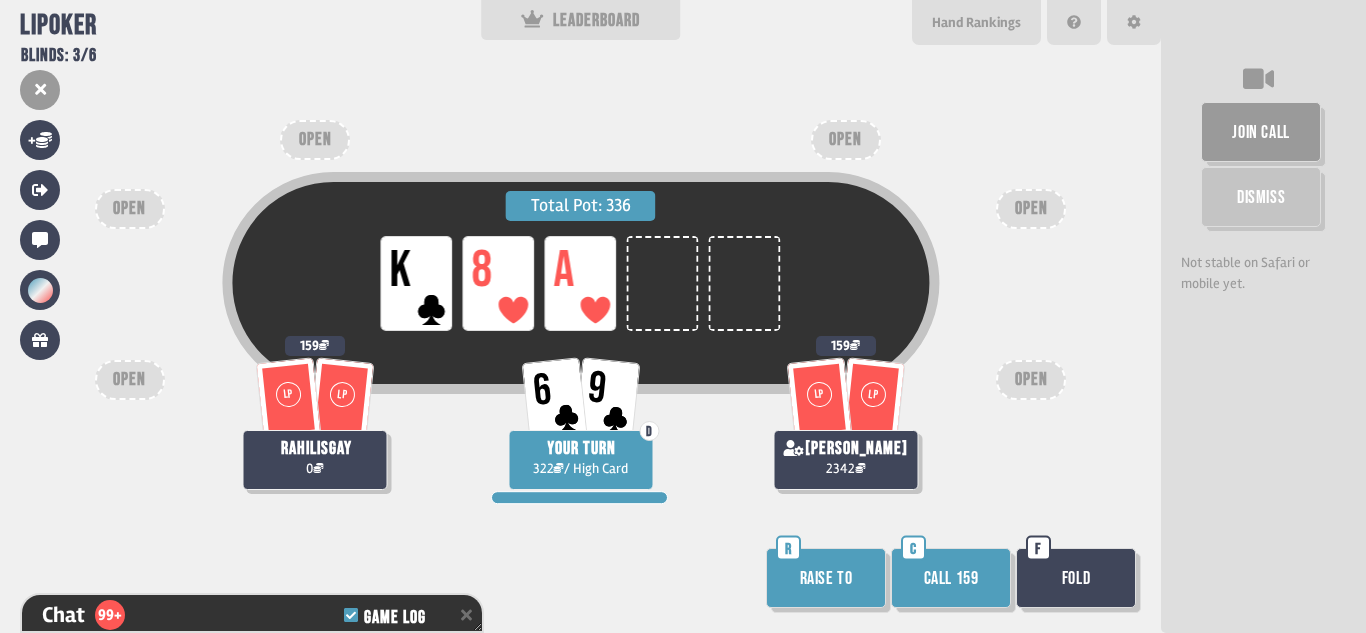 scroll, scrollTop: 6928, scrollLeft: 0, axis: vertical 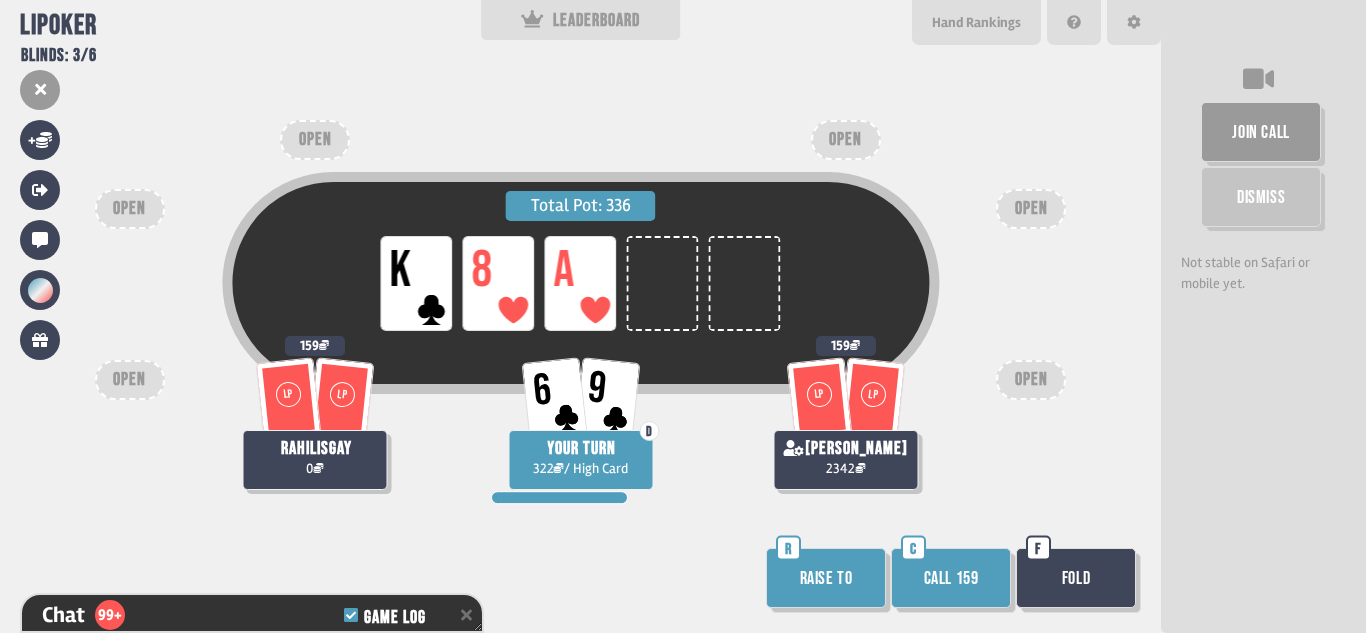 click on "Call 159" at bounding box center (951, 578) 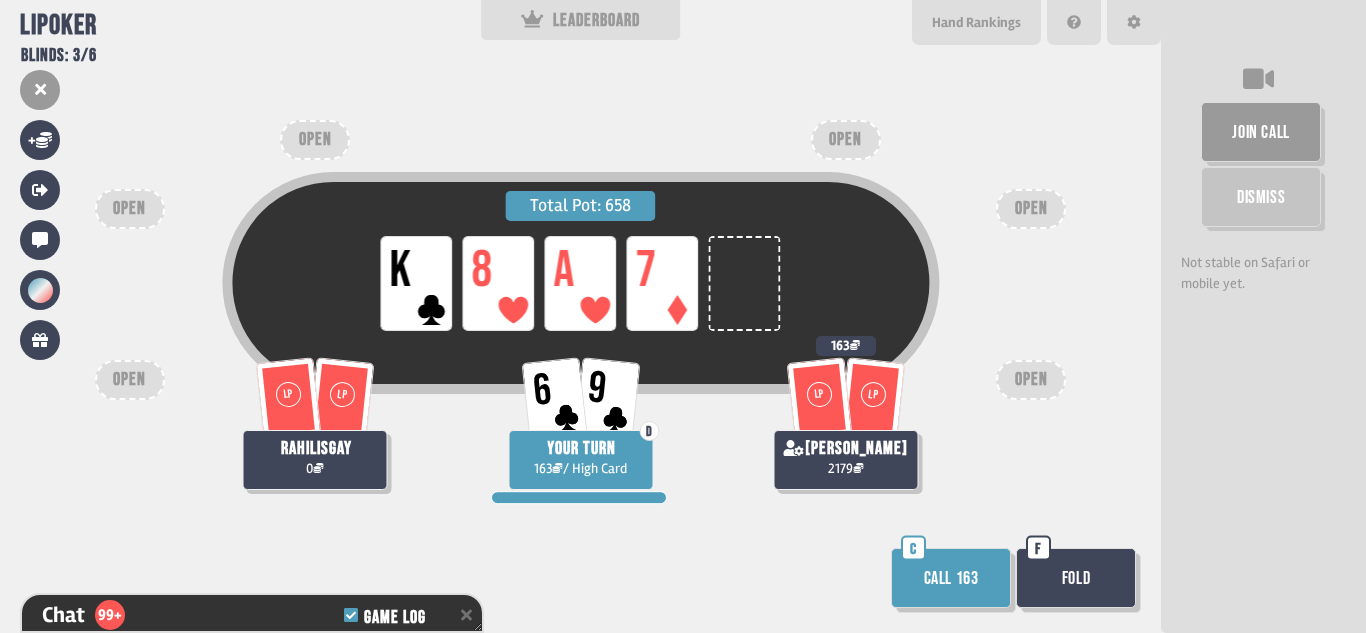 scroll, scrollTop: 7044, scrollLeft: 0, axis: vertical 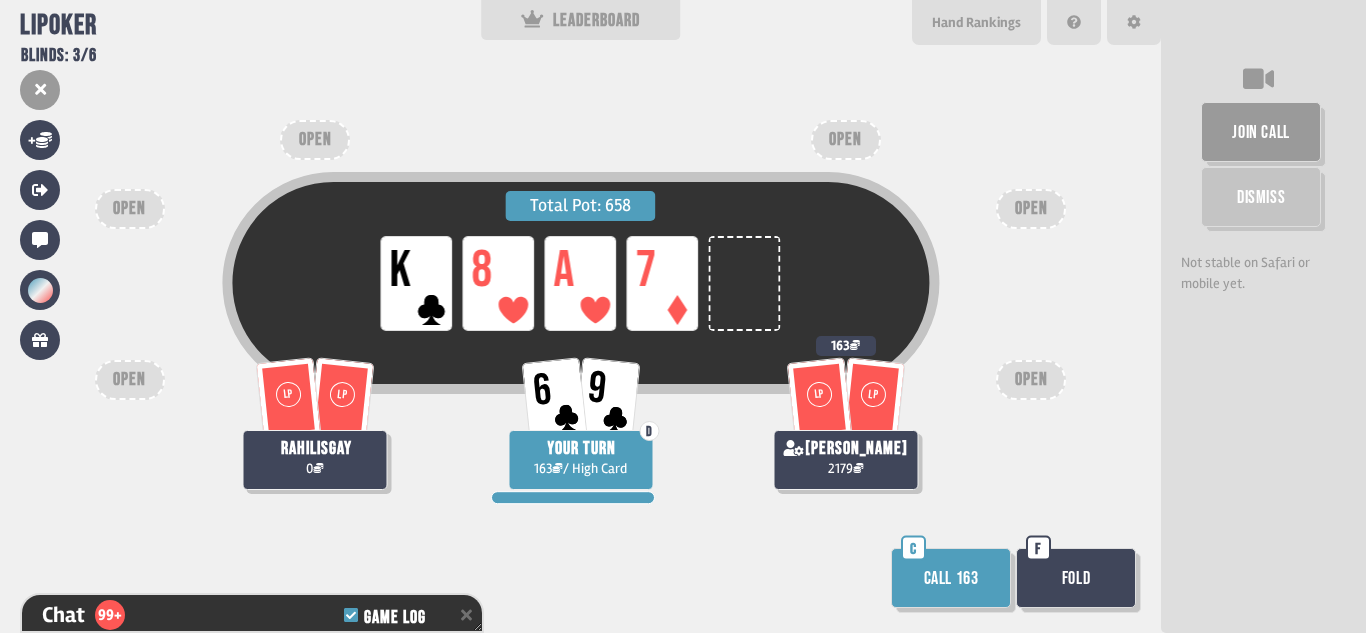 click on "Fold" at bounding box center (1076, 578) 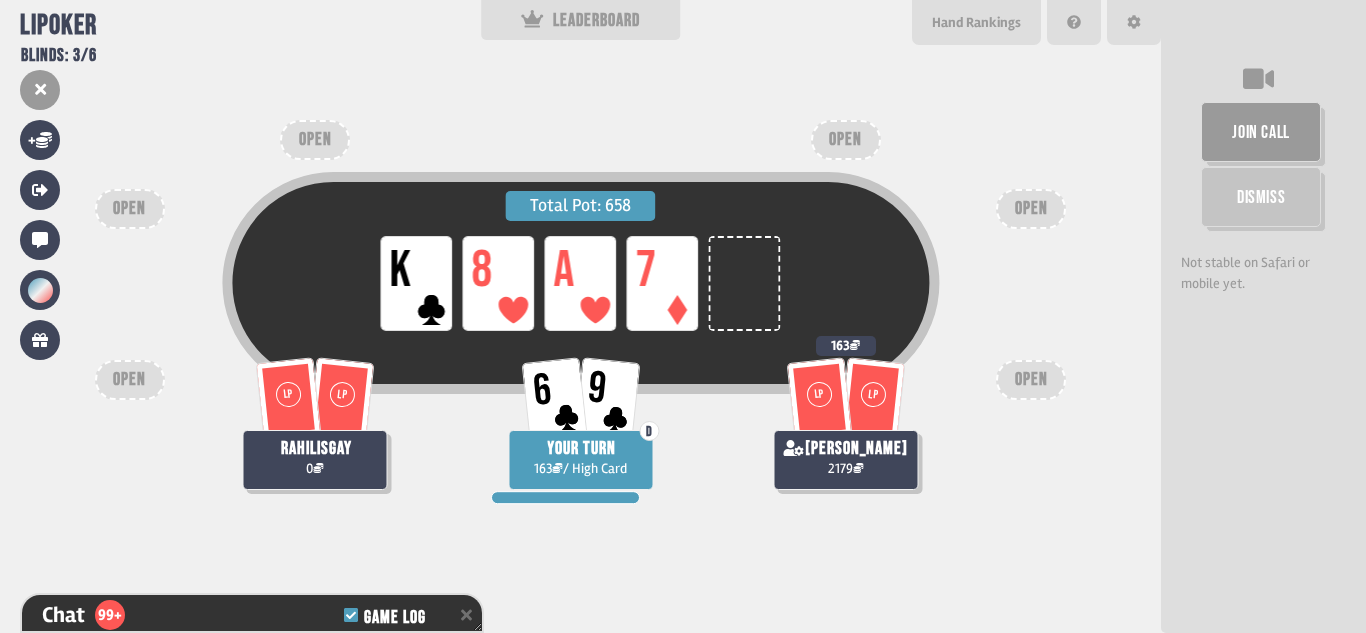 scroll, scrollTop: 7073, scrollLeft: 0, axis: vertical 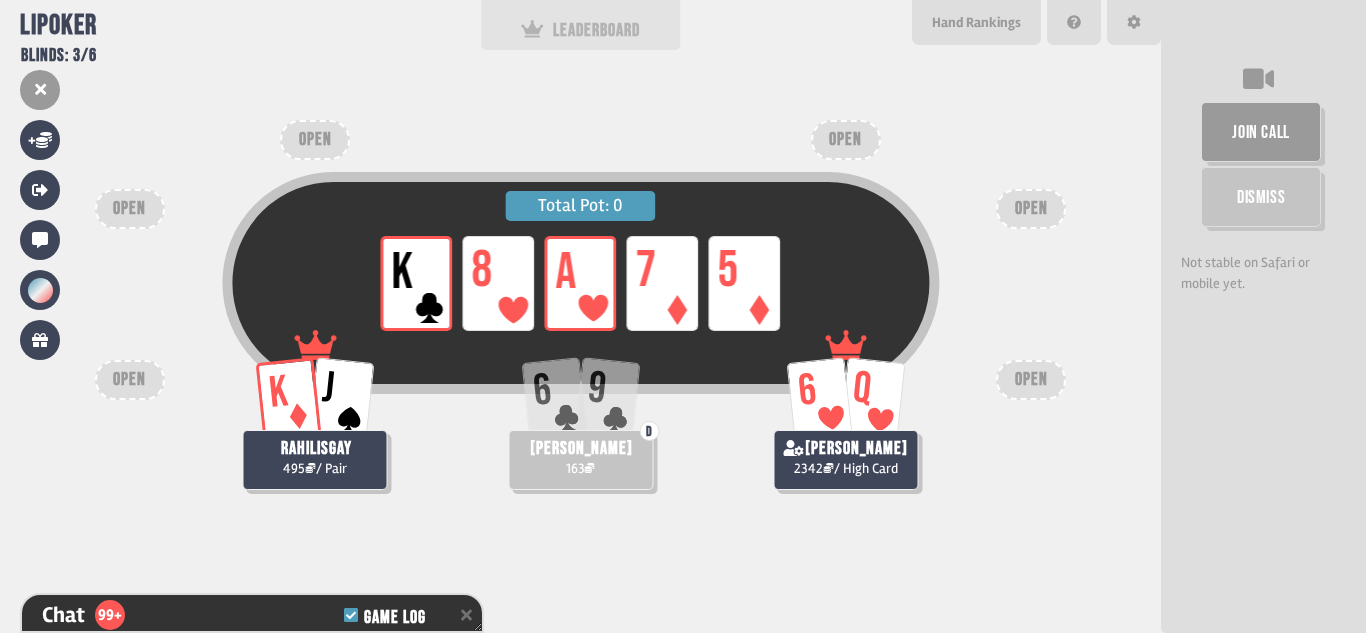 click on "LEADERBOARD" at bounding box center (581, 25) 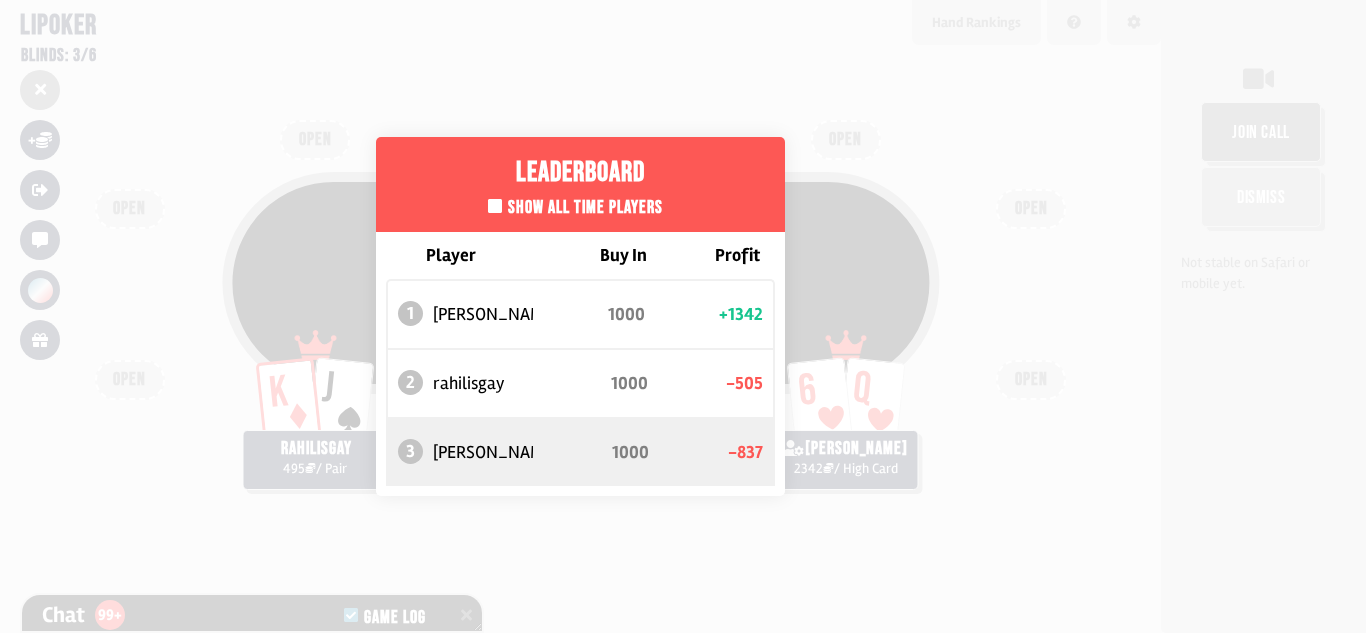 click on "Leaderboard   Show all time players Player Buy In Profit 1 [PERSON_NAME] 1000 +1342 2 rahilisgay 1000 -505 3 [PERSON_NAME] 1000 -837" at bounding box center (580, 316) 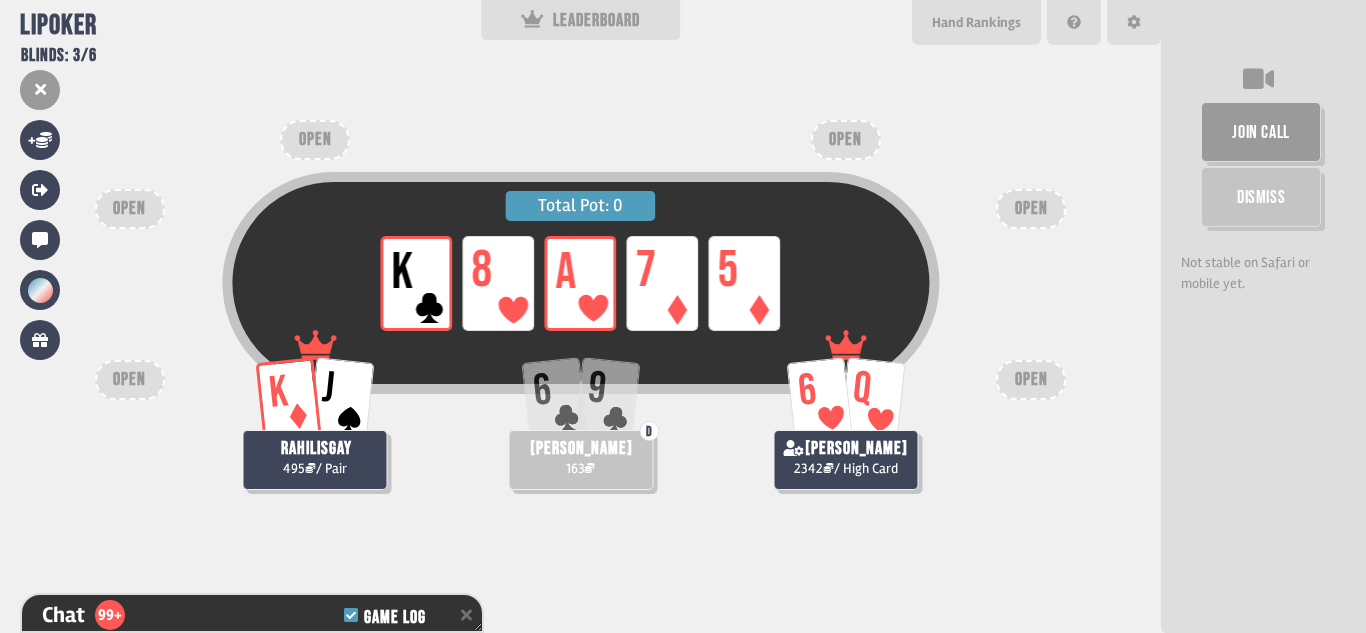 scroll, scrollTop: 7218, scrollLeft: 0, axis: vertical 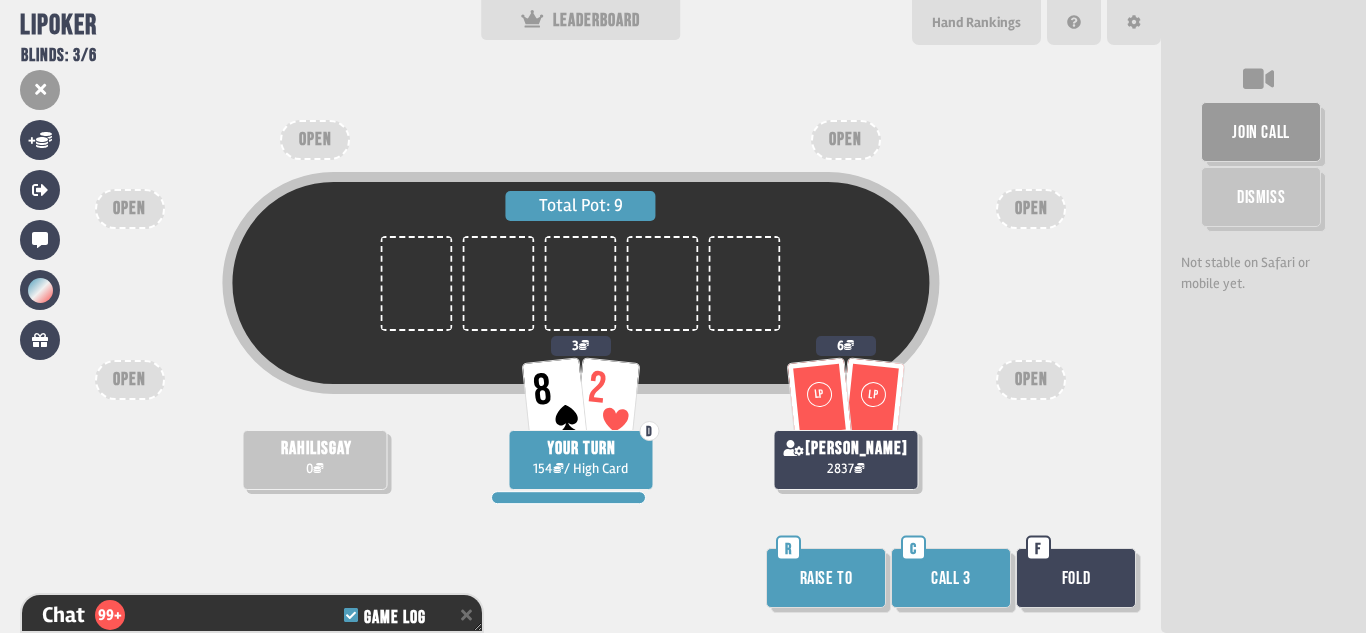 click on "Call 3" at bounding box center (951, 578) 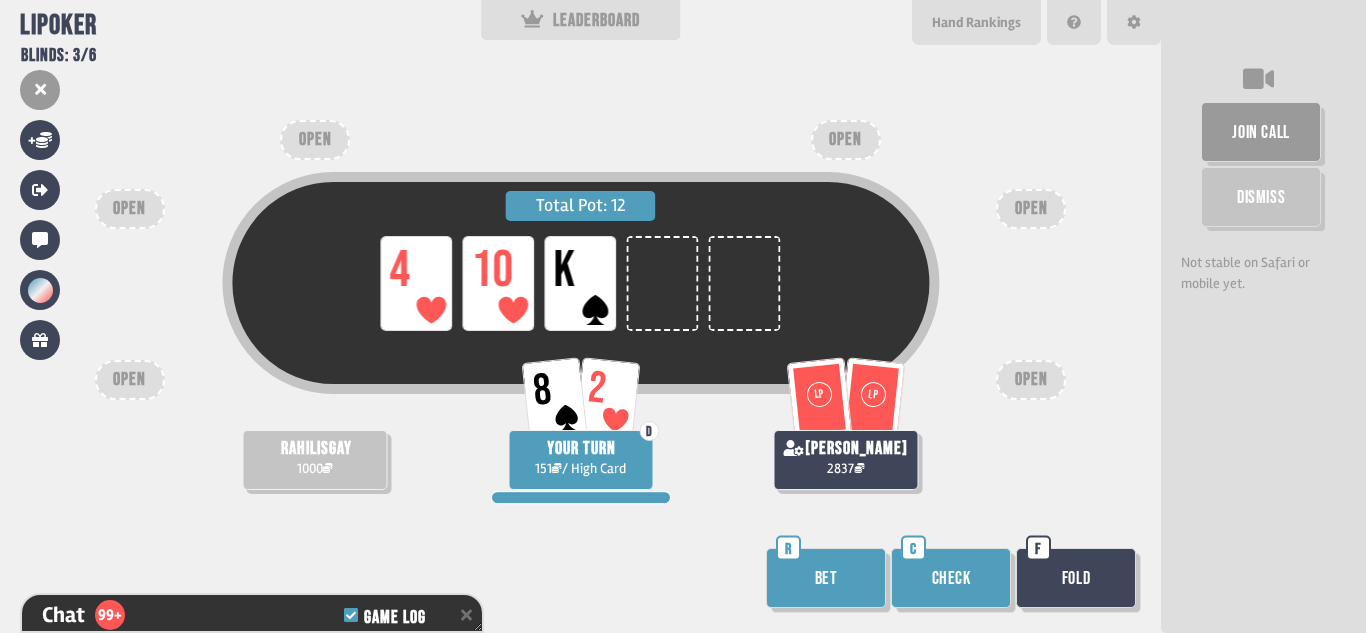 scroll, scrollTop: 7711, scrollLeft: 0, axis: vertical 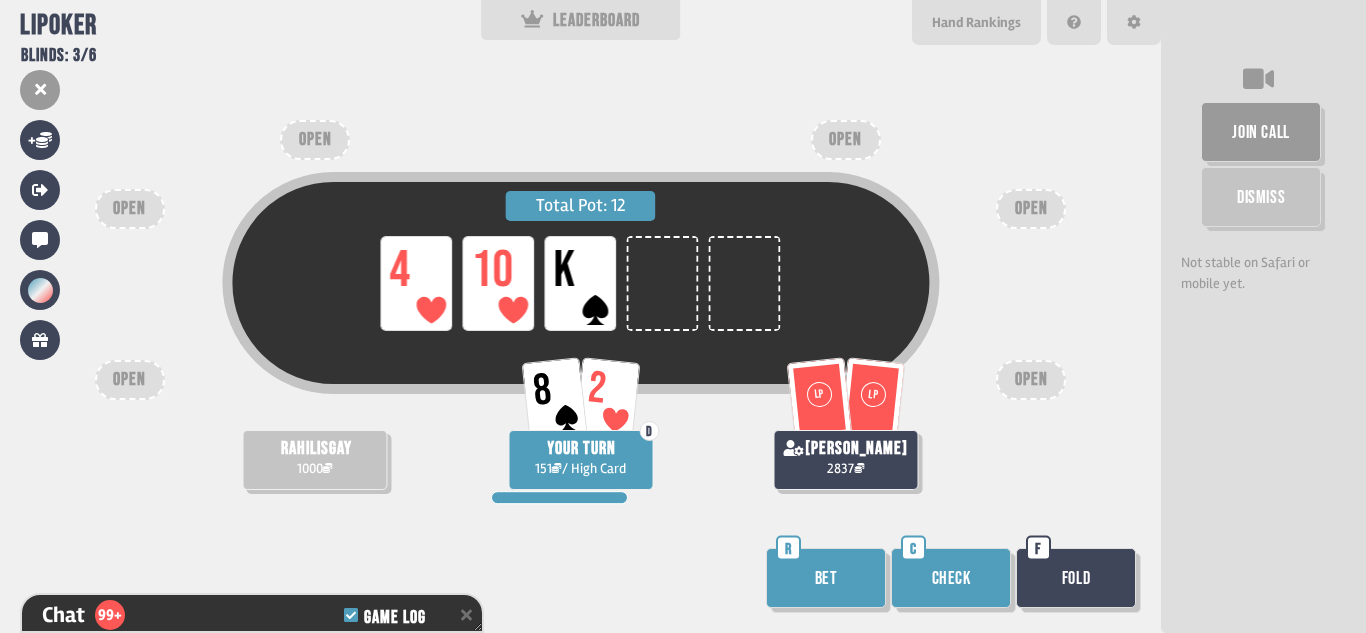 click on "Check" at bounding box center (951, 578) 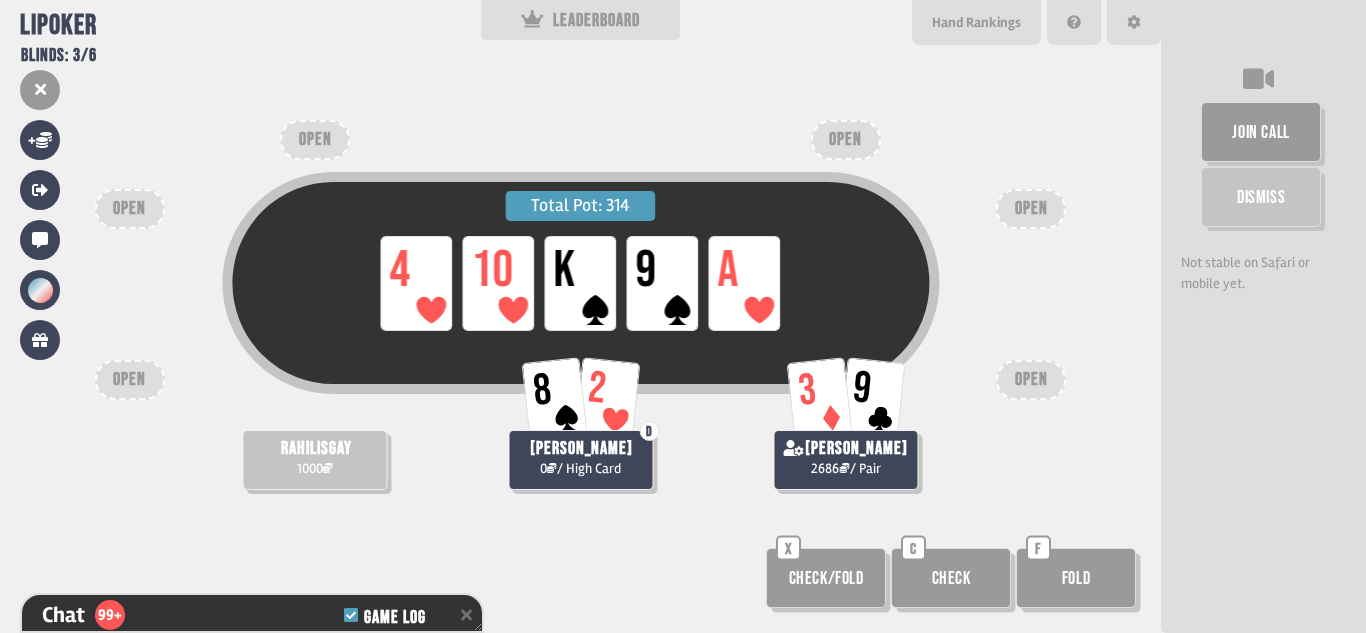 scroll, scrollTop: 7914, scrollLeft: 0, axis: vertical 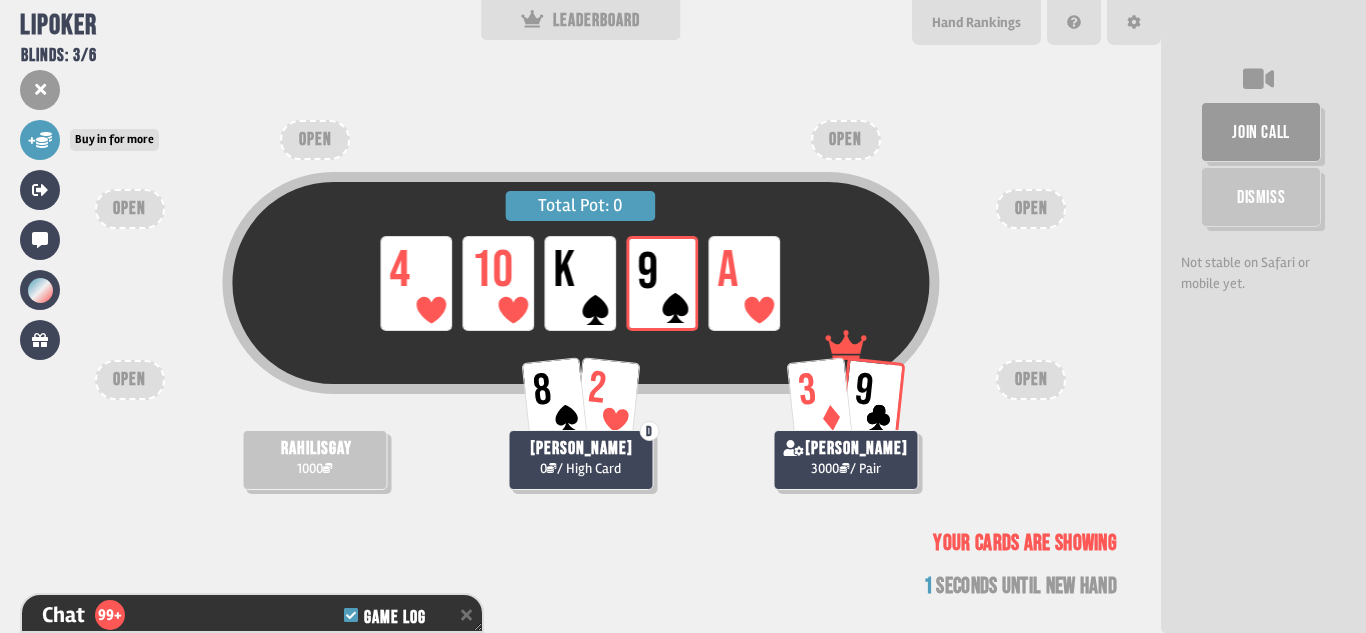 click on "+" at bounding box center [40, 140] 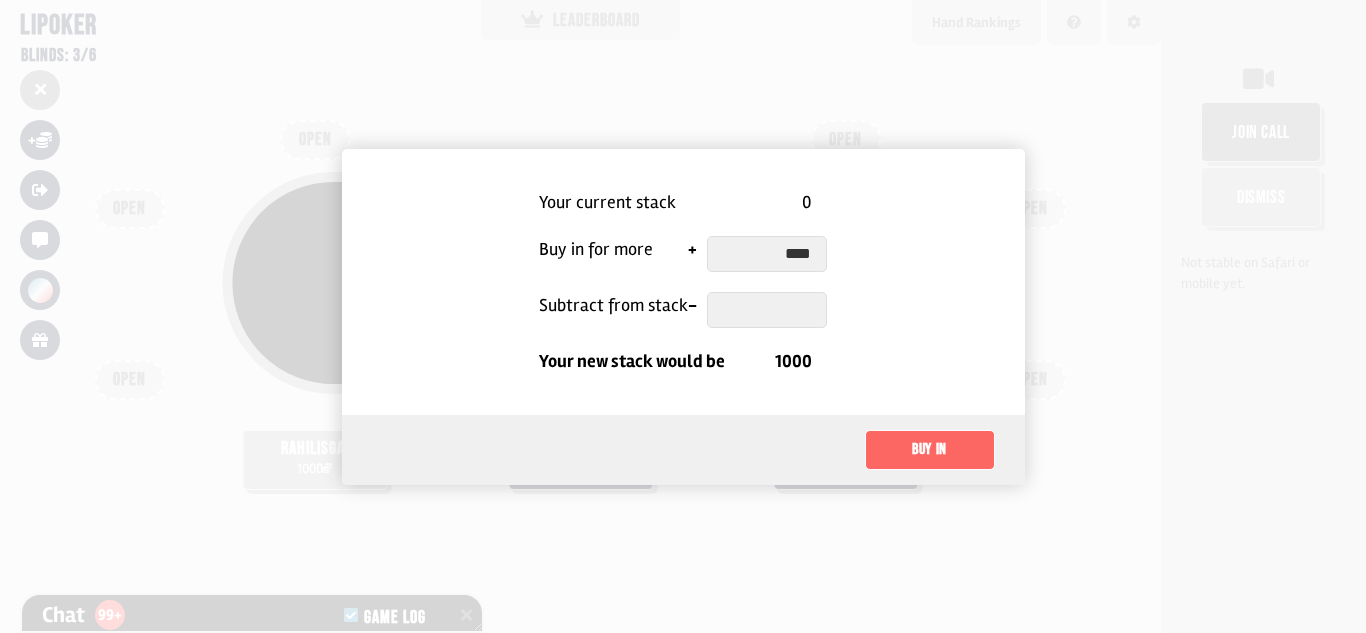 type on "****" 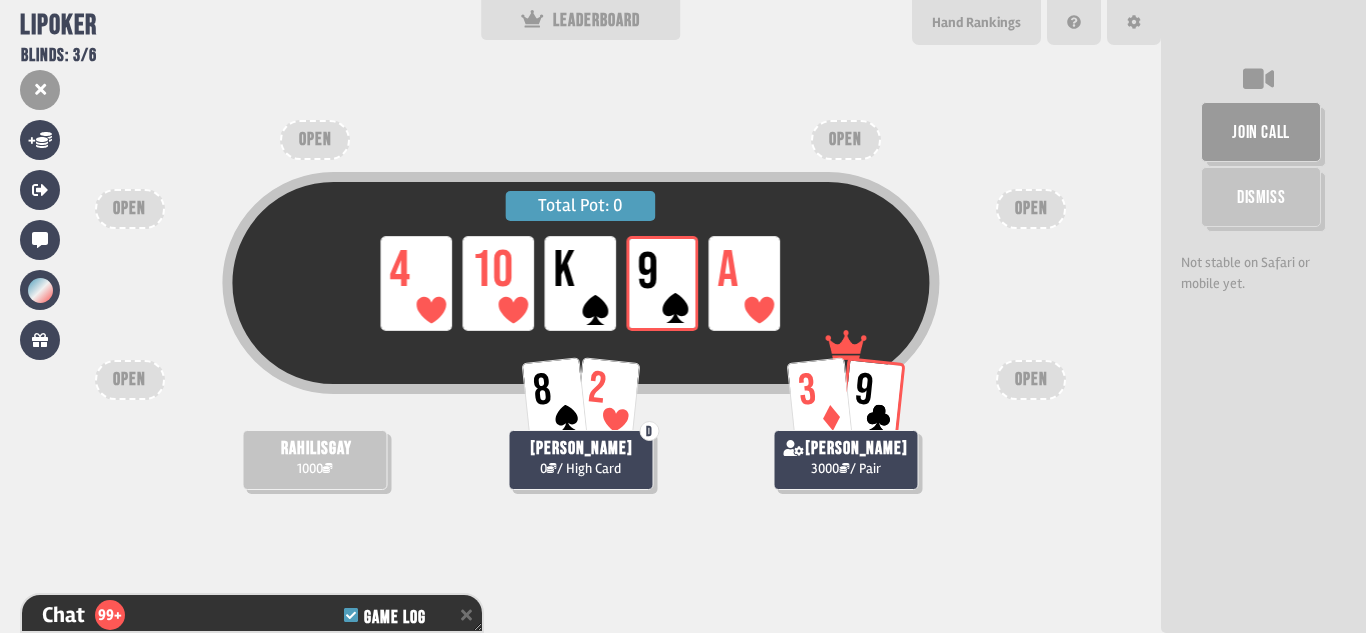 scroll, scrollTop: 7943, scrollLeft: 0, axis: vertical 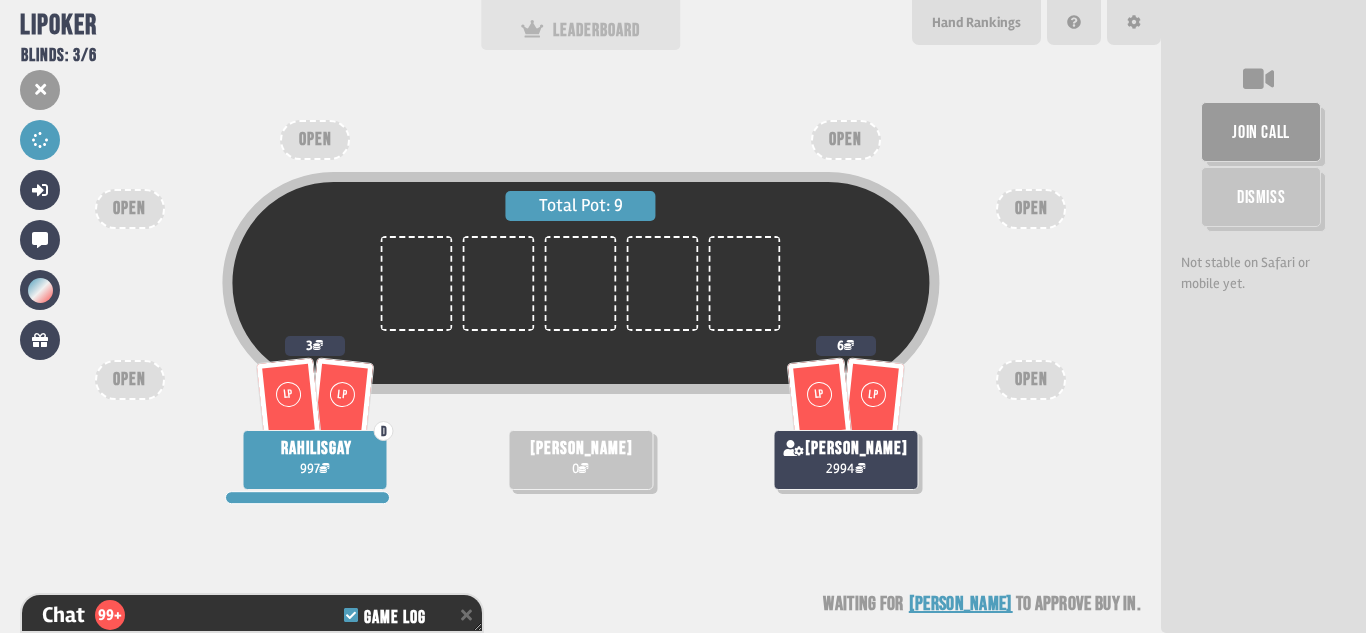 click on "LEADERBOARD" at bounding box center (581, 25) 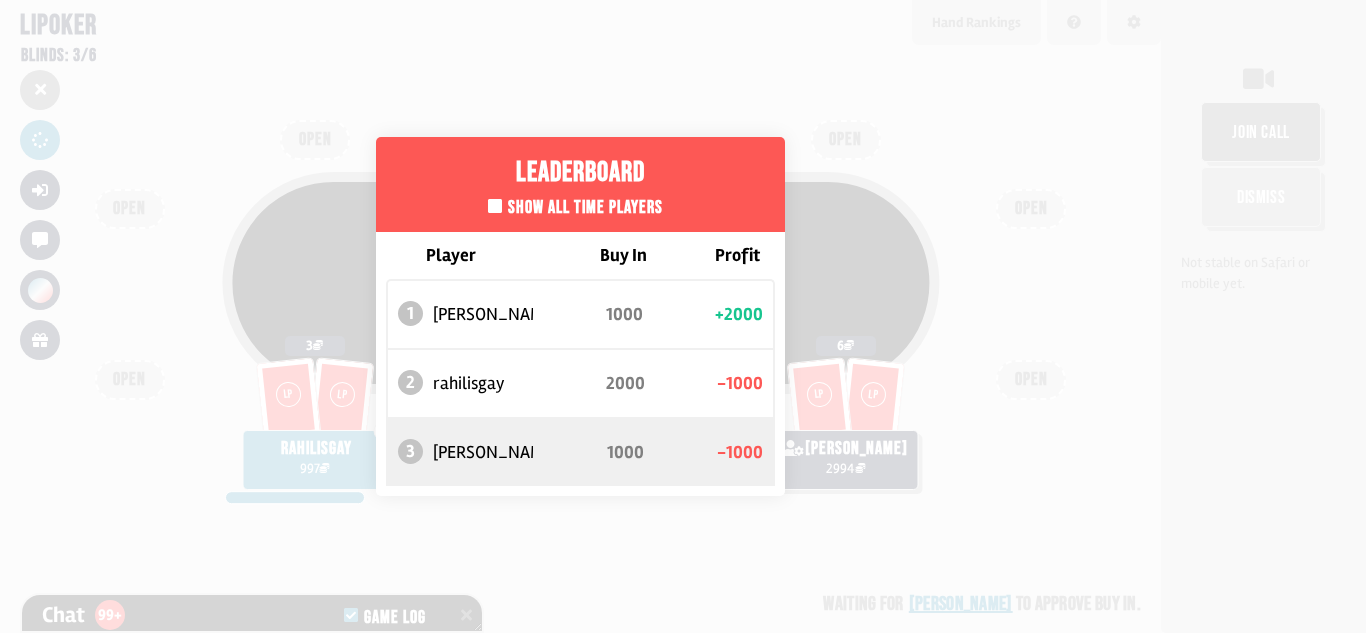 scroll, scrollTop: 7972, scrollLeft: 0, axis: vertical 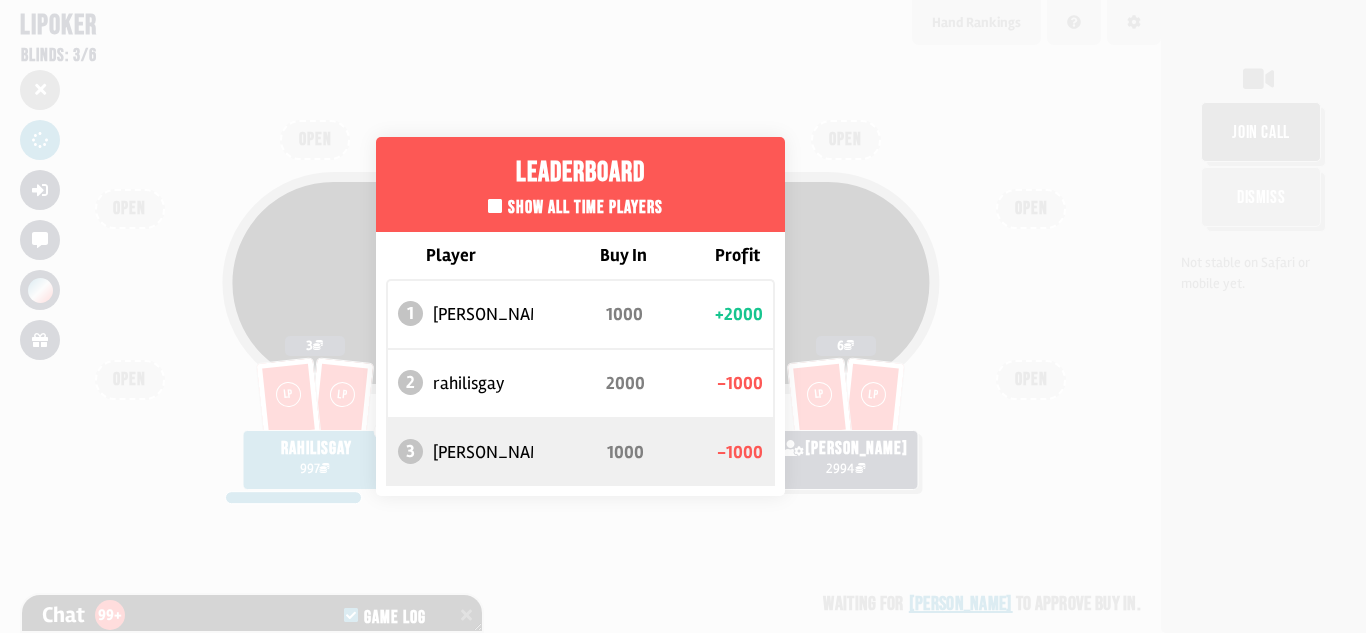 click on "Leaderboard   Show all time players Player Buy In Profit 1 [PERSON_NAME] 1000 +2000 2 rahilisgay 2000 -1000 3 [PERSON_NAME] [DATE] -[DATE]" at bounding box center [580, 316] 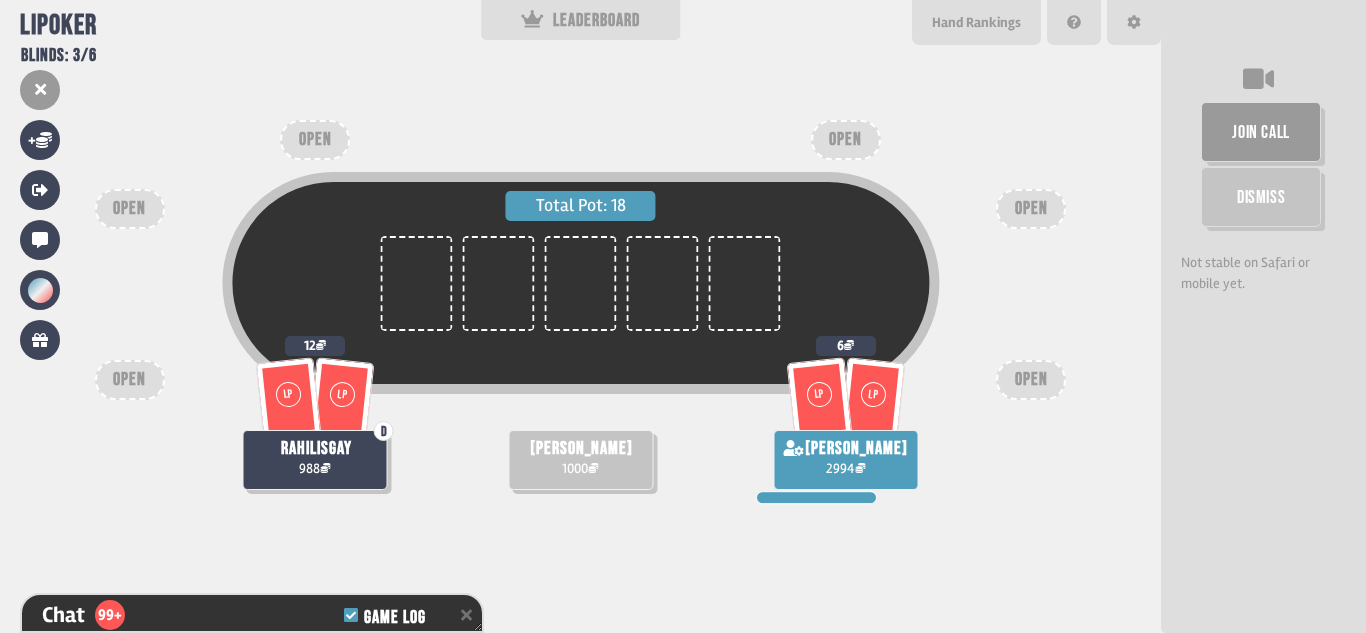 scroll, scrollTop: 8030, scrollLeft: 0, axis: vertical 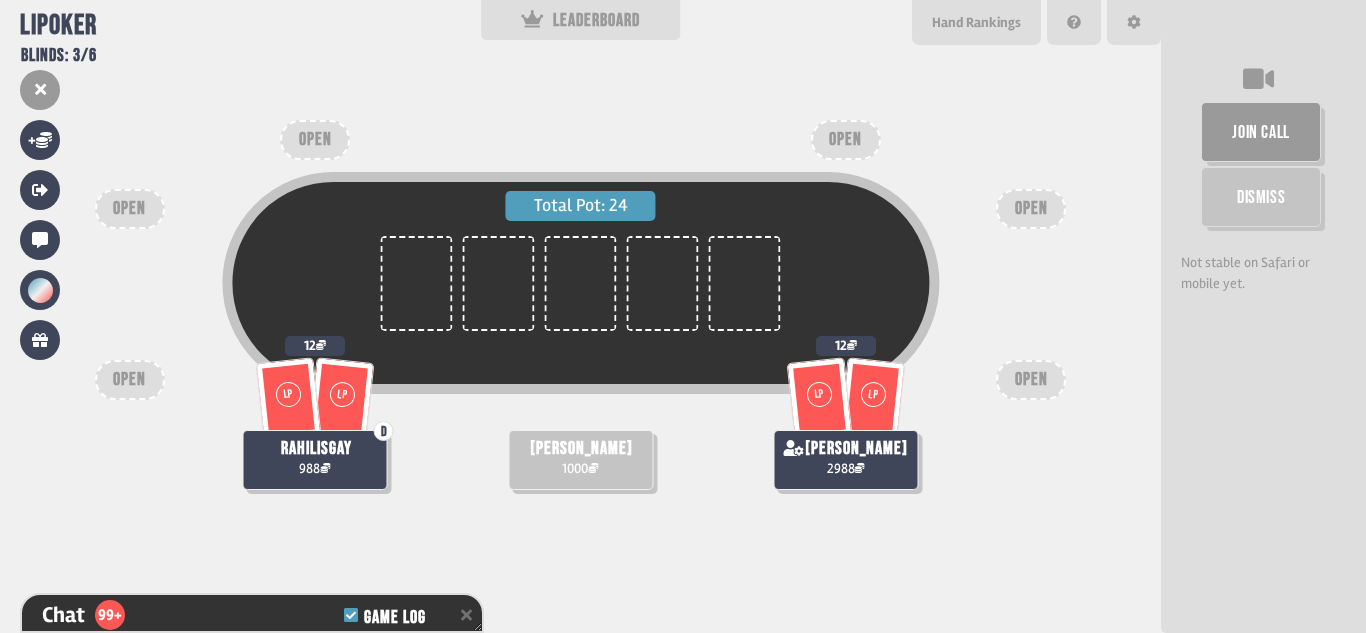 drag, startPoint x: 777, startPoint y: 501, endPoint x: 766, endPoint y: 450, distance: 52.17279 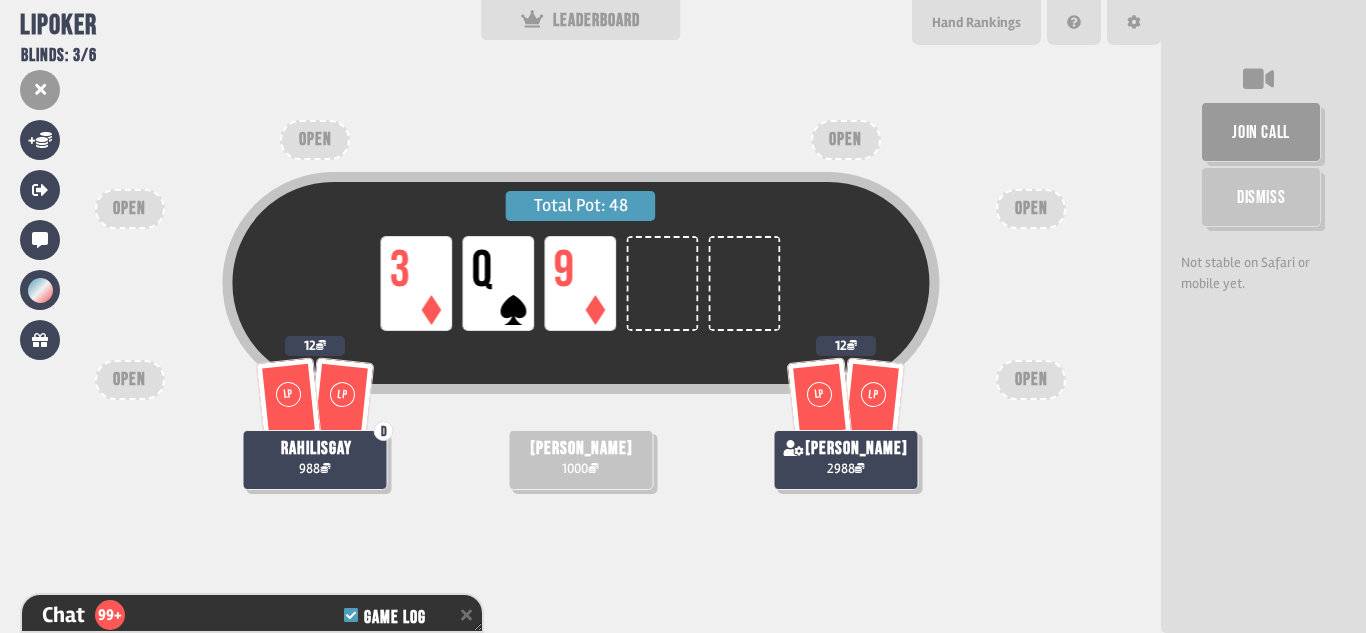 click on "[PERSON_NAME] 1000" at bounding box center (580, 460) 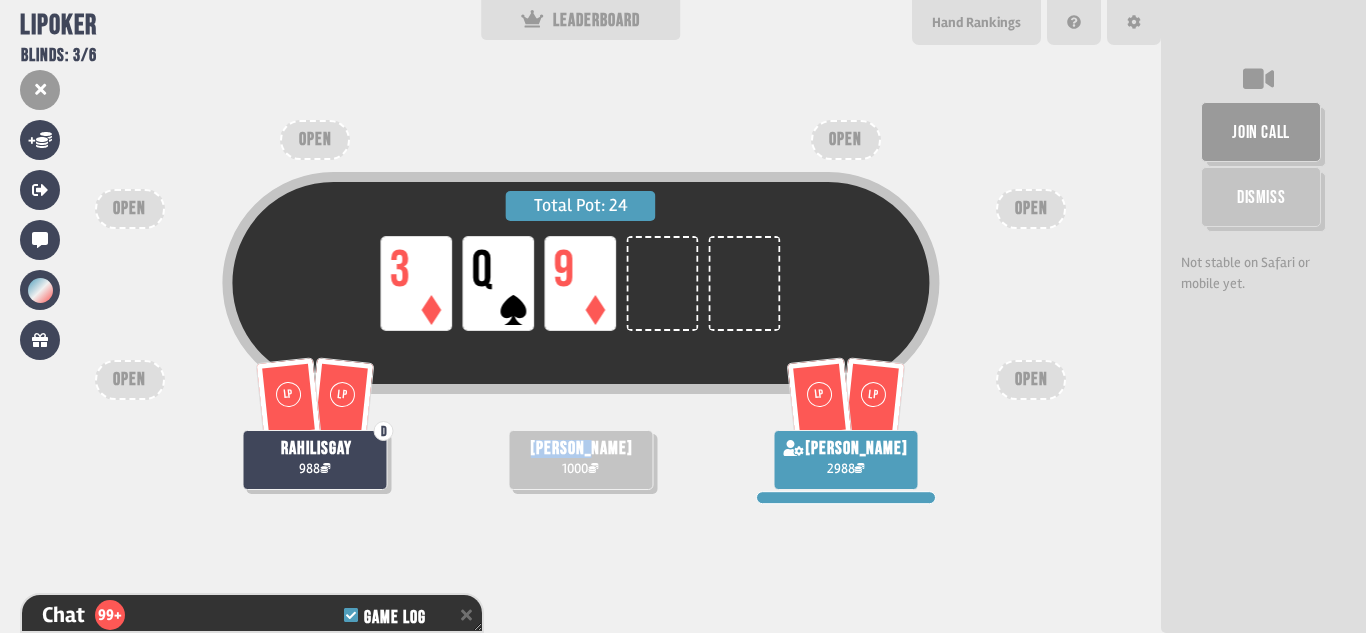 drag, startPoint x: 614, startPoint y: 447, endPoint x: 530, endPoint y: 439, distance: 84.38009 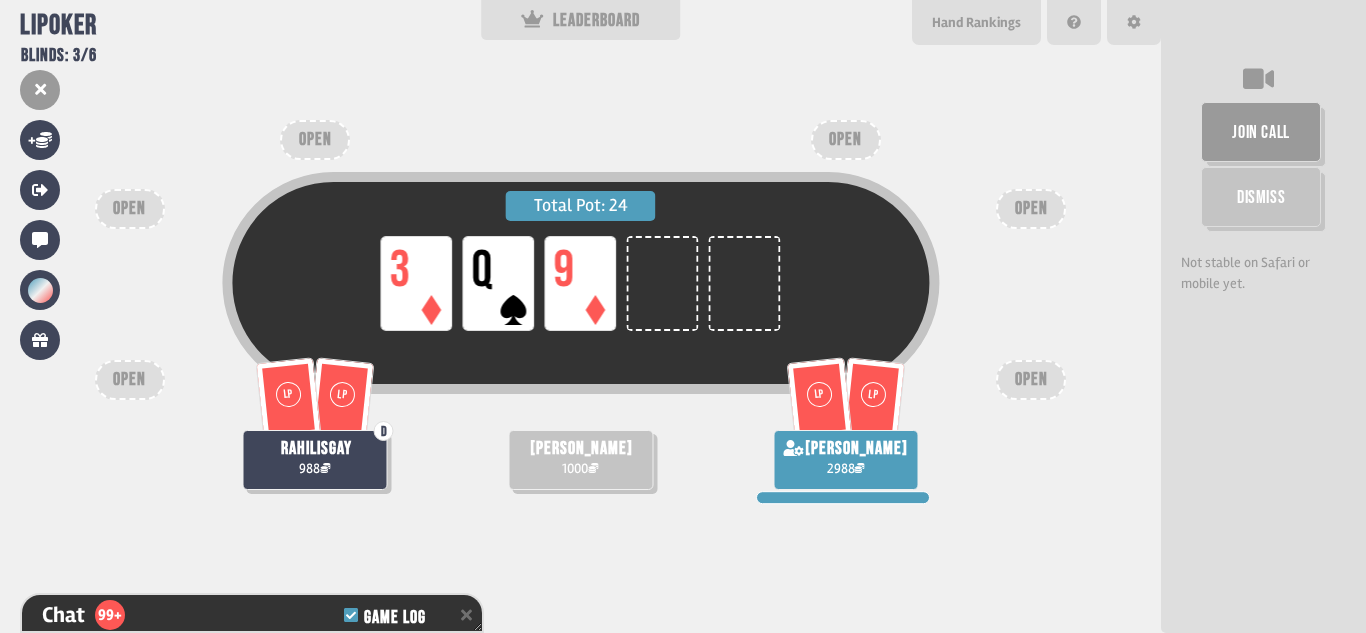 click on "Total Pot: 24   LP 3 LP Q LP 9 LP LP D rahilisgay 988  [PERSON_NAME] 1000  LP LP rahil 2988  OPEN OPEN OPEN OPEN OPEN OPEN" at bounding box center (580, 316) 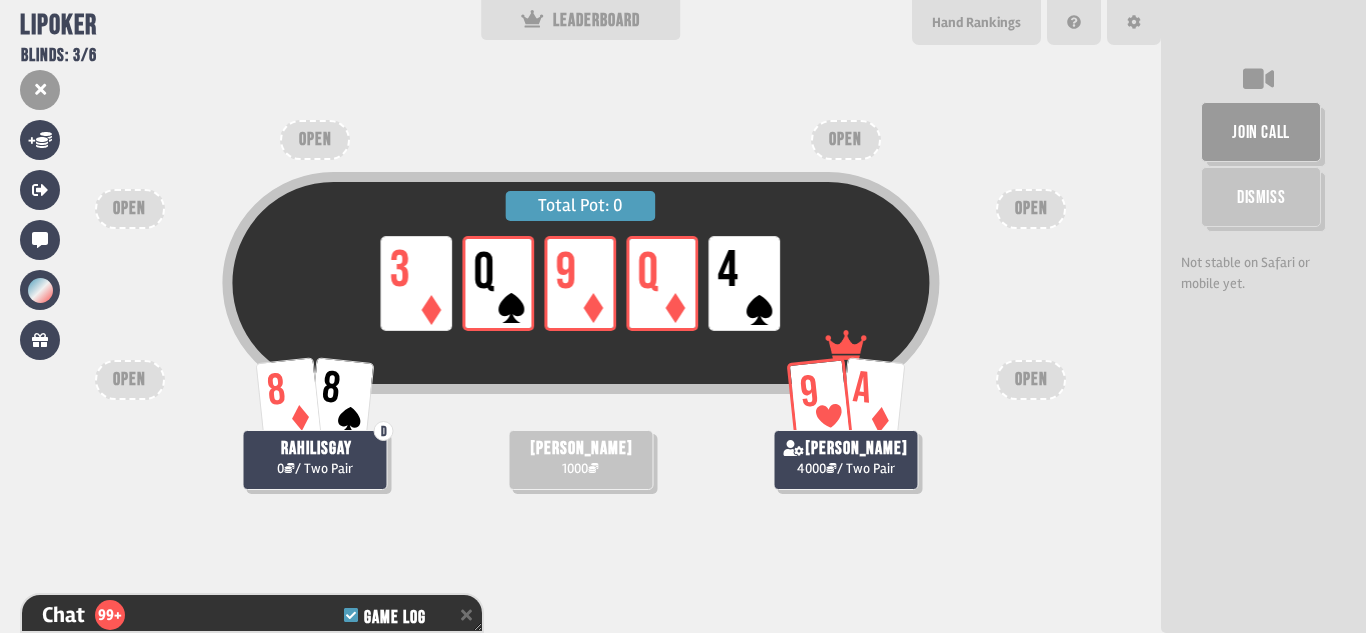scroll, scrollTop: 8291, scrollLeft: 0, axis: vertical 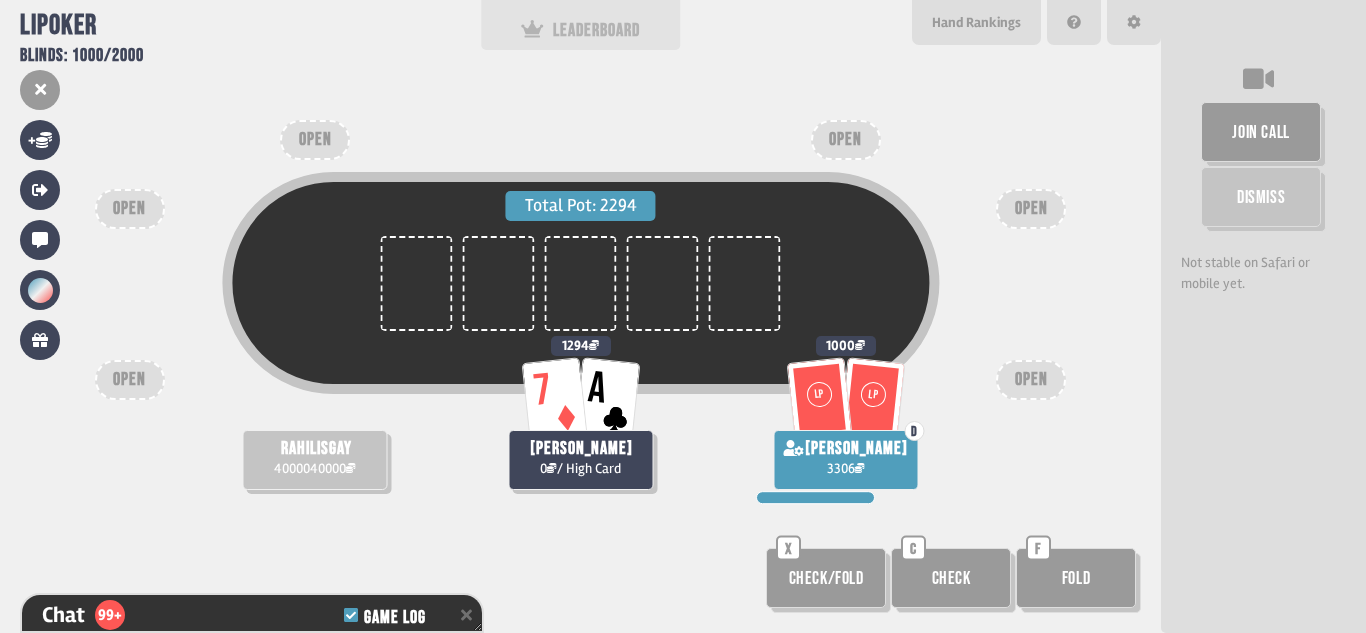 click 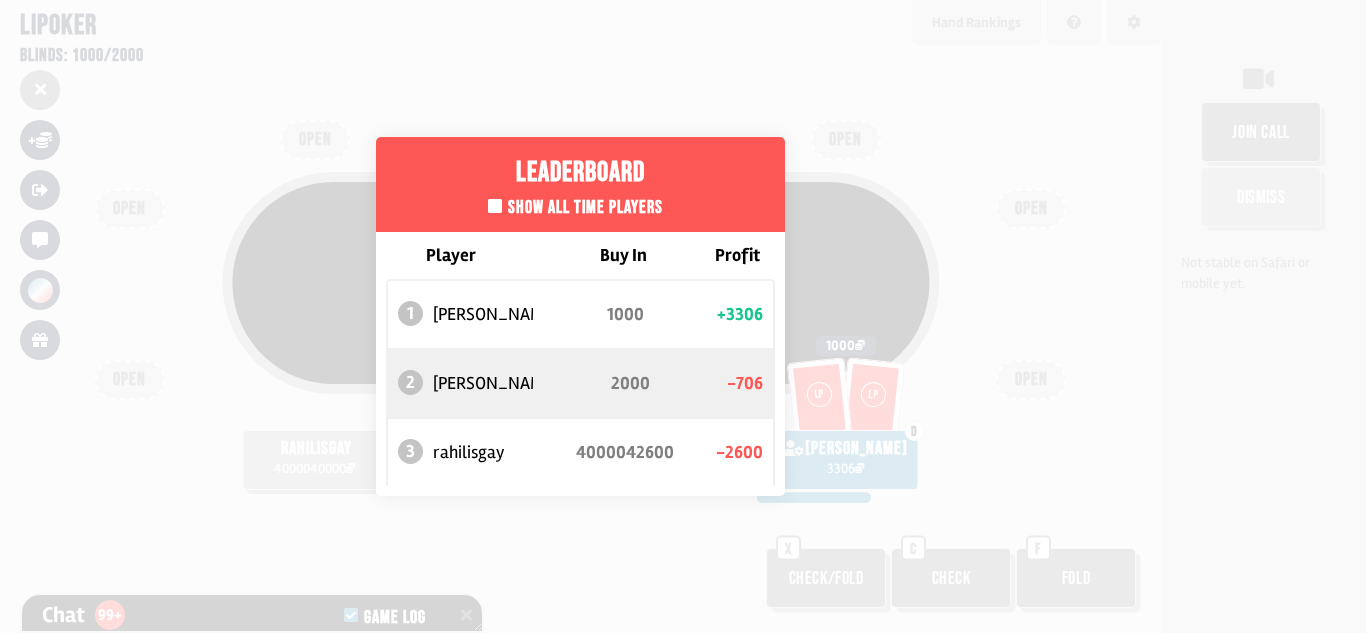 scroll, scrollTop: 8863, scrollLeft: 0, axis: vertical 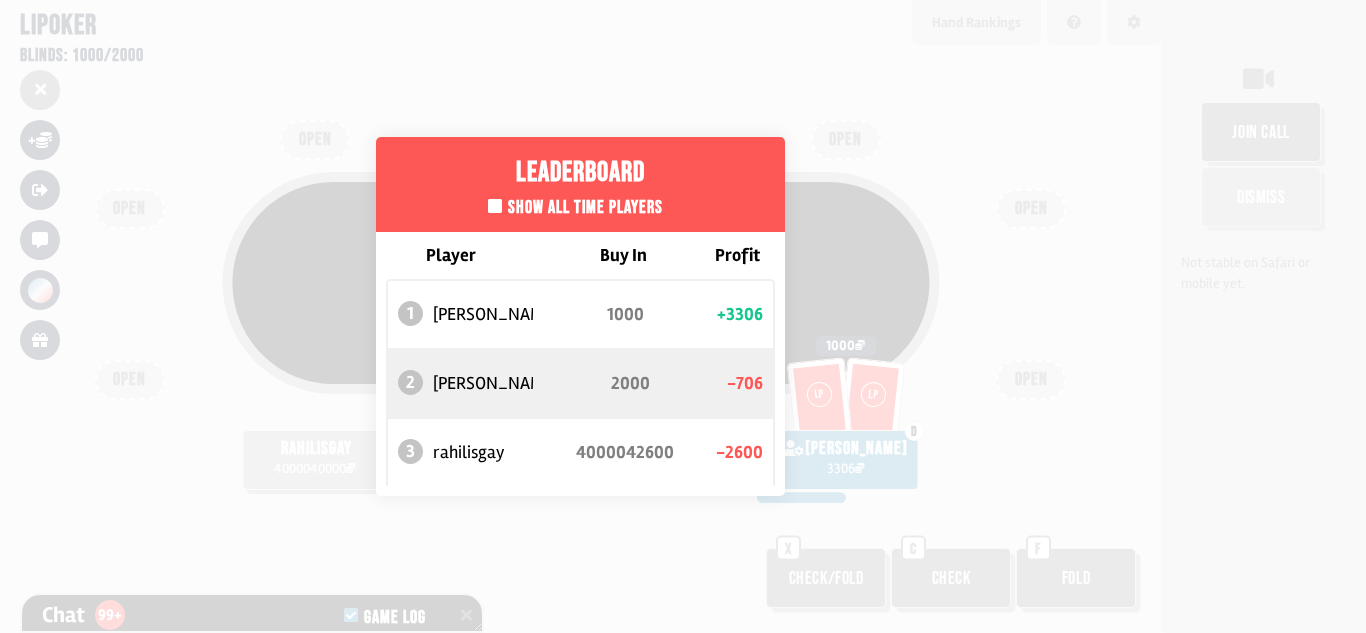 click on "Leaderboard   Show all time players Player Buy In Profit 1 [PERSON_NAME] 1000 +3306 2 [PERSON_NAME] 2000 -706 3 rahilisgay 4000042600 -2600" at bounding box center (580, 316) 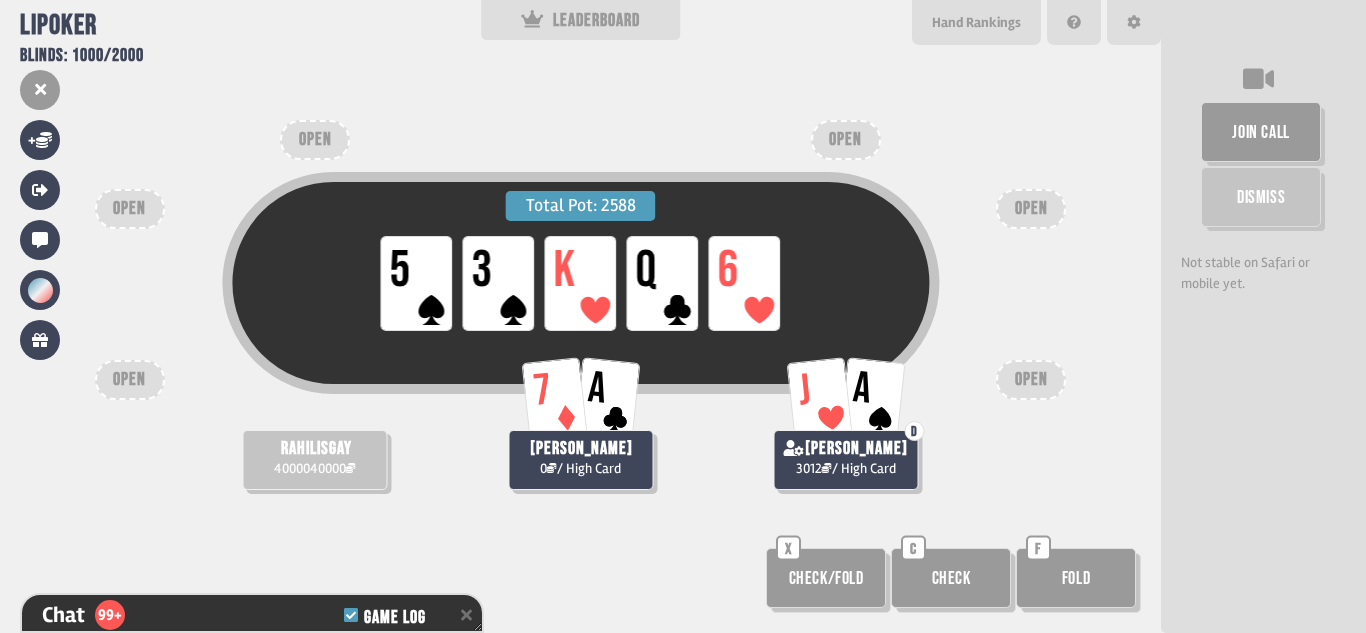 scroll, scrollTop: 9037, scrollLeft: 0, axis: vertical 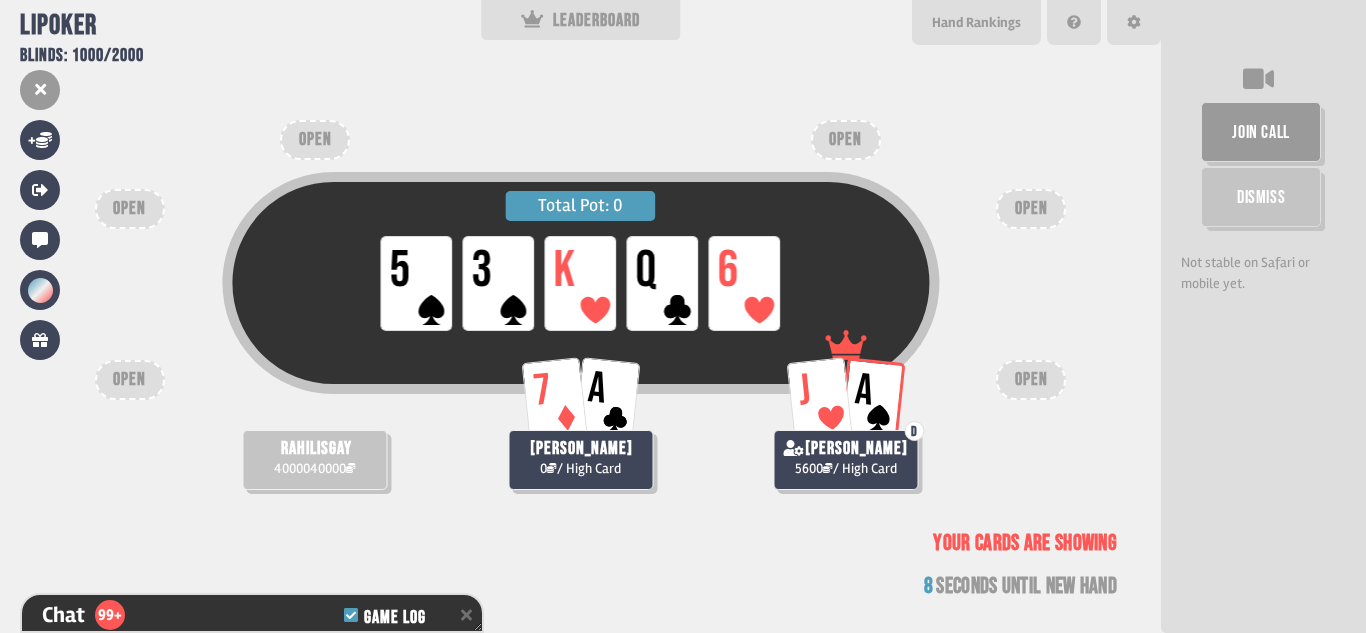 type on "***" 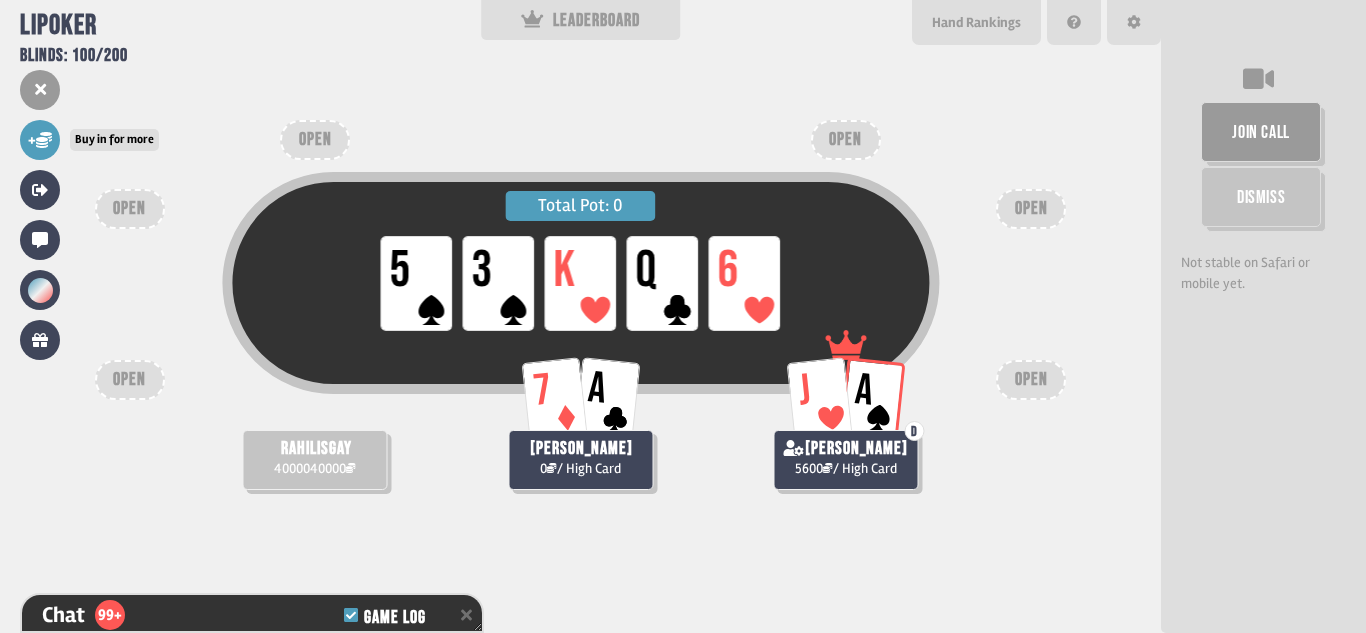 click on "+" at bounding box center (40, 140) 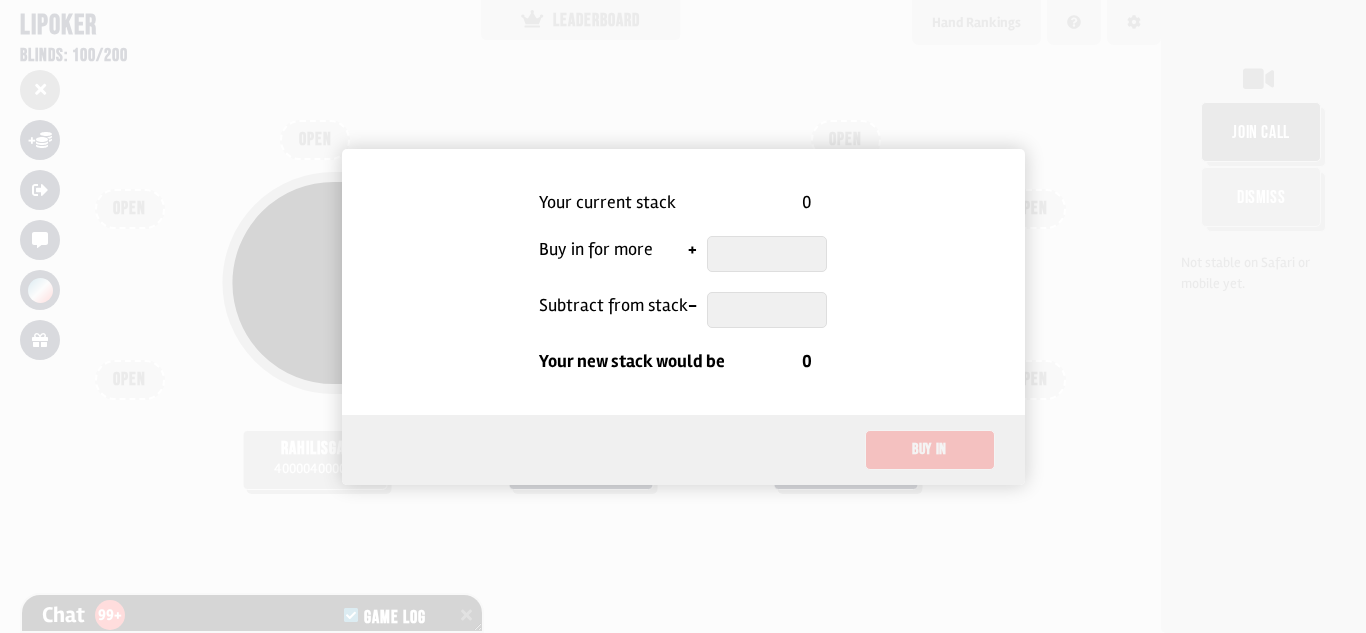 scroll, scrollTop: 9066, scrollLeft: 0, axis: vertical 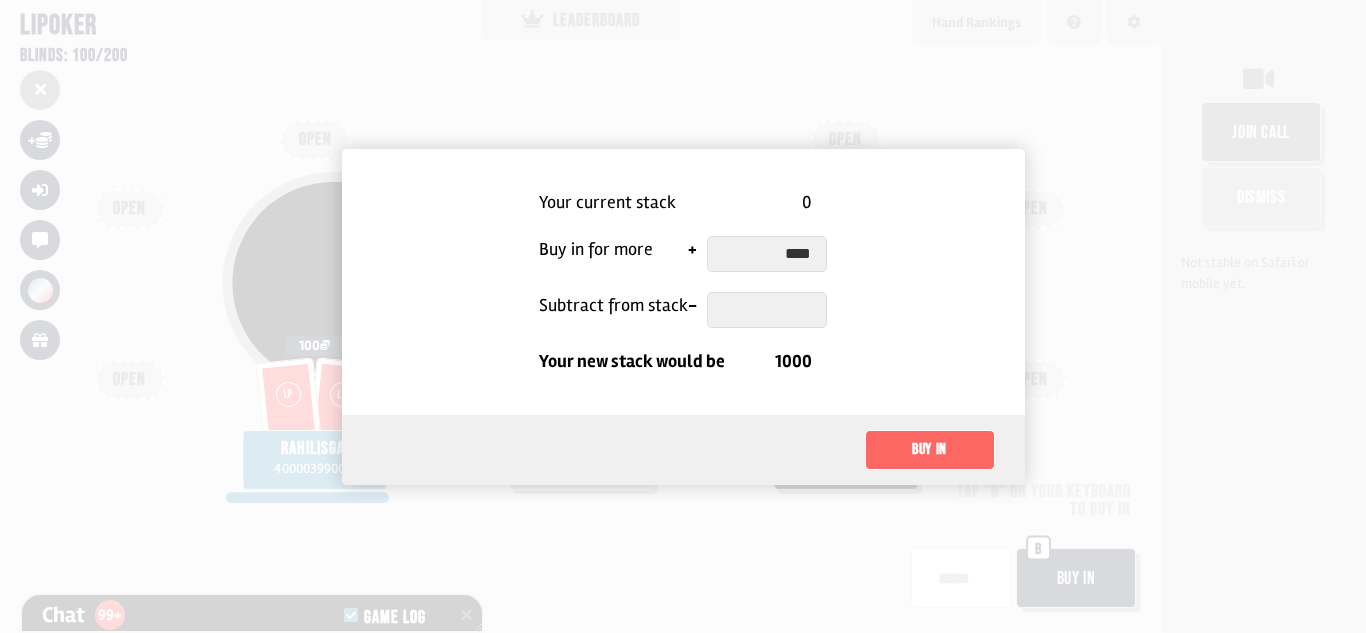 type on "****" 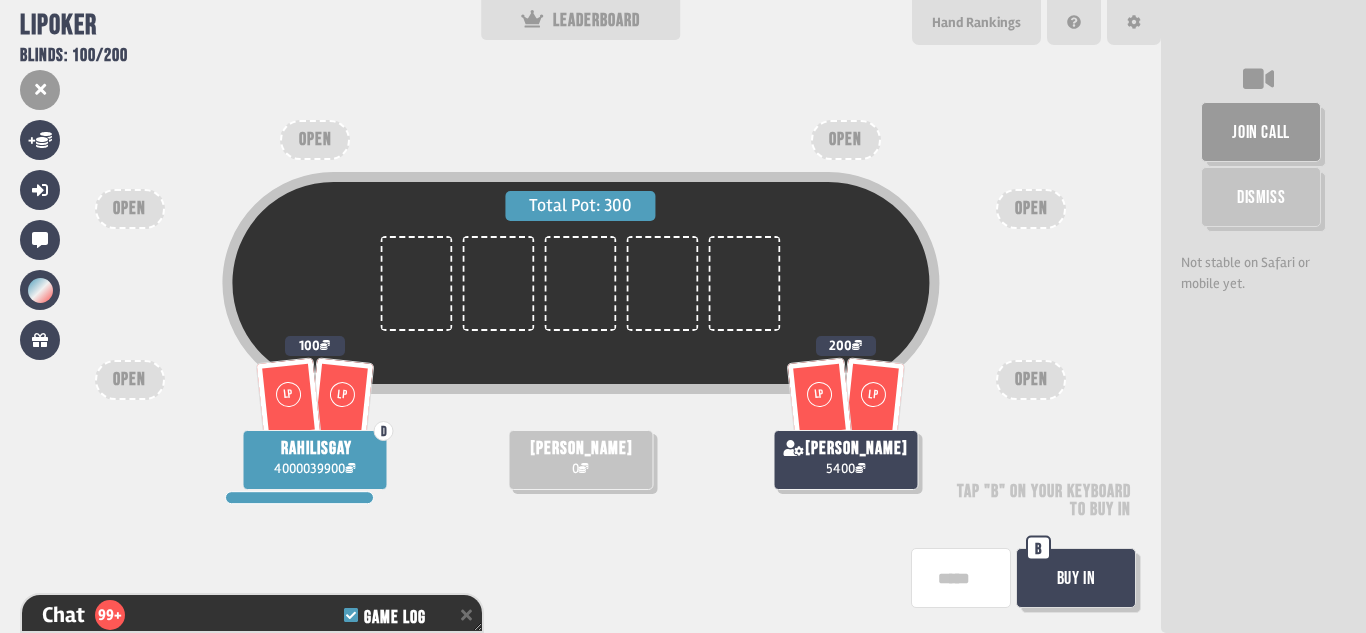 click on "Buy In" at bounding box center [1076, 578] 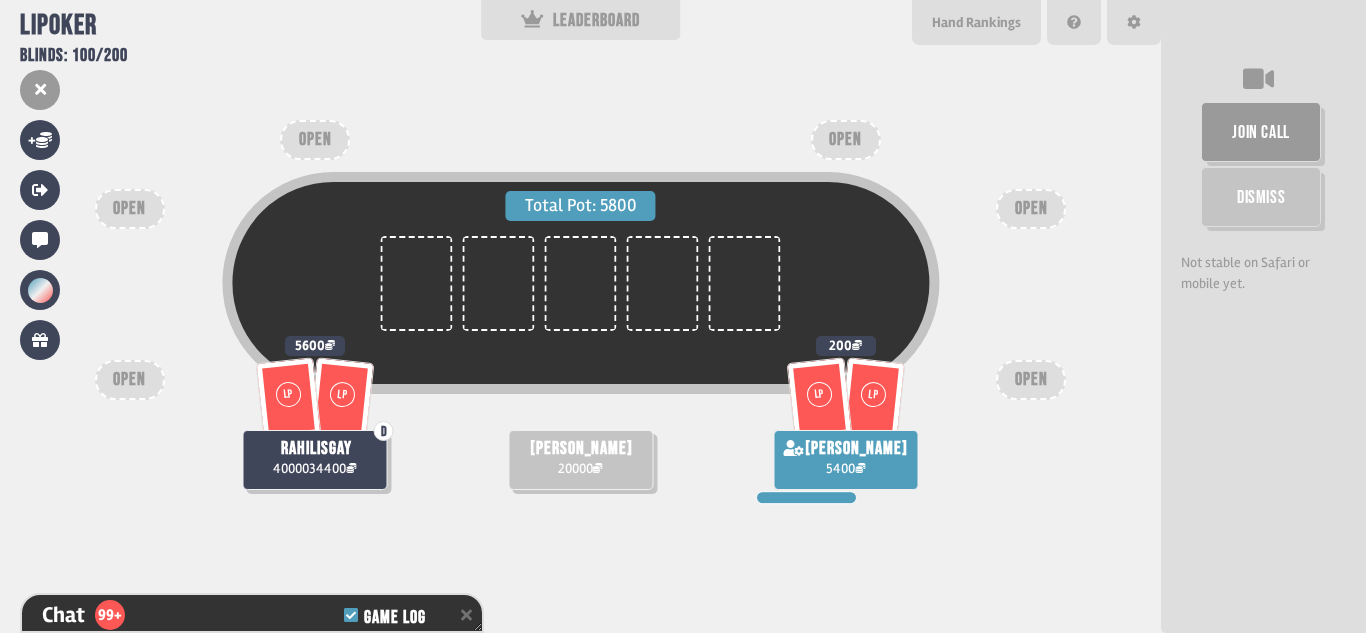 scroll, scrollTop: 9153, scrollLeft: 0, axis: vertical 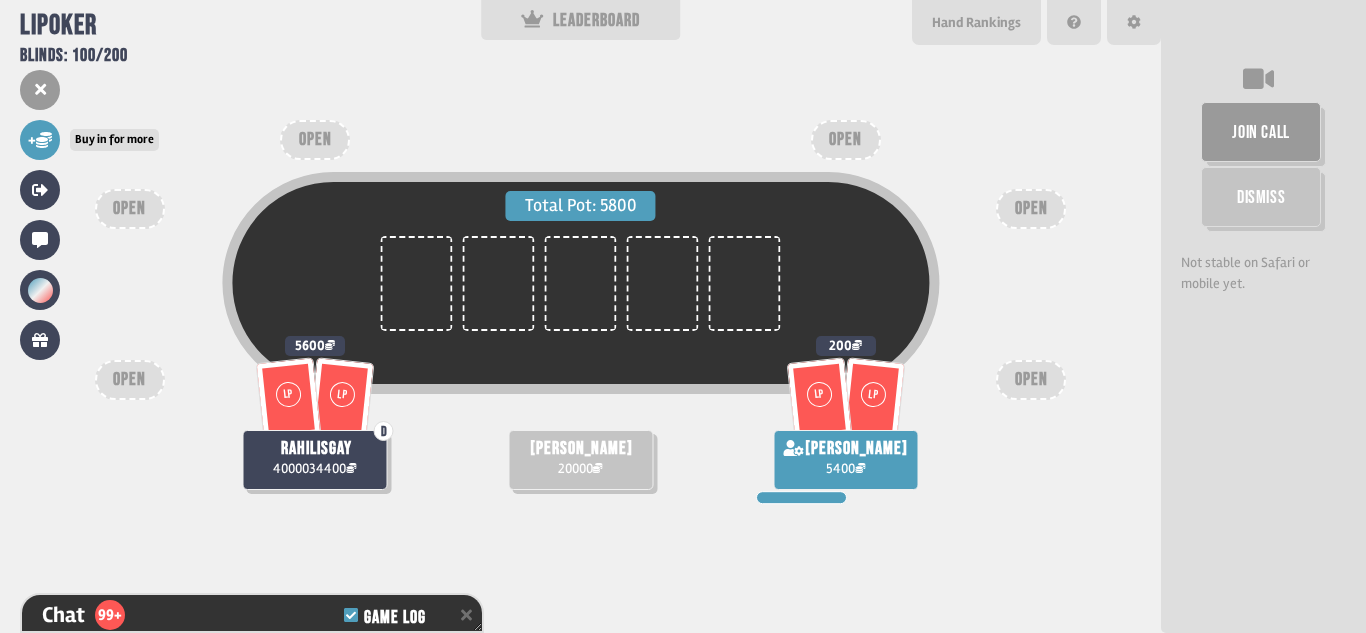 click on "+" at bounding box center [40, 140] 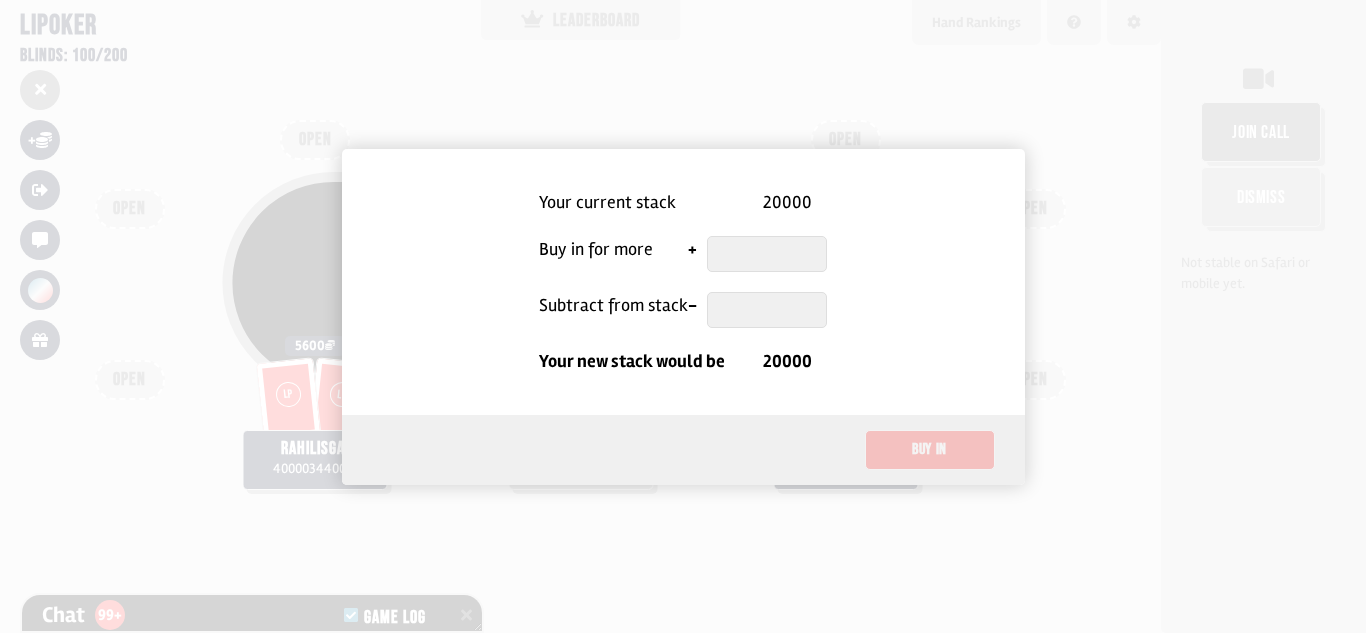 click at bounding box center (767, 310) 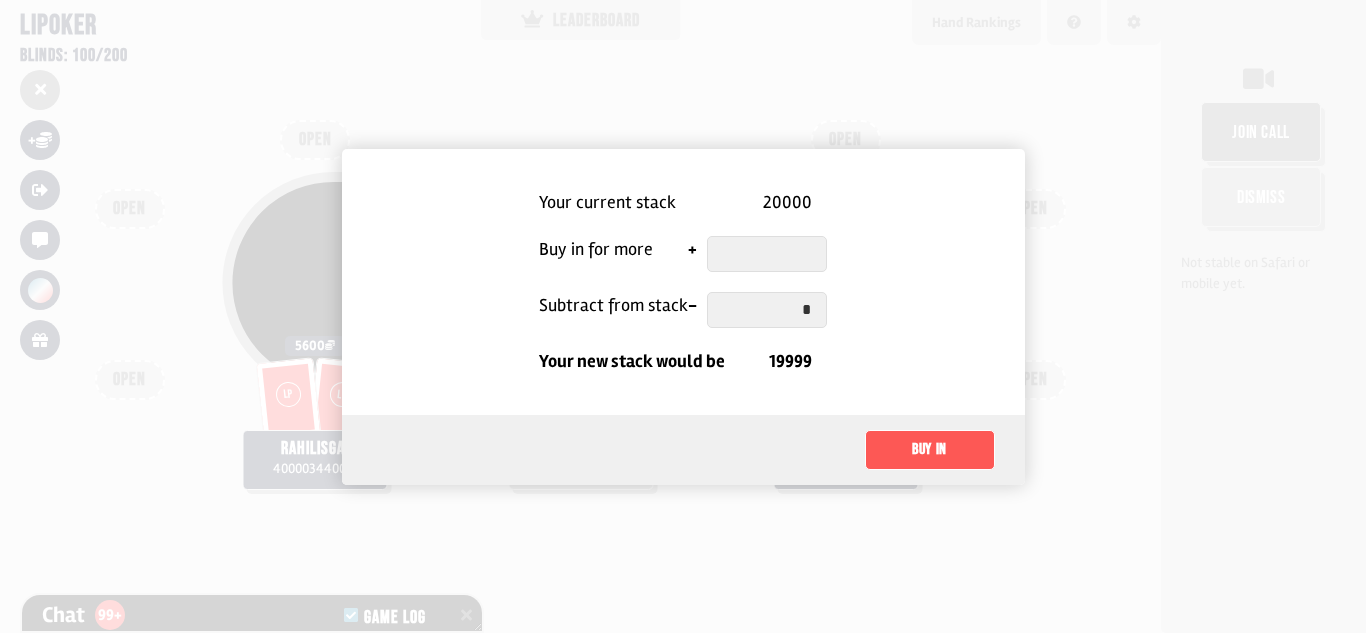 scroll, scrollTop: 9182, scrollLeft: 0, axis: vertical 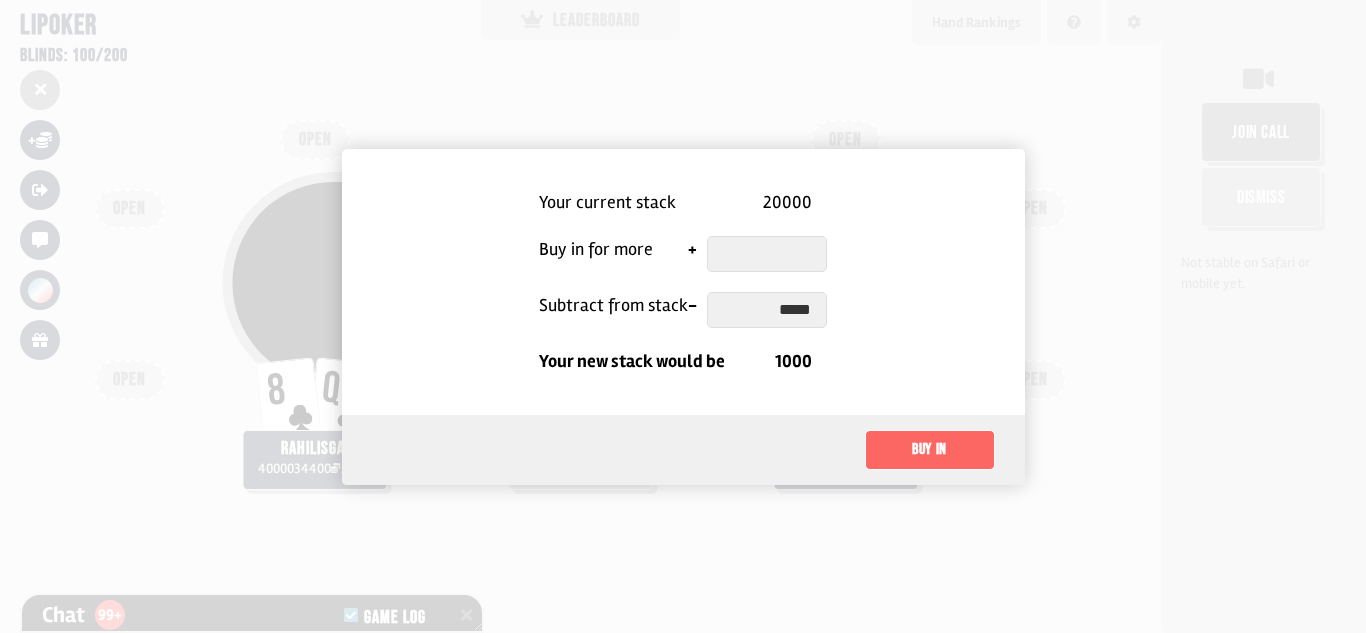 type on "*****" 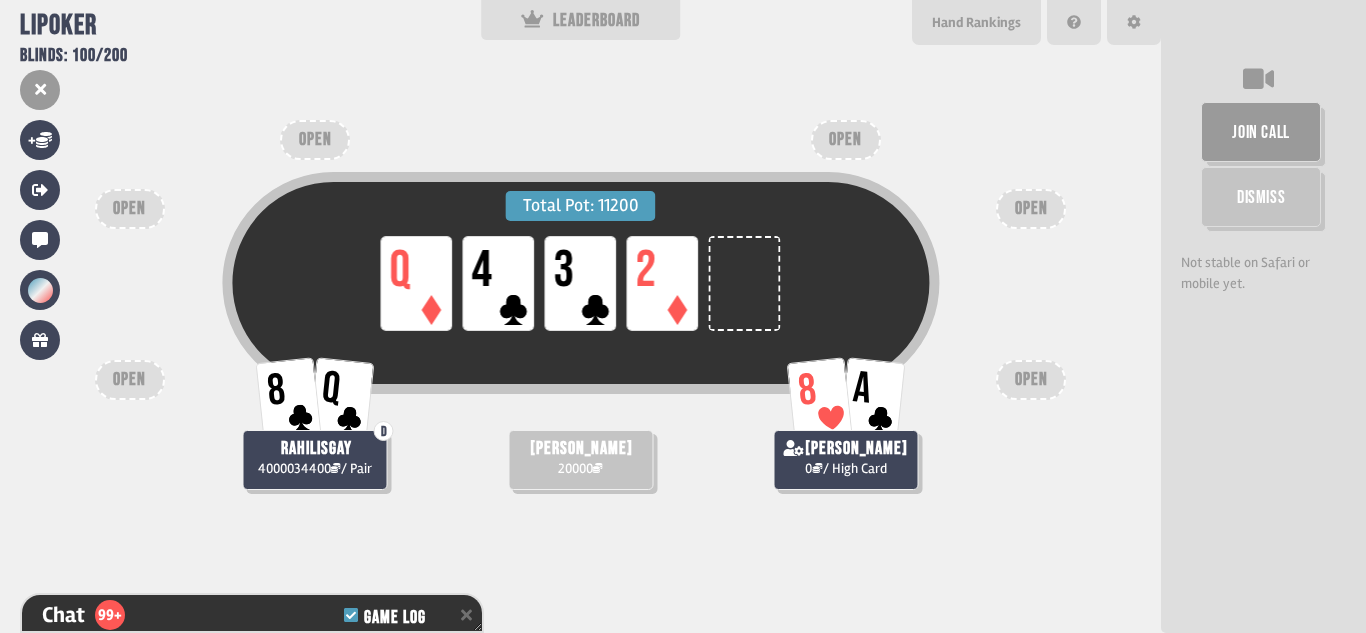scroll, scrollTop: 9240, scrollLeft: 0, axis: vertical 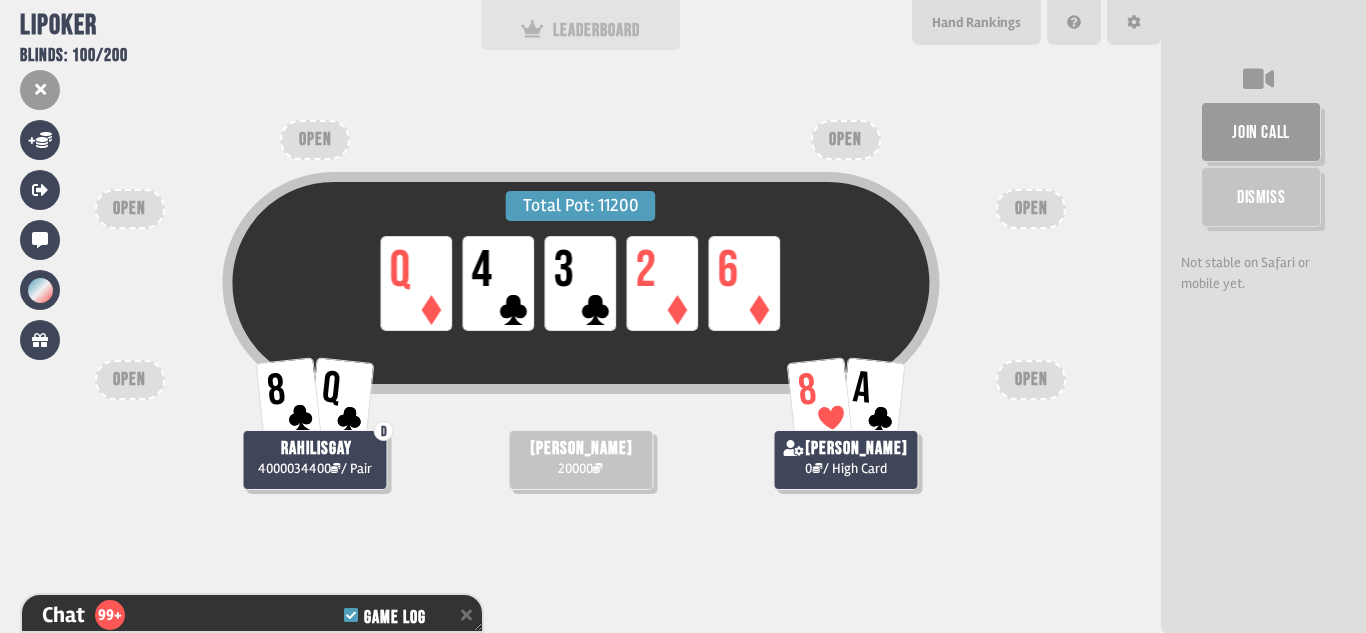 click on "LEADERBOARD" at bounding box center (581, 25) 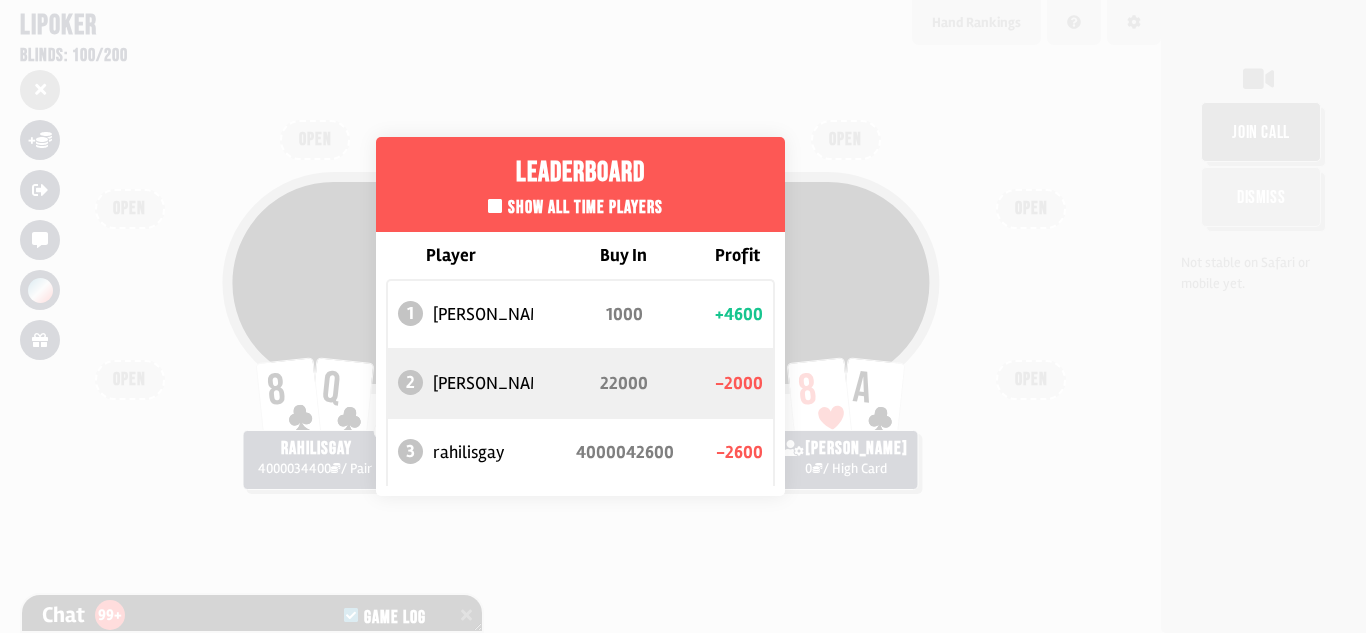 click on "Leaderboard   Show all time players Player Buy In Profit 1 [PERSON_NAME] 1000 +4600 2 [PERSON_NAME] 22000 -2000 3 rahilisgay 4000042600 -2600" at bounding box center (580, 316) 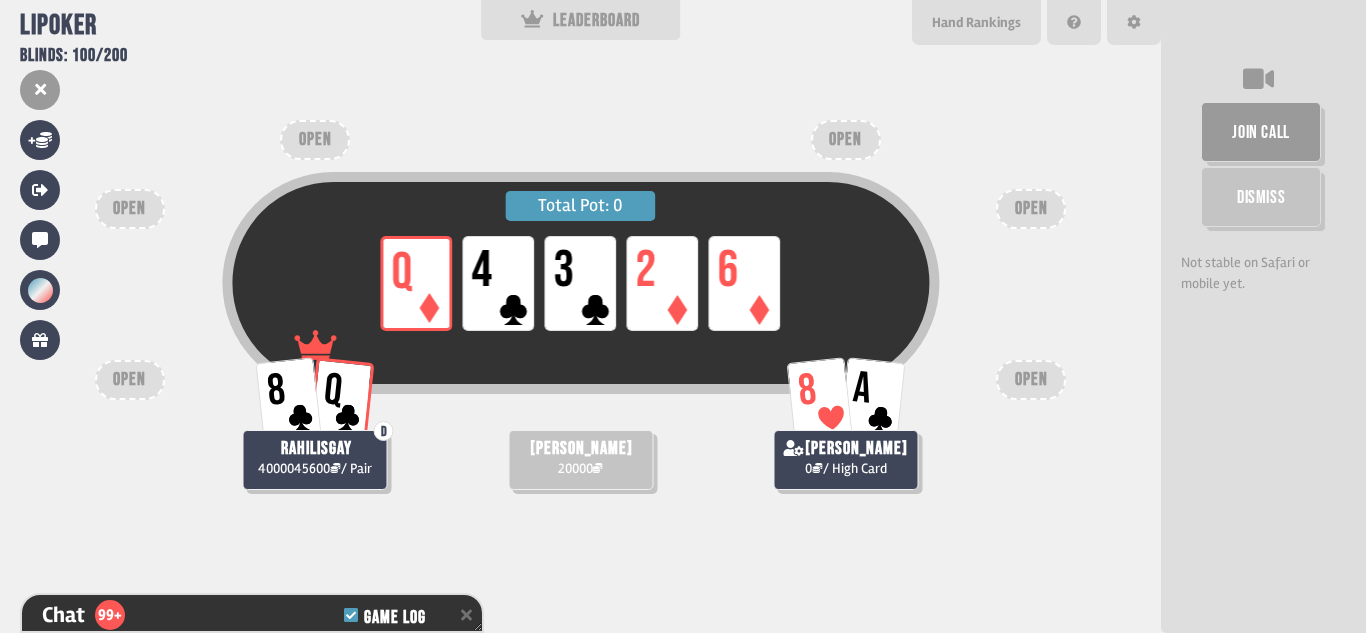 scroll, scrollTop: 9385, scrollLeft: 0, axis: vertical 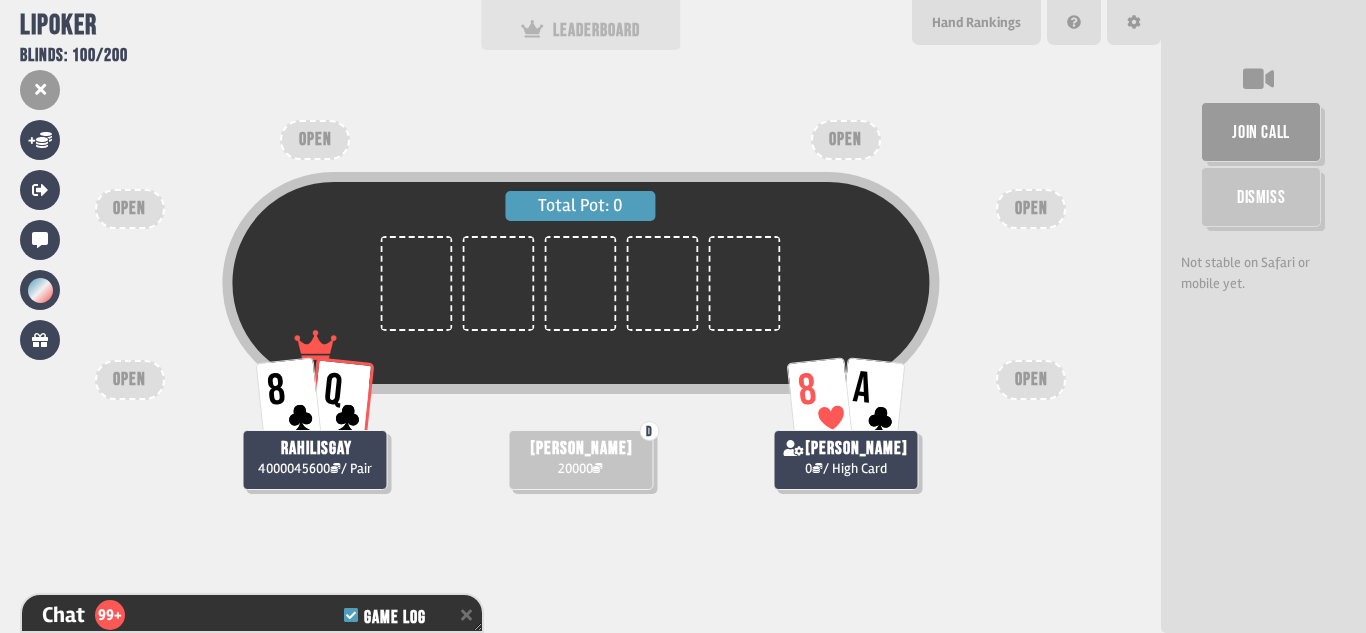 click on "LEADERBOARD" at bounding box center [581, 25] 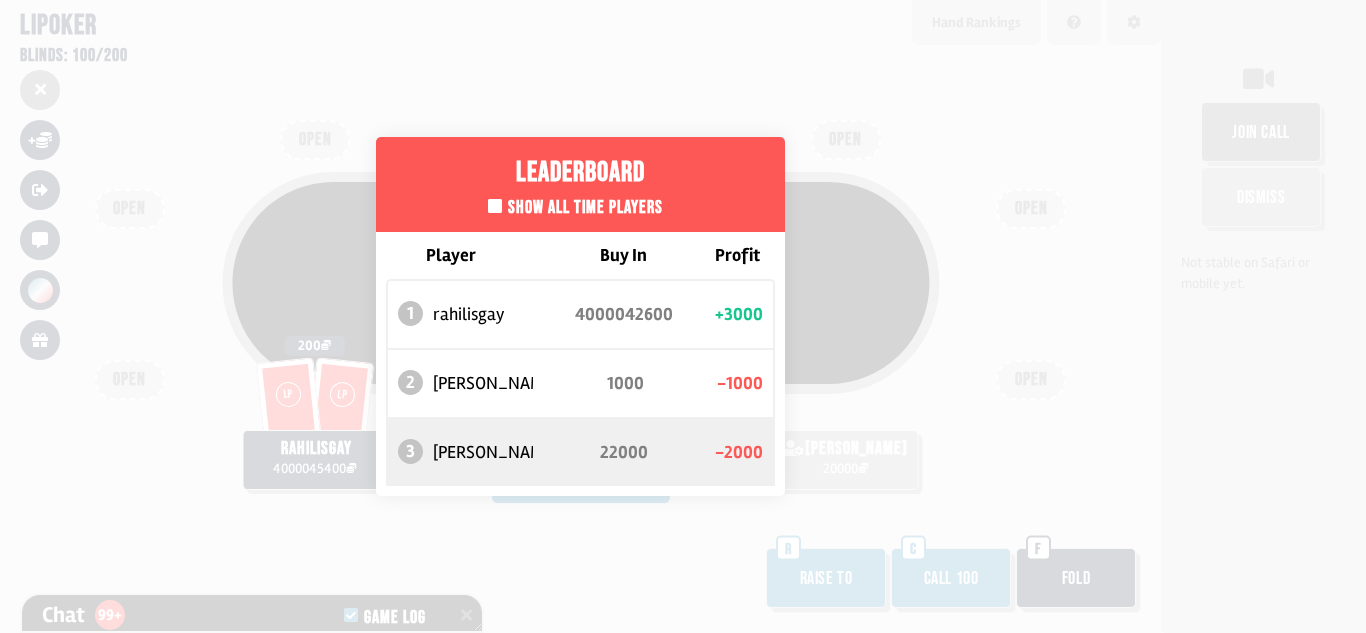scroll, scrollTop: 98, scrollLeft: 0, axis: vertical 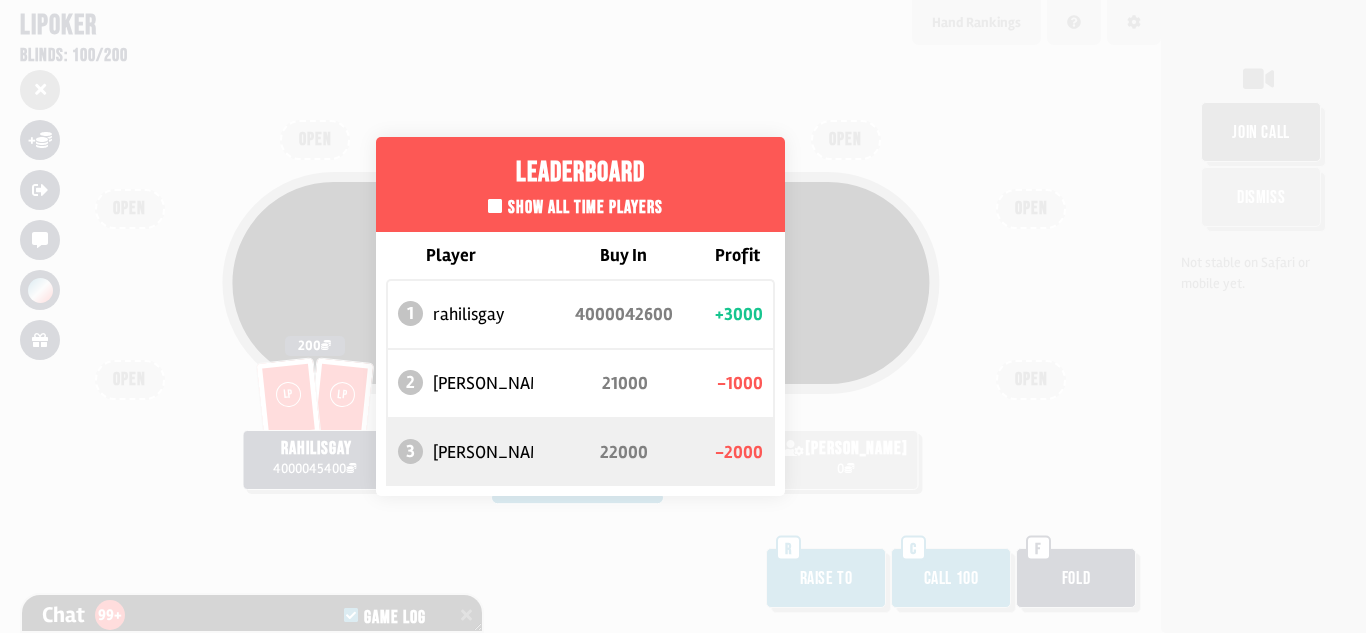 click on "Leaderboard   Show all time players Player Buy In Profit 1 rahilisgay 4000042600 +3000 2 [PERSON_NAME] 21000 -1000 3 [PERSON_NAME] 22000 -2000" at bounding box center (580, 316) 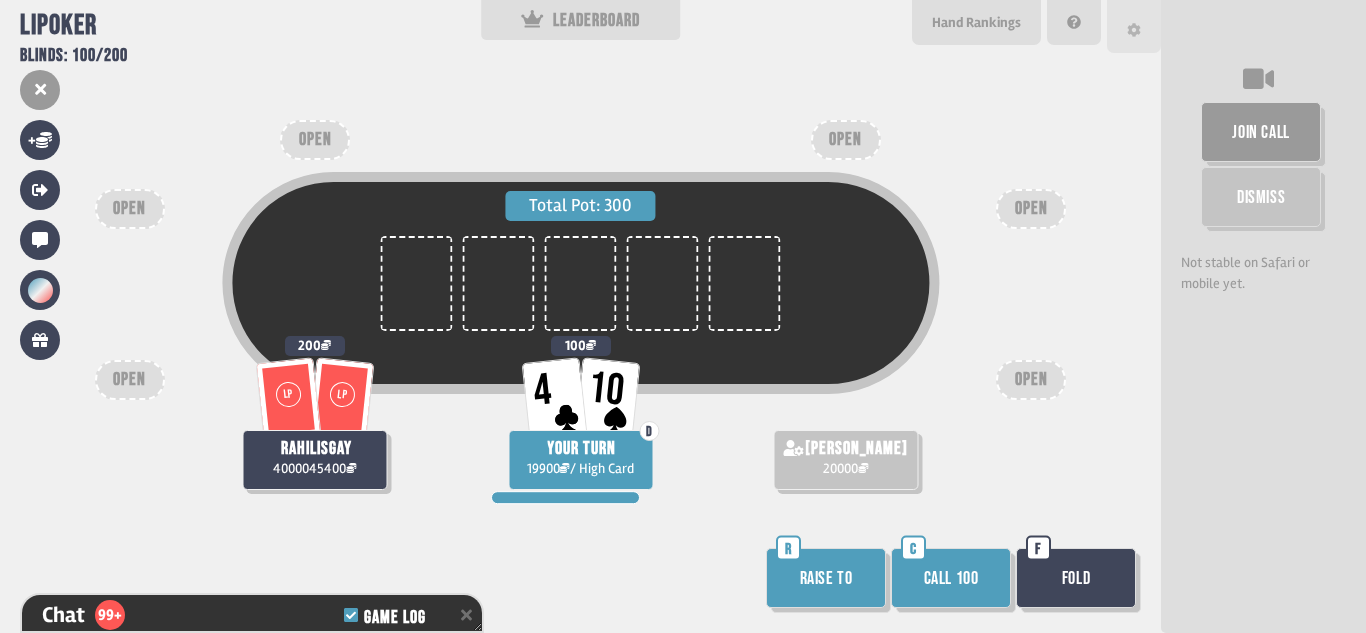 click at bounding box center (1134, 26) 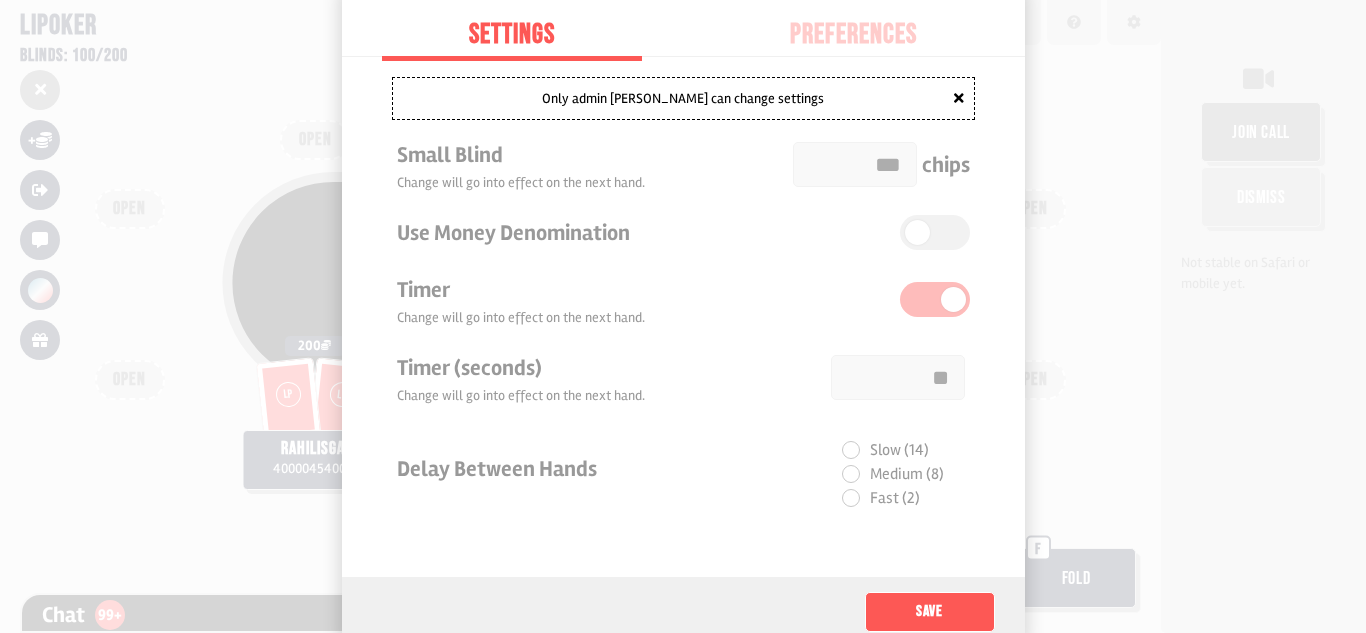click at bounding box center [683, 316] 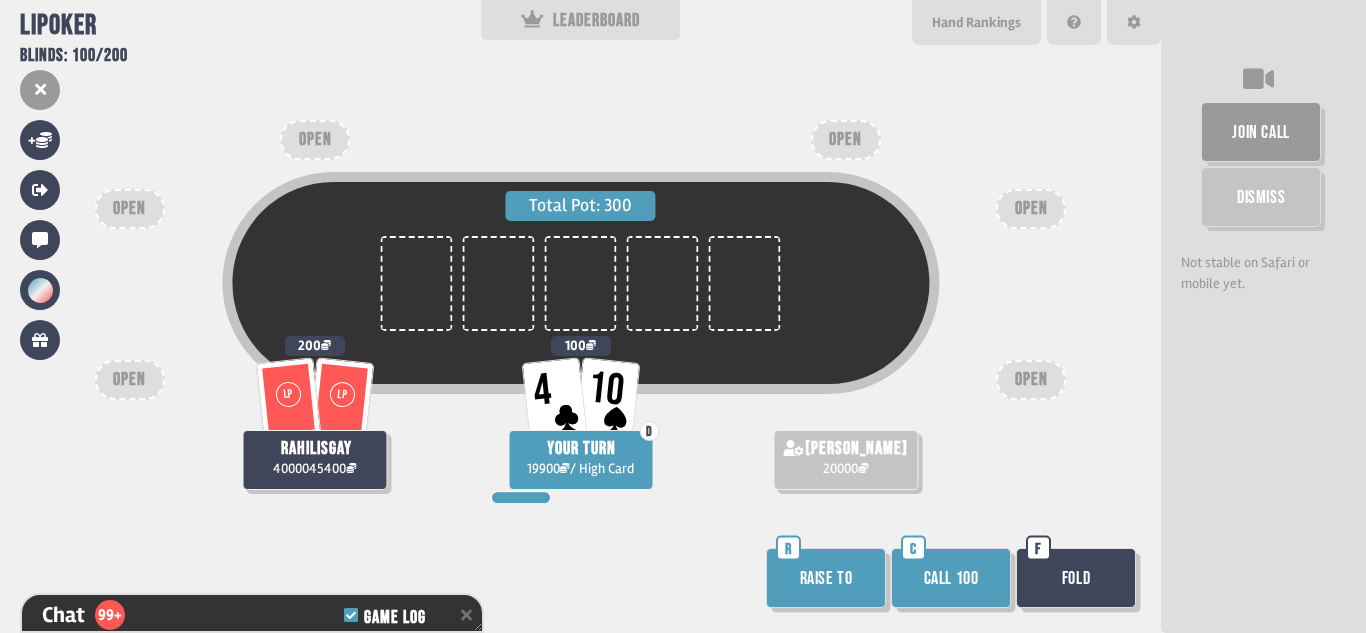 click on "Call 100" at bounding box center [951, 578] 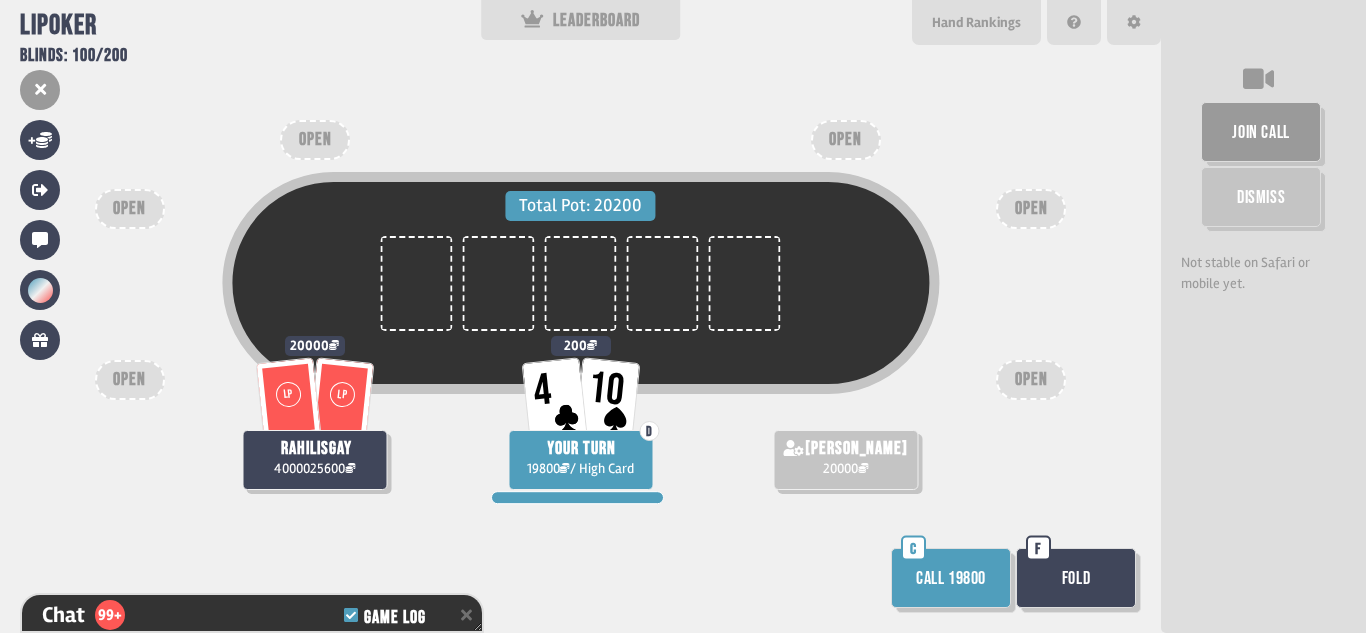 scroll, scrollTop: 9472, scrollLeft: 0, axis: vertical 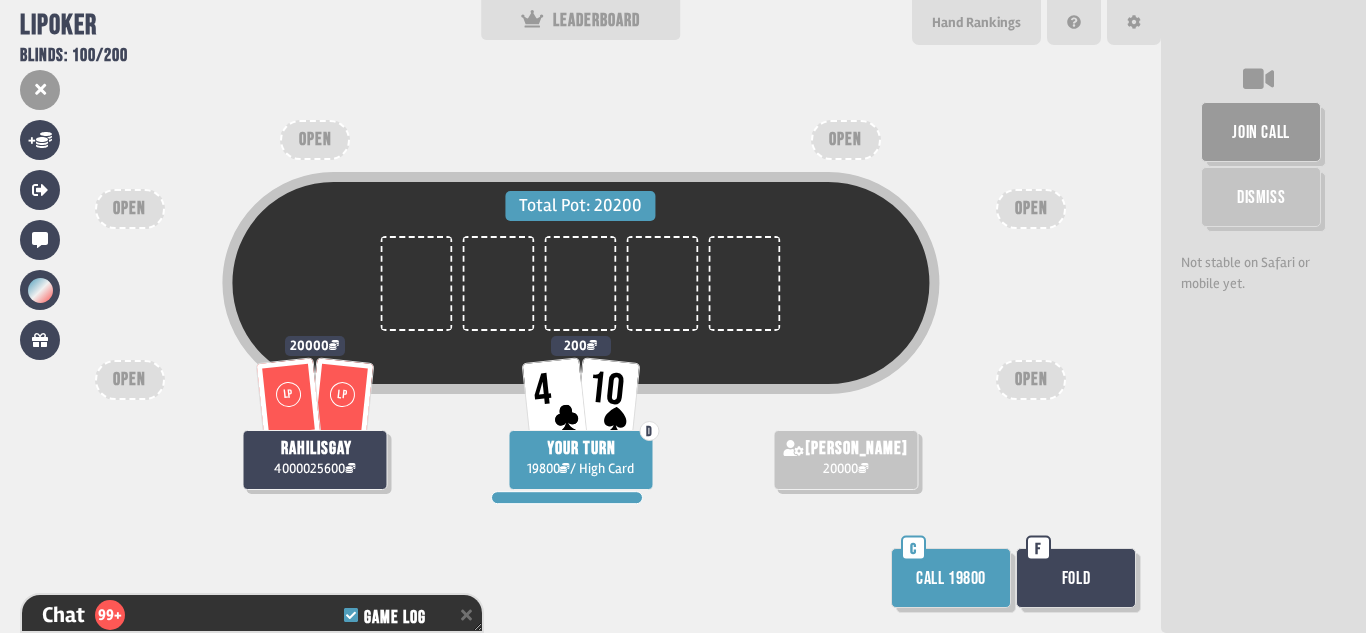 click on "Call 19800" at bounding box center [951, 578] 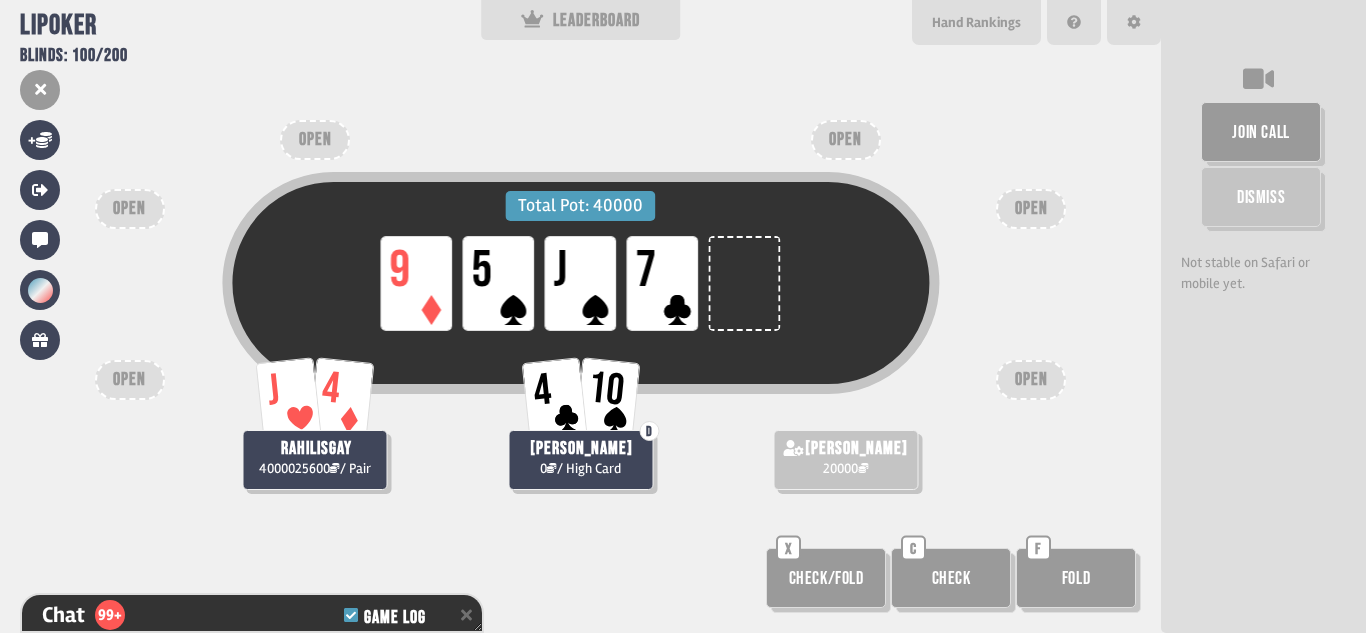 scroll, scrollTop: 9588, scrollLeft: 0, axis: vertical 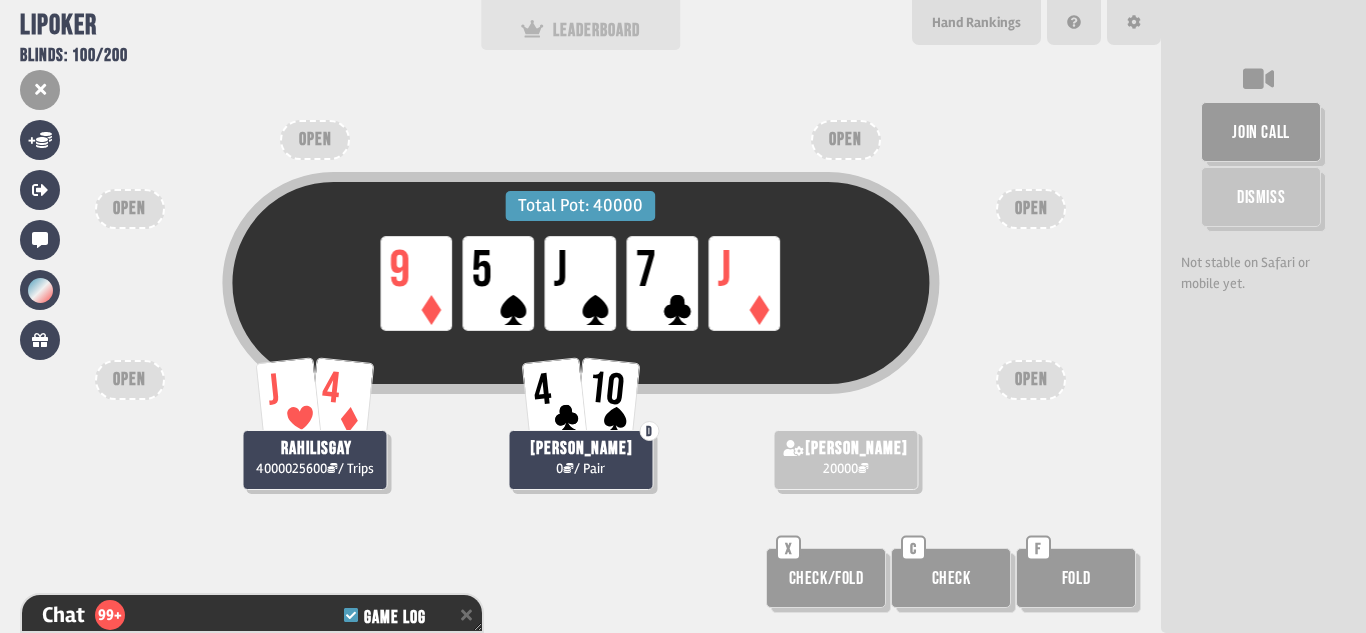 drag, startPoint x: 631, startPoint y: 67, endPoint x: 628, endPoint y: 39, distance: 28.160255 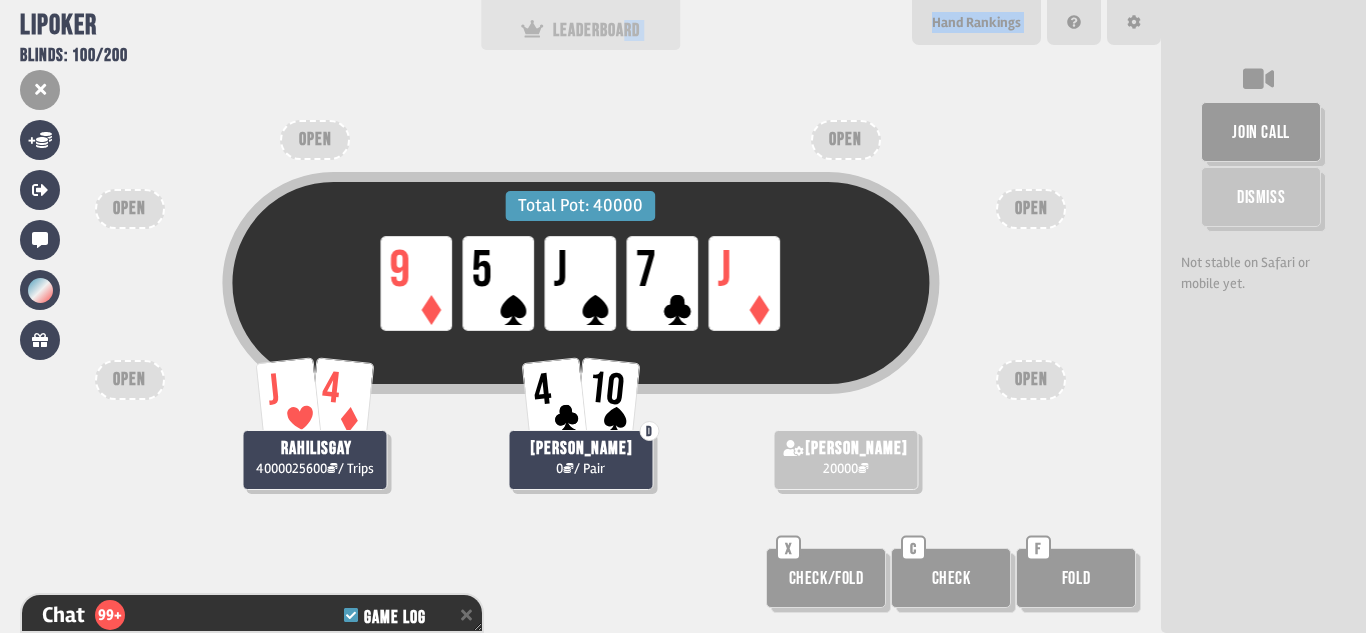 click on "LEADERBOARD" at bounding box center (581, 30) 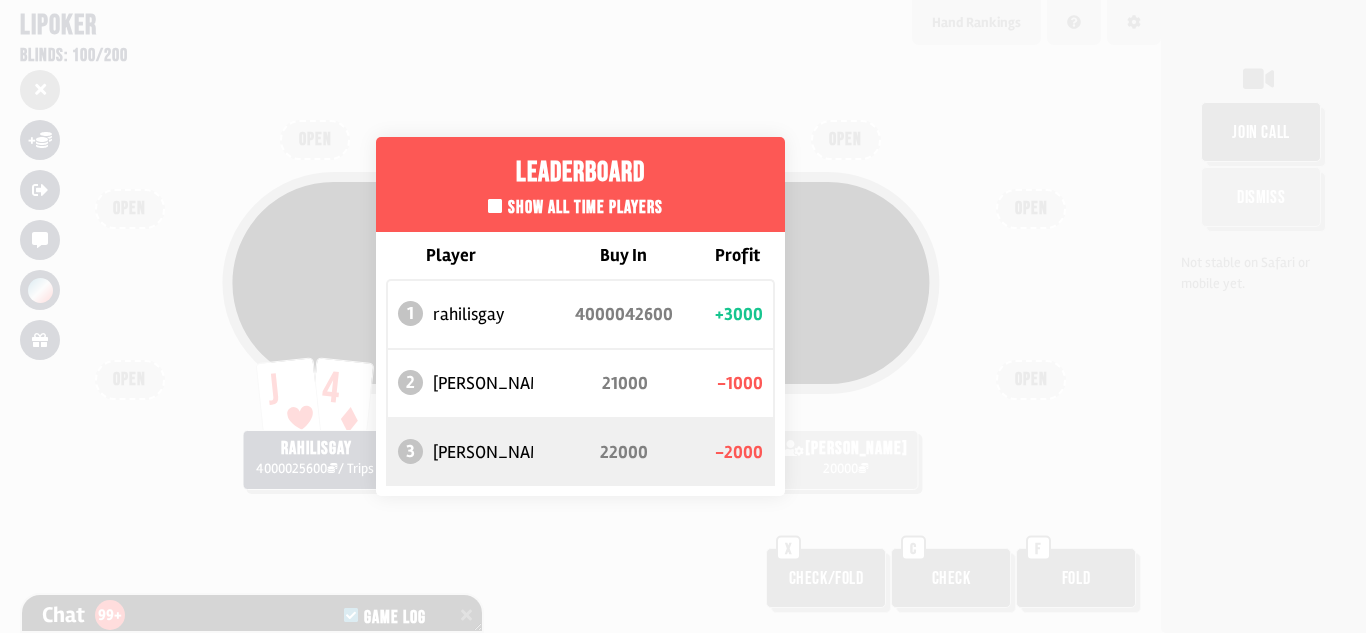 scroll, scrollTop: 9617, scrollLeft: 0, axis: vertical 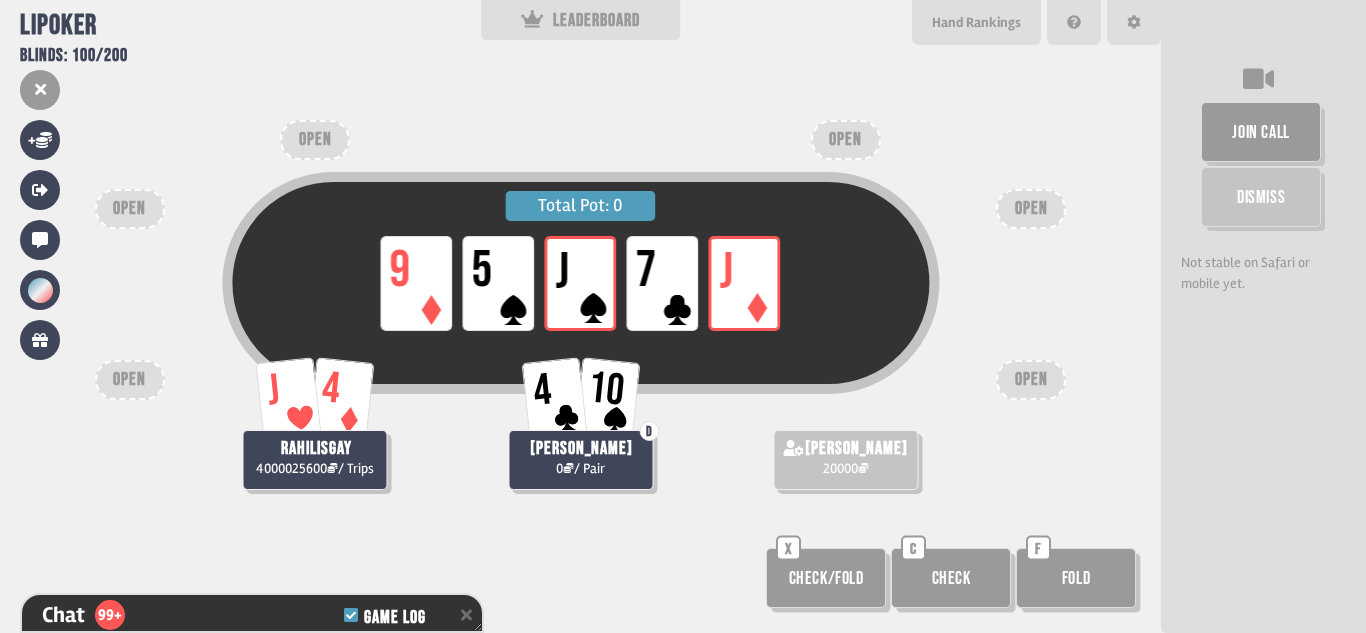 click on "Total Pot: 0   LP 9 LP 5 LP J LP 7 LP J" at bounding box center [580, 315] 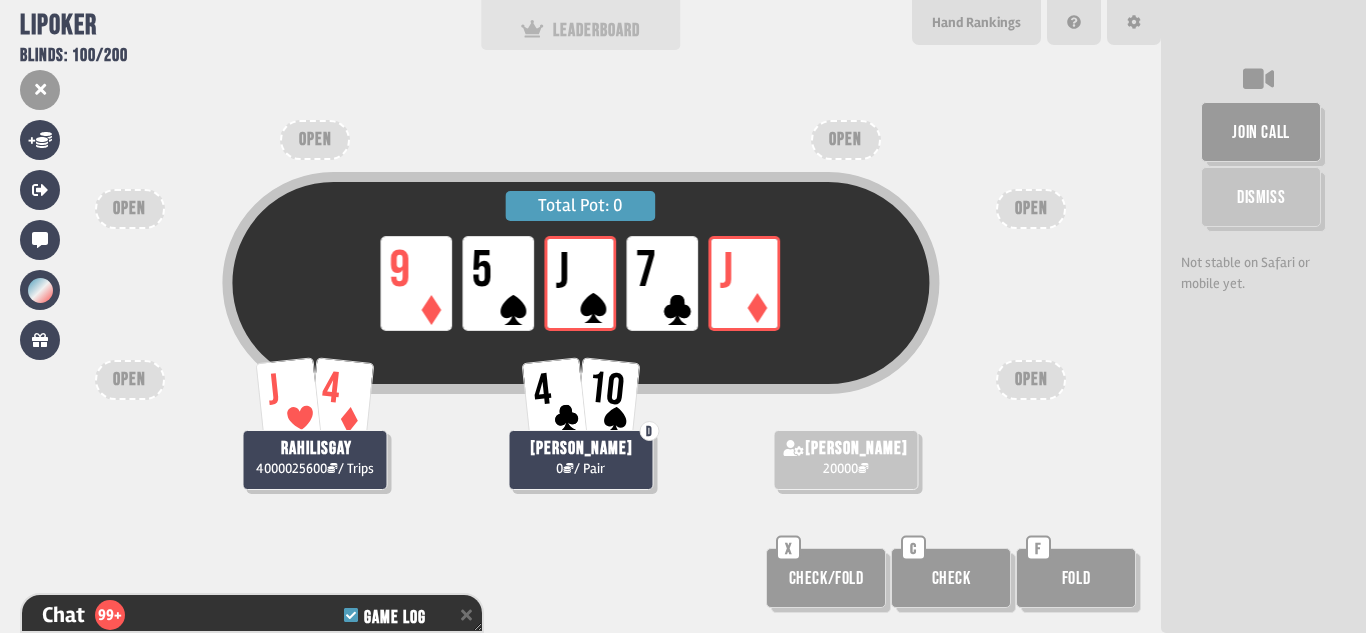 click on "LEADERBOARD" at bounding box center [581, 30] 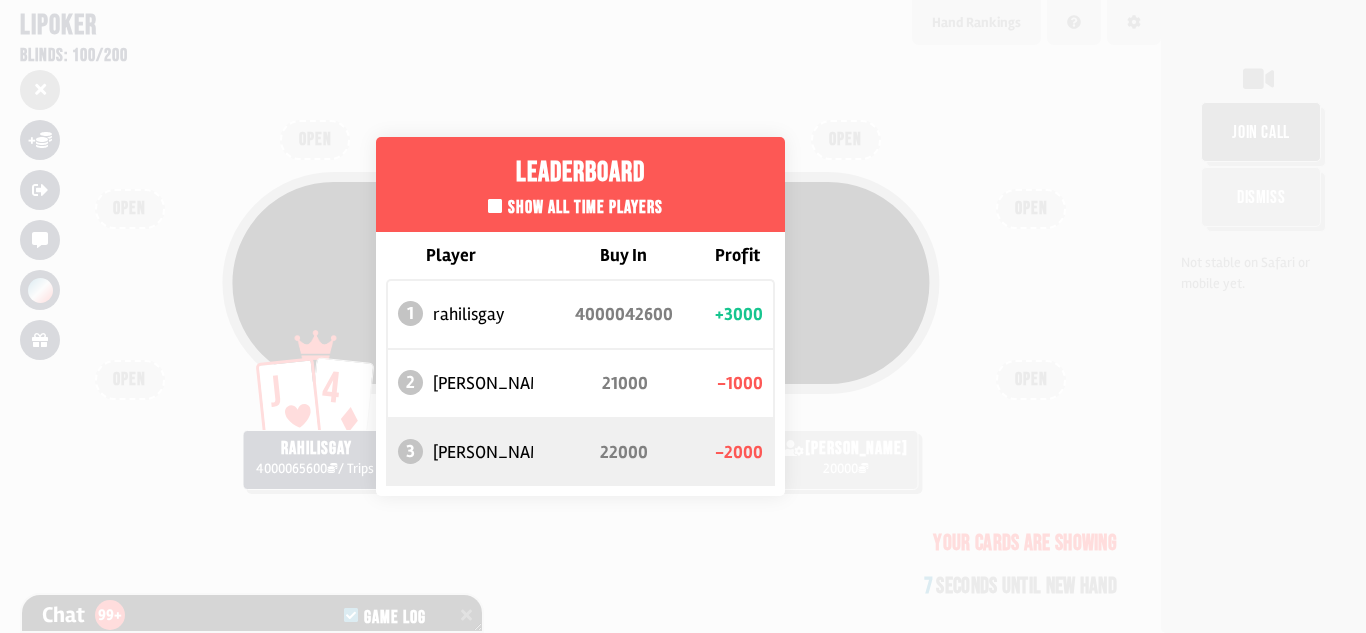 click on "Leaderboard   Show all time players Player Buy In Profit 1 rahilisgay 4000042600 +3000 2 [PERSON_NAME] 21000 -1000 3 [PERSON_NAME] 22000 -2000" at bounding box center [580, 316] 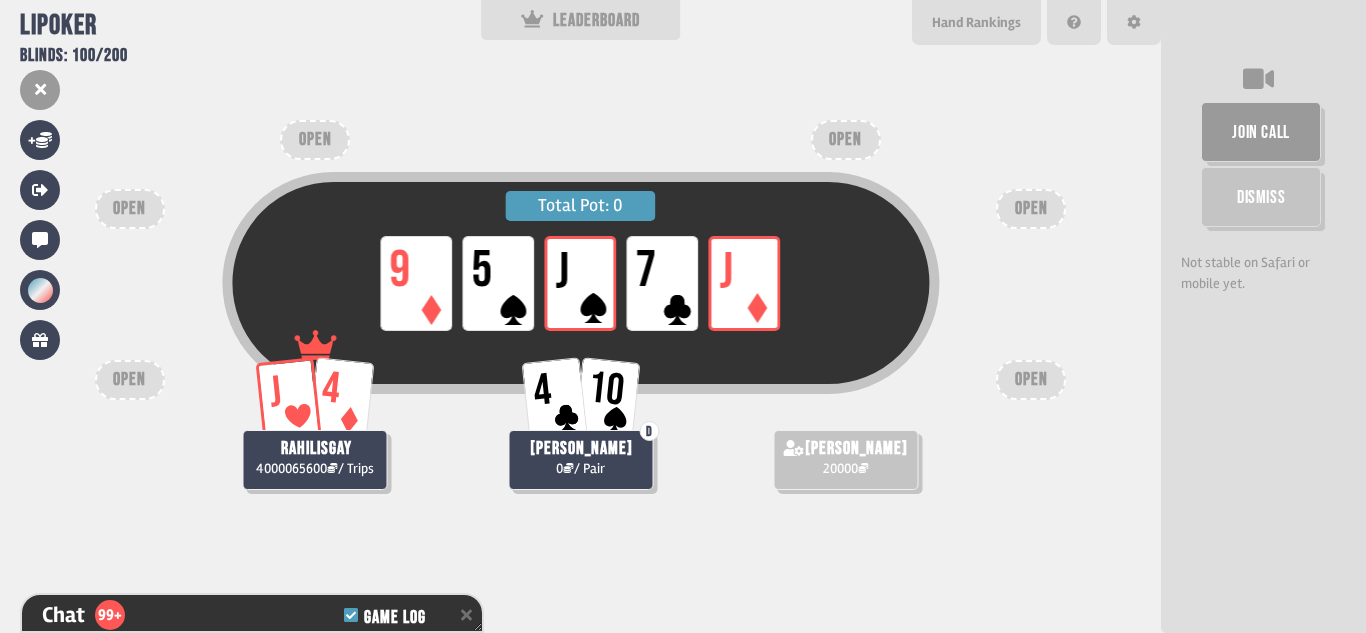 click on "D" at bounding box center [649, 431] 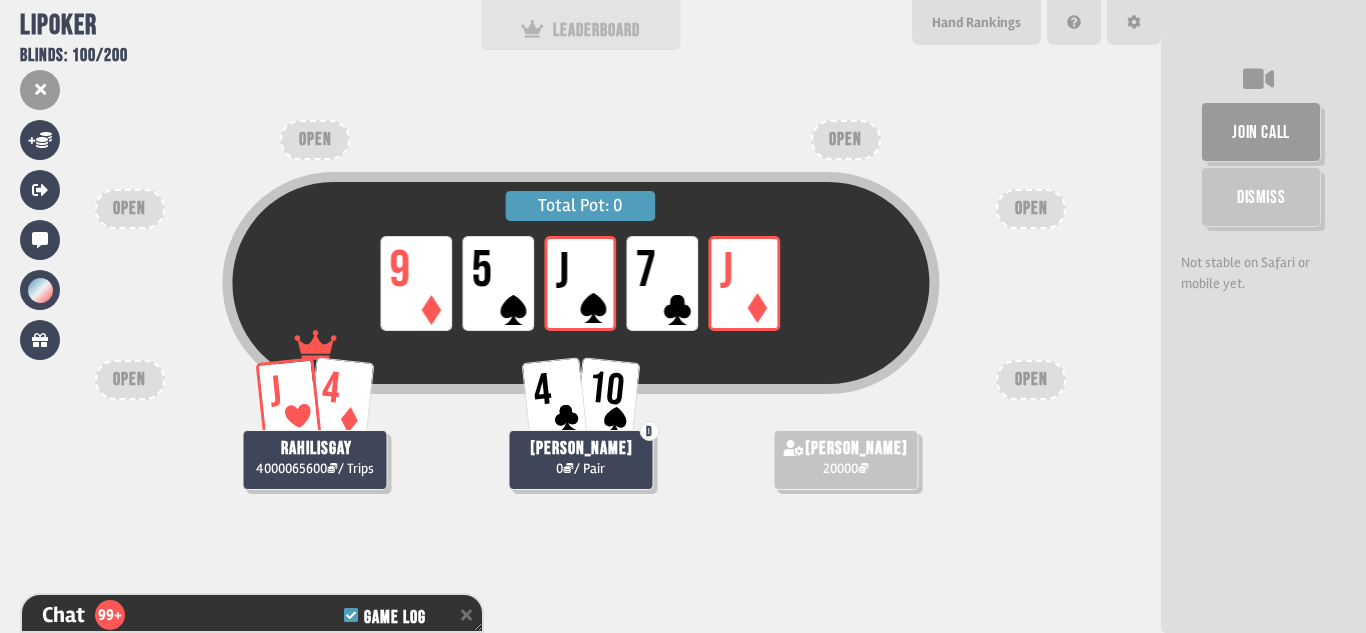scroll, scrollTop: 9675, scrollLeft: 0, axis: vertical 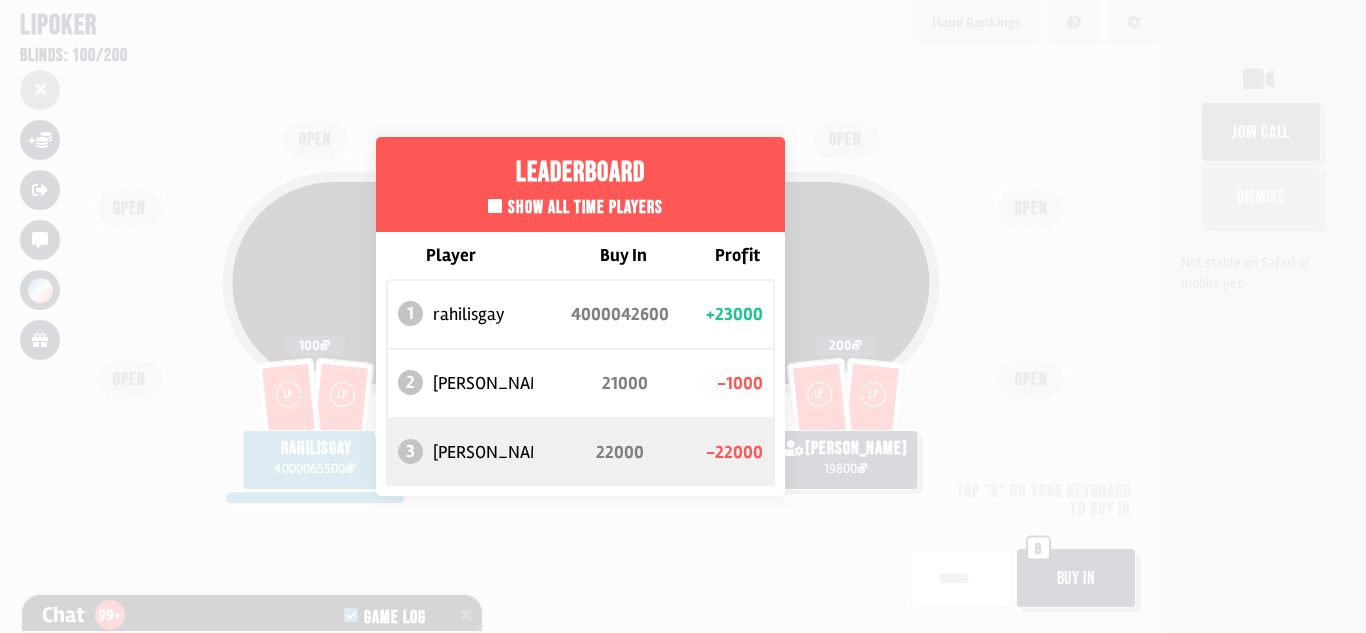 click on "Leaderboard   Show all time players Player Buy In Profit 1 rahilisgay 4000042600 +23000 2 [PERSON_NAME] 21000 -1000 3 [PERSON_NAME] 22000 -22000" at bounding box center (580, 316) 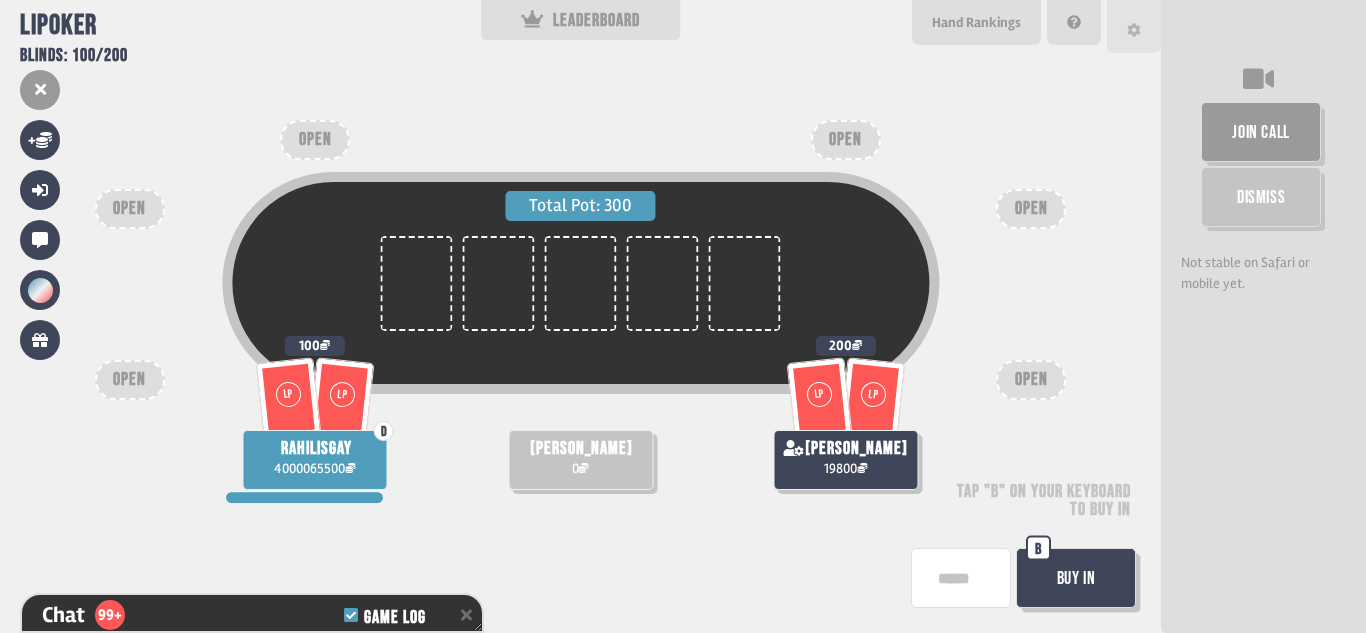 click at bounding box center (1134, 26) 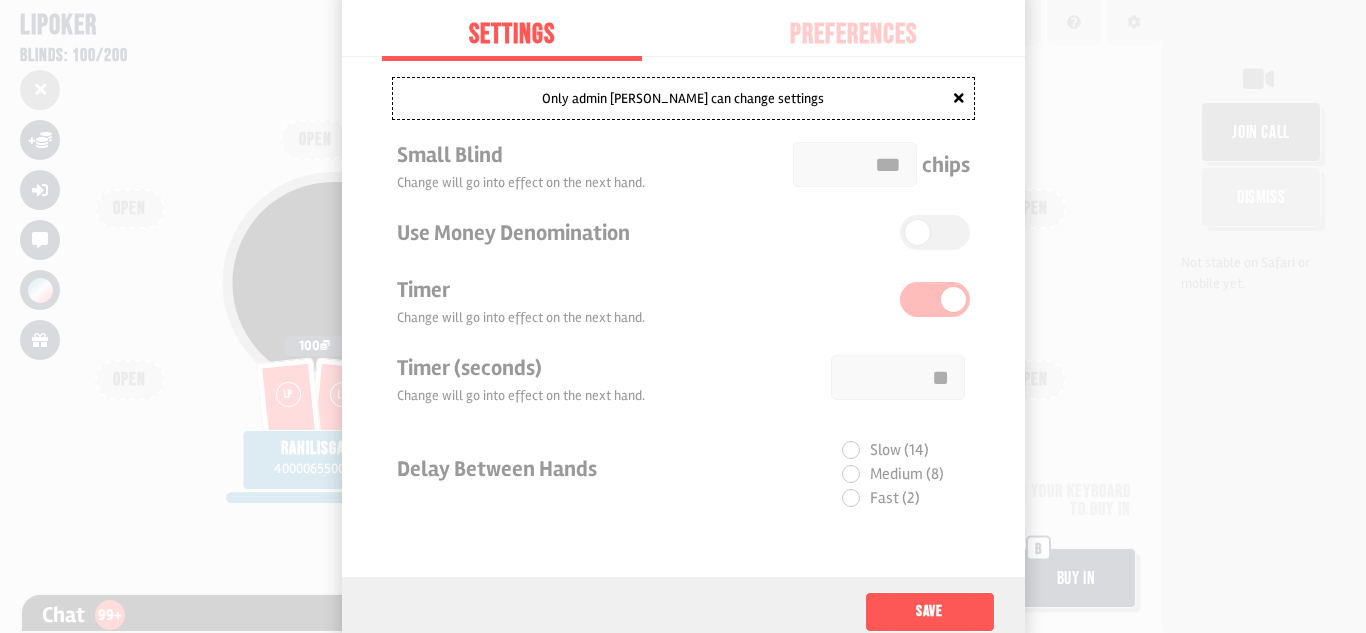 click 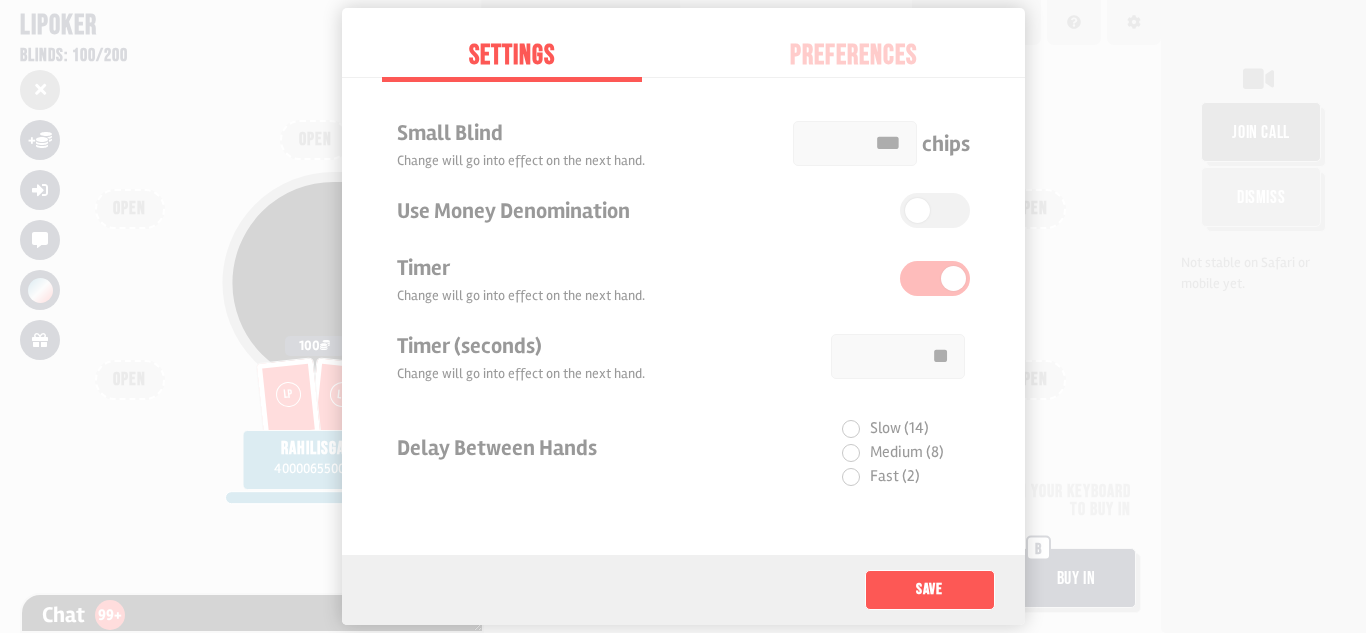 click at bounding box center [683, 316] 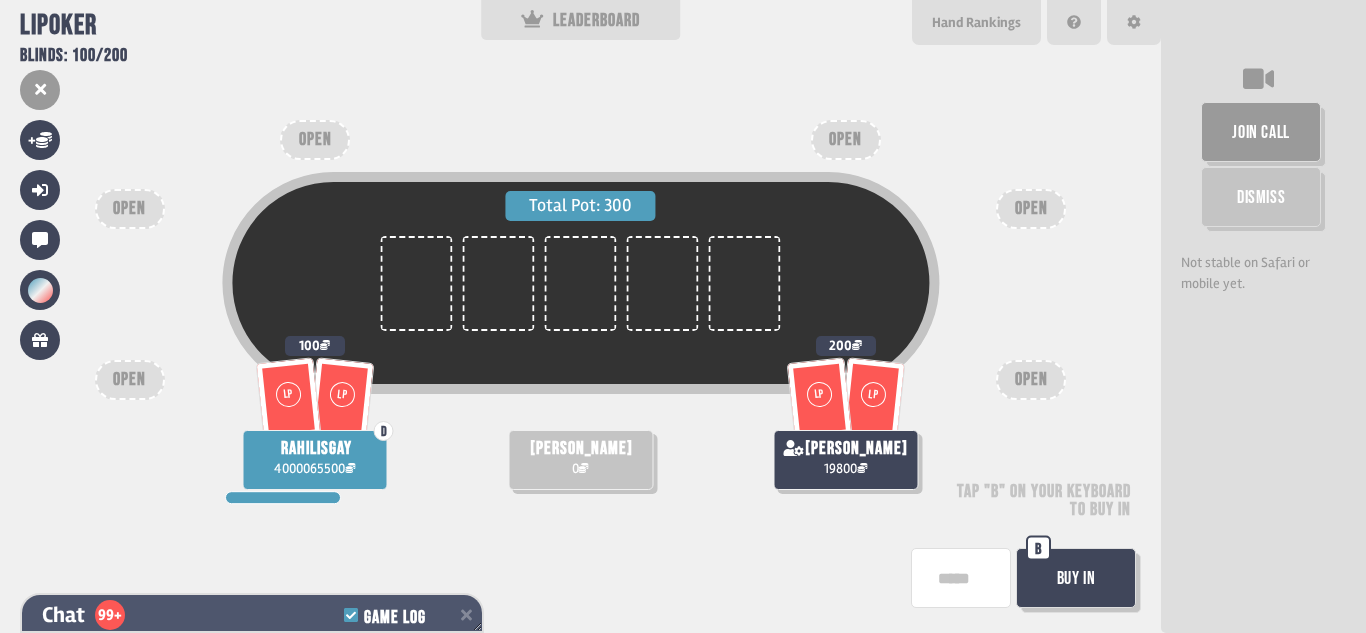 click 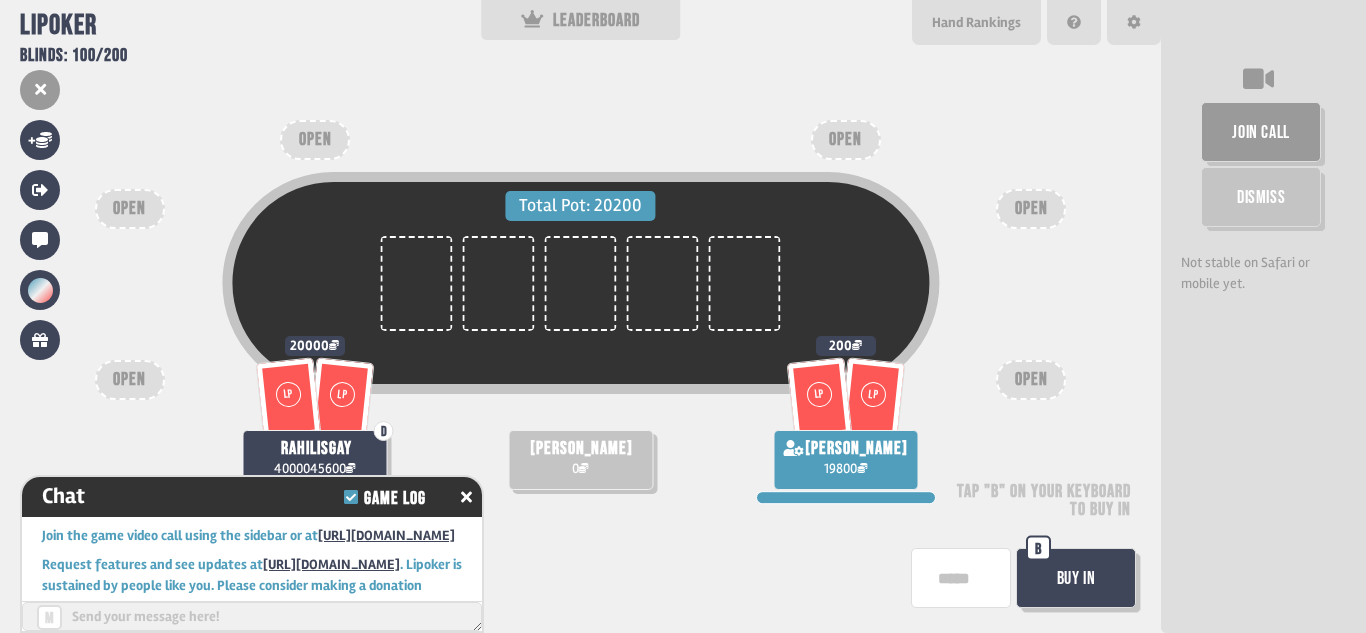 scroll, scrollTop: 9625, scrollLeft: 0, axis: vertical 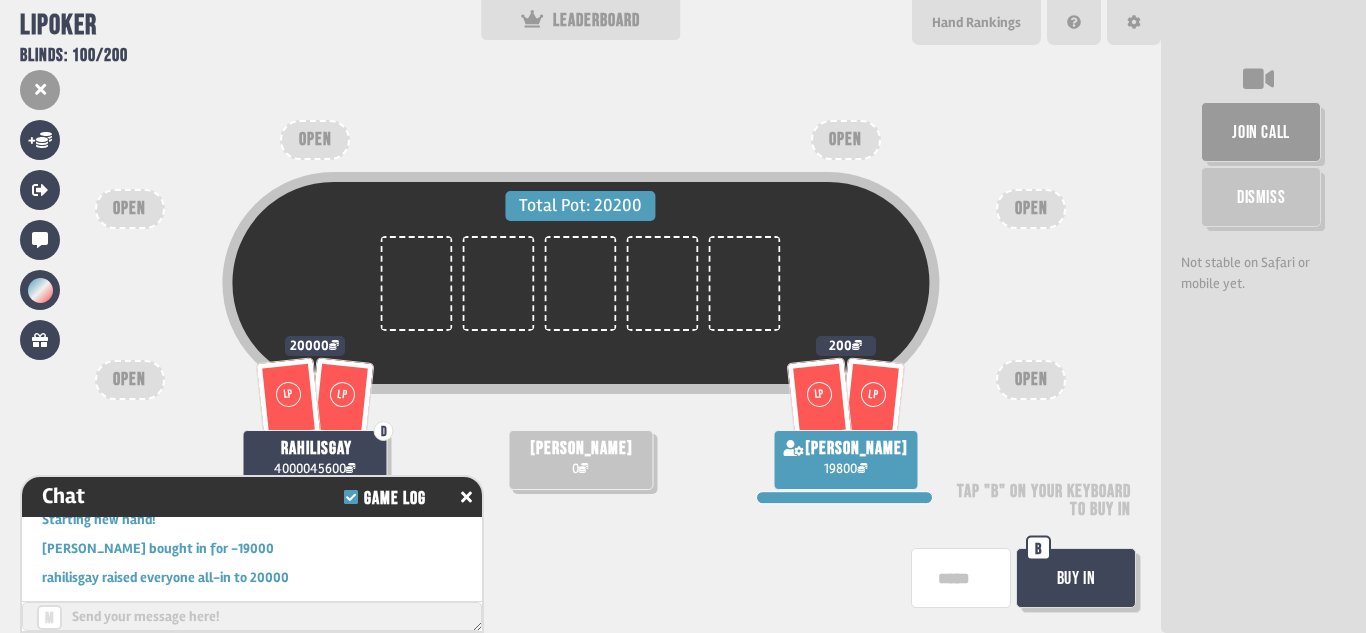 click on "Total Pot: 20200   LP LP D rahilisgay 4000045600  20000  [PERSON_NAME] 0  LP [PERSON_NAME] 19800  200  OPEN OPEN OPEN OPEN OPEN OPEN Tap "B" on your keyboard to buy in Buy In B" at bounding box center (580, 316) 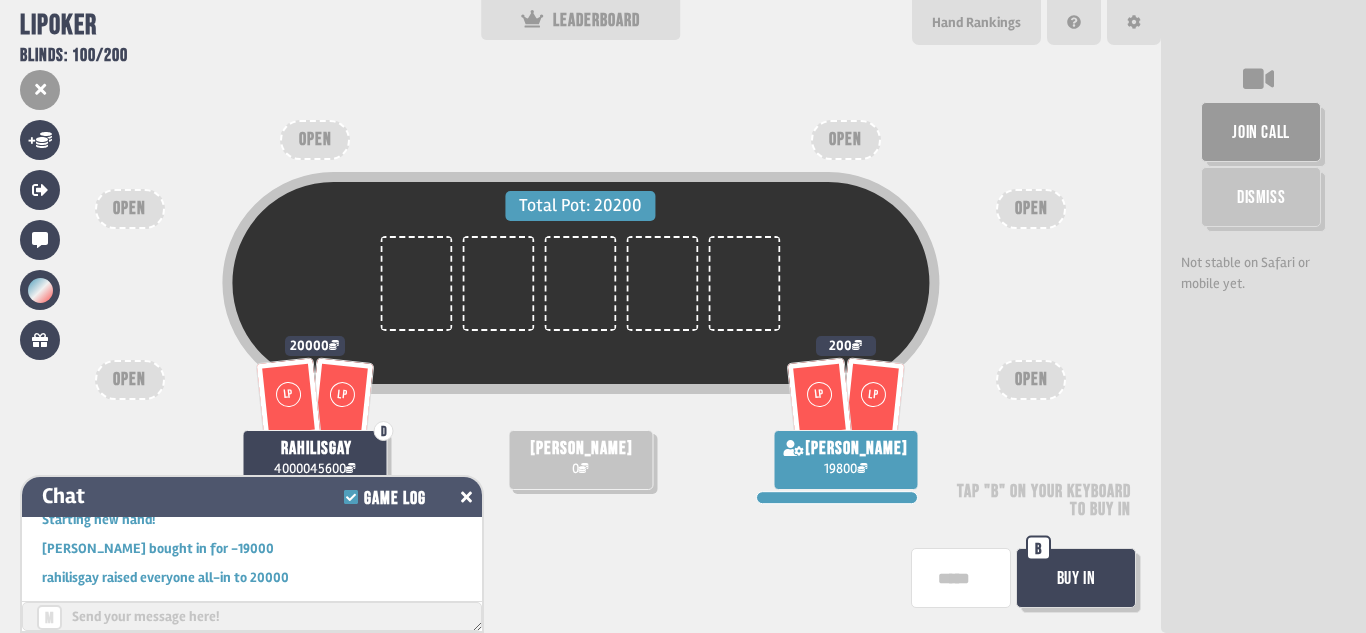 click 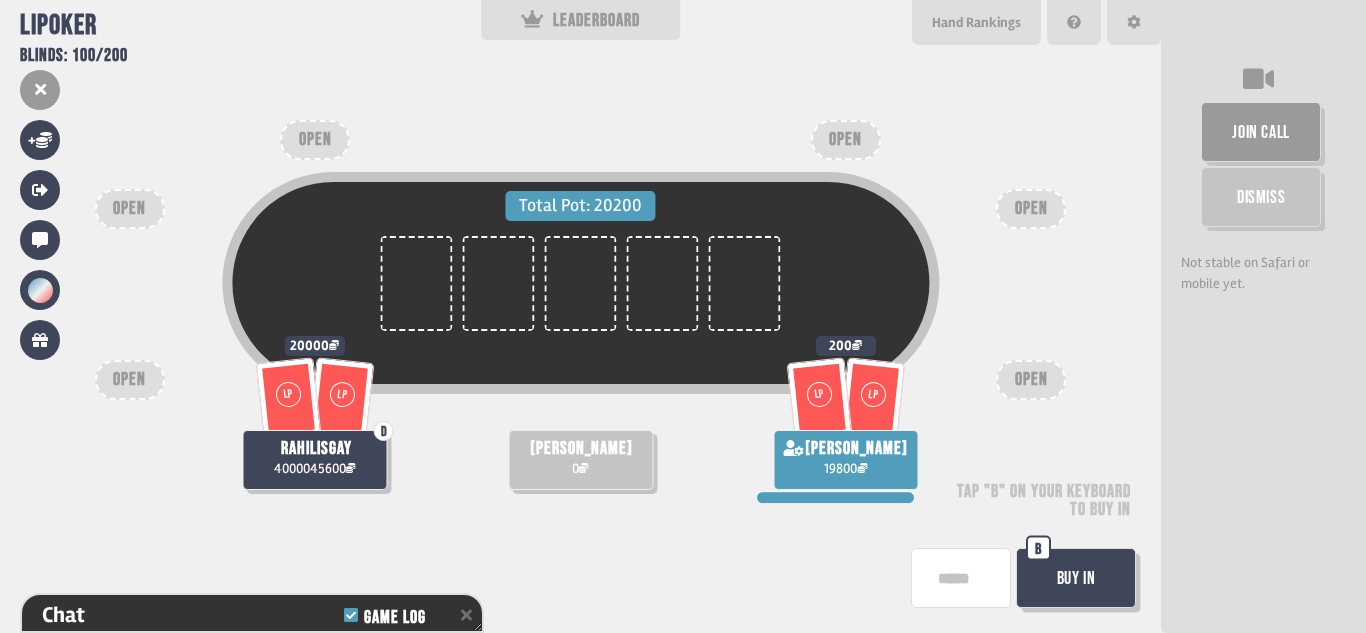 scroll, scrollTop: 9704, scrollLeft: 0, axis: vertical 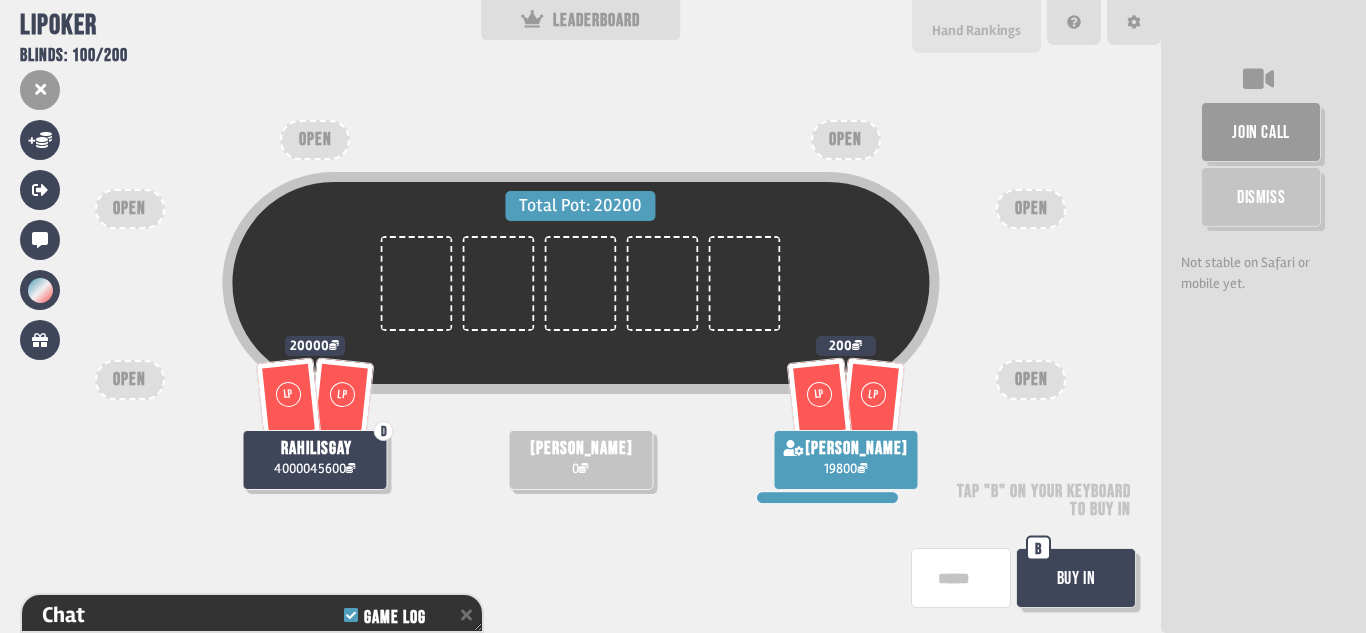 click on "Hand Rankings" at bounding box center (976, 30) 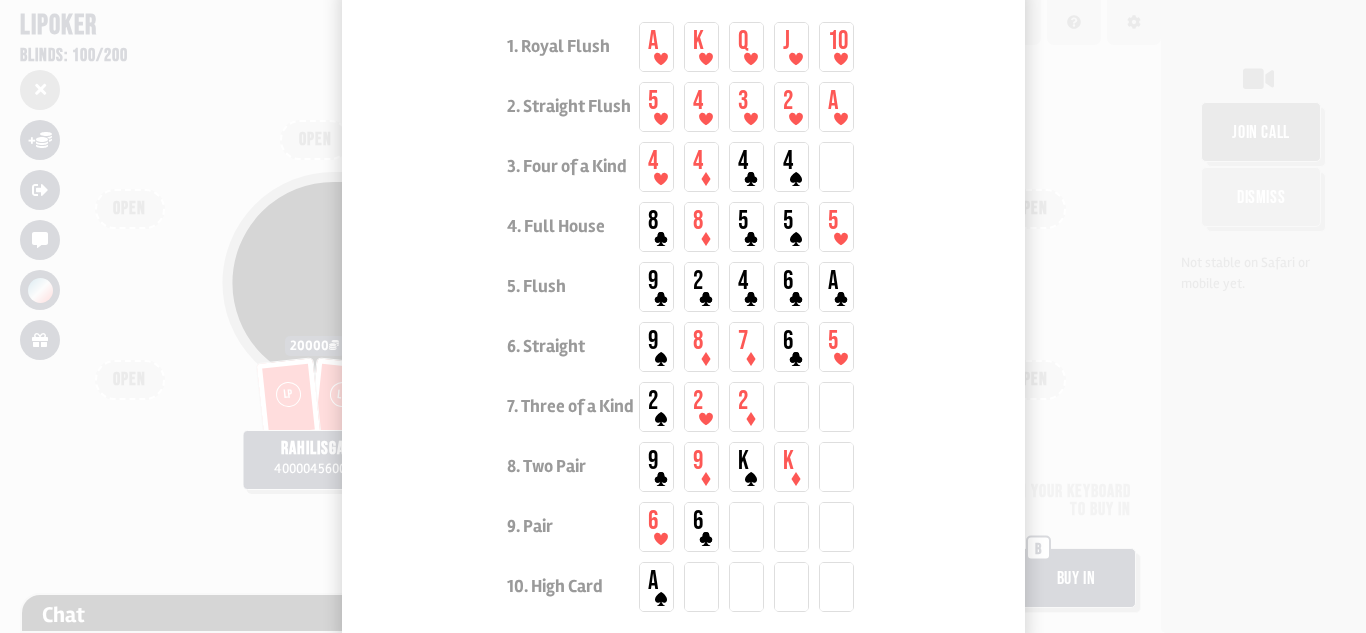 click at bounding box center [683, 316] 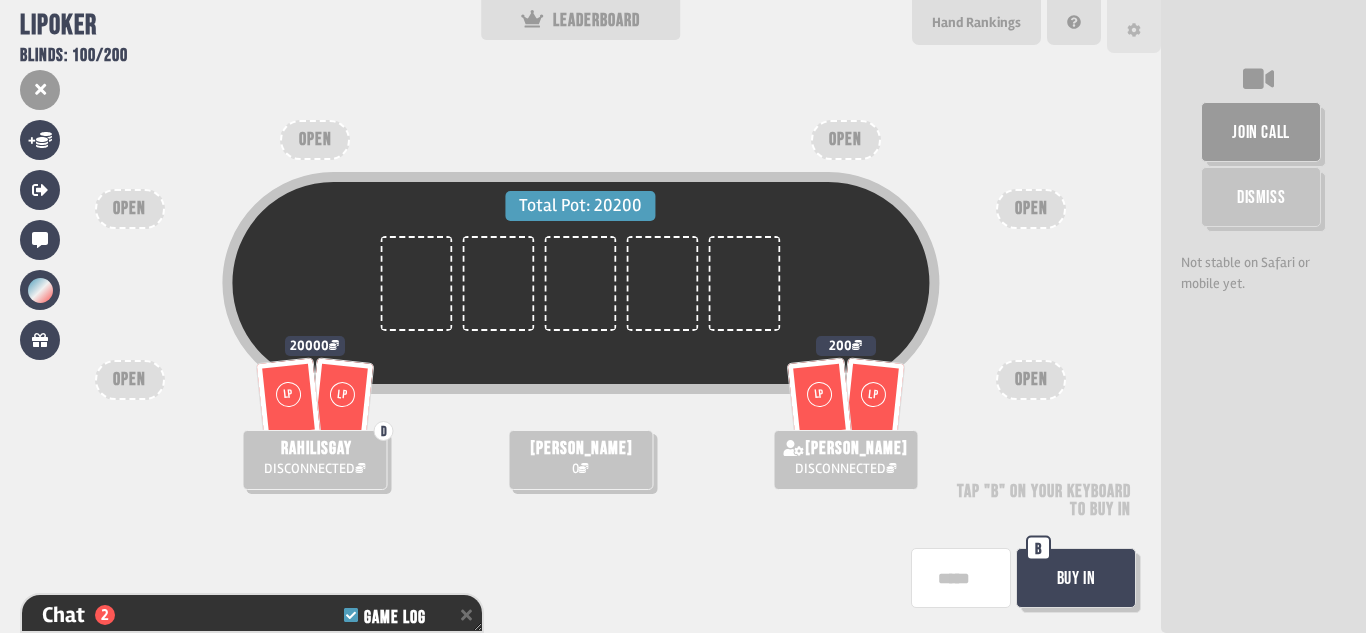 scroll, scrollTop: 9762, scrollLeft: 0, axis: vertical 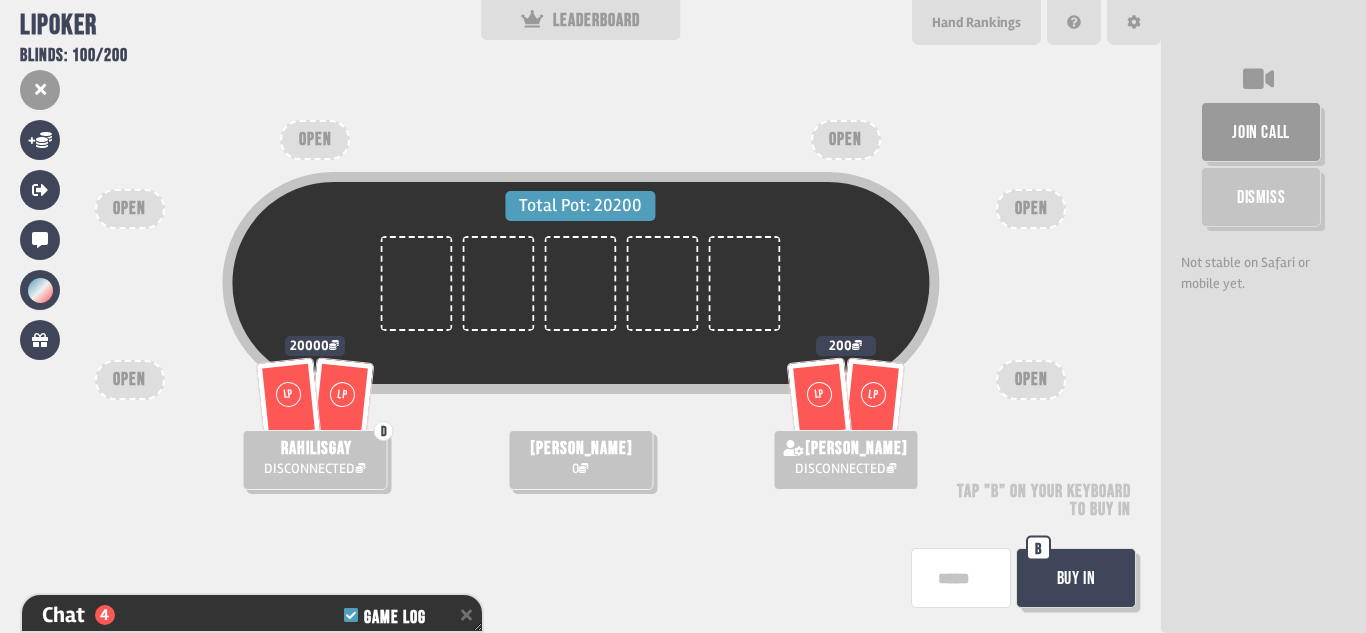 click on "Dismiss" at bounding box center [1261, 197] 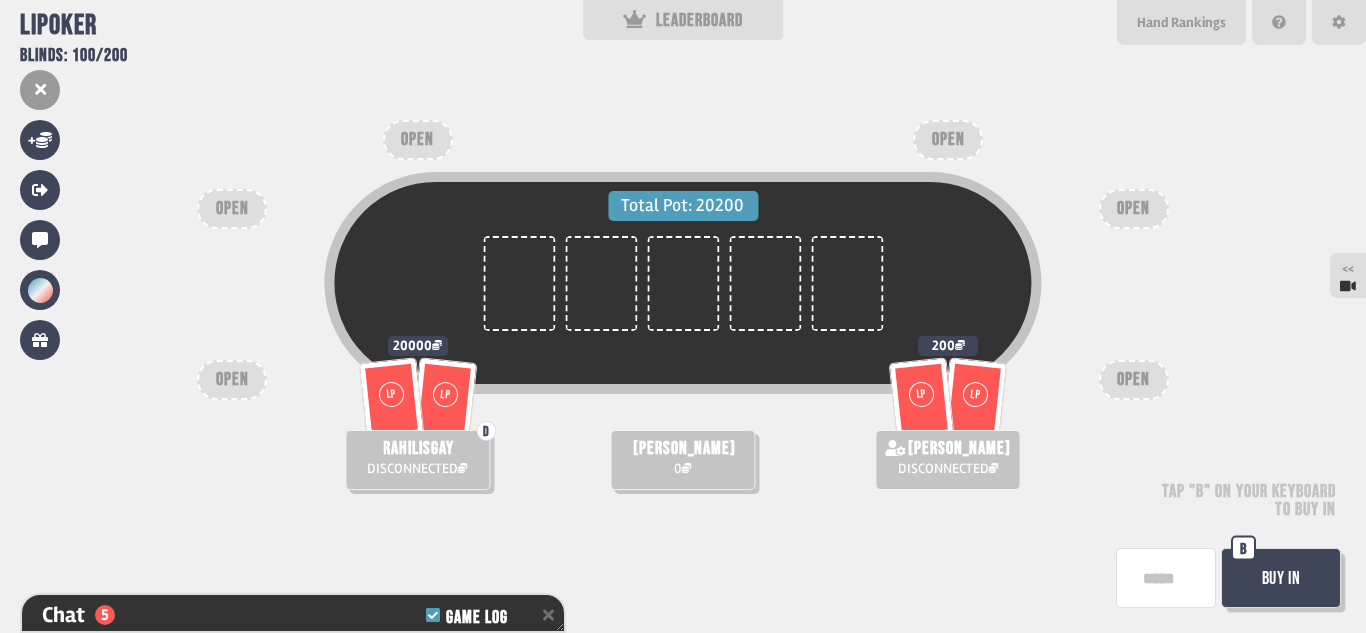 scroll, scrollTop: 9786, scrollLeft: 0, axis: vertical 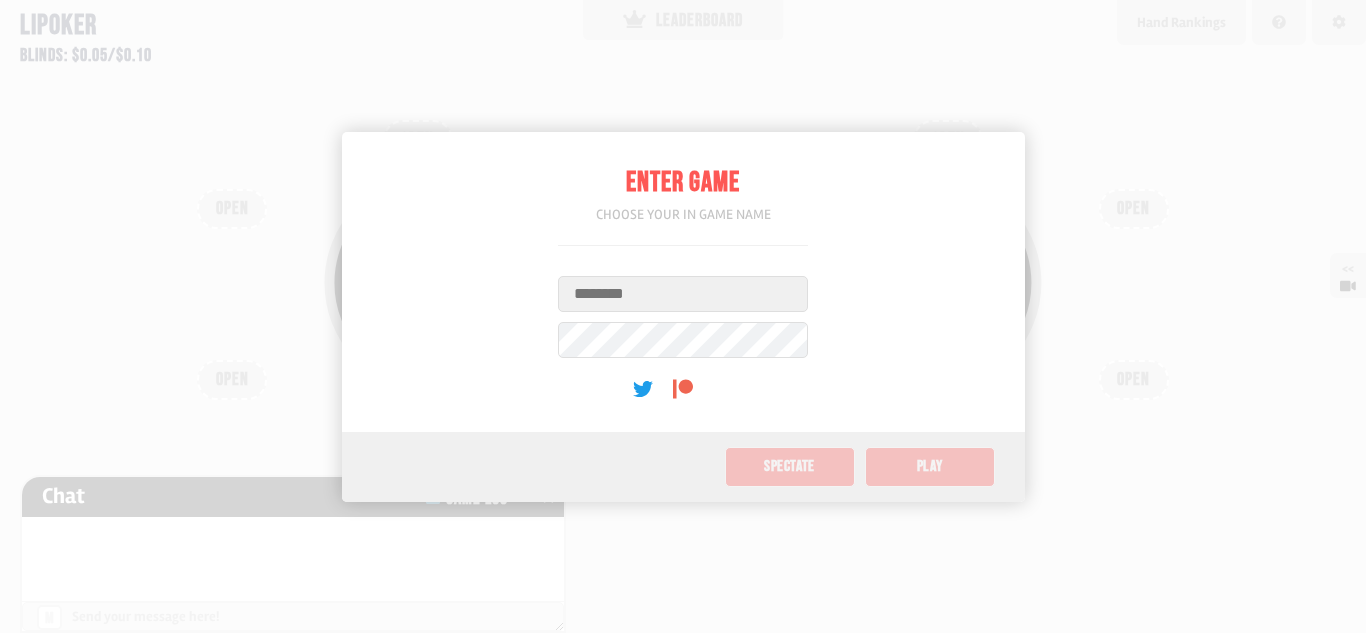 click on "Username" at bounding box center [683, 294] 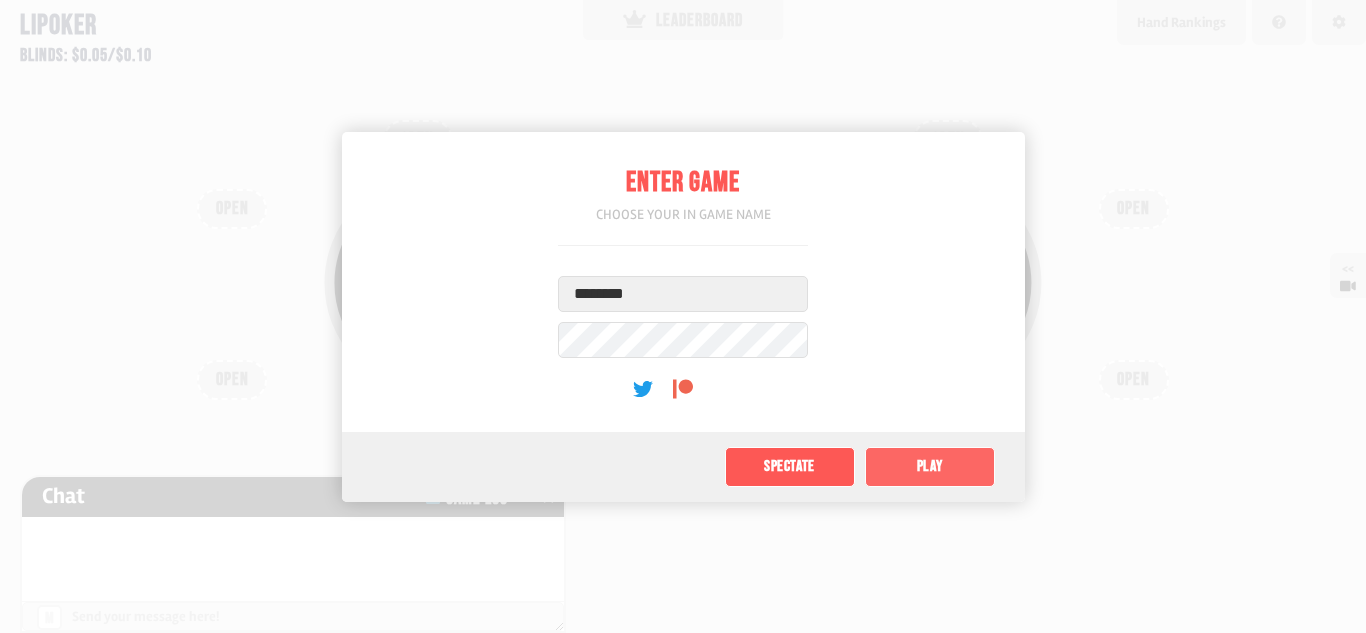 click on "Play" 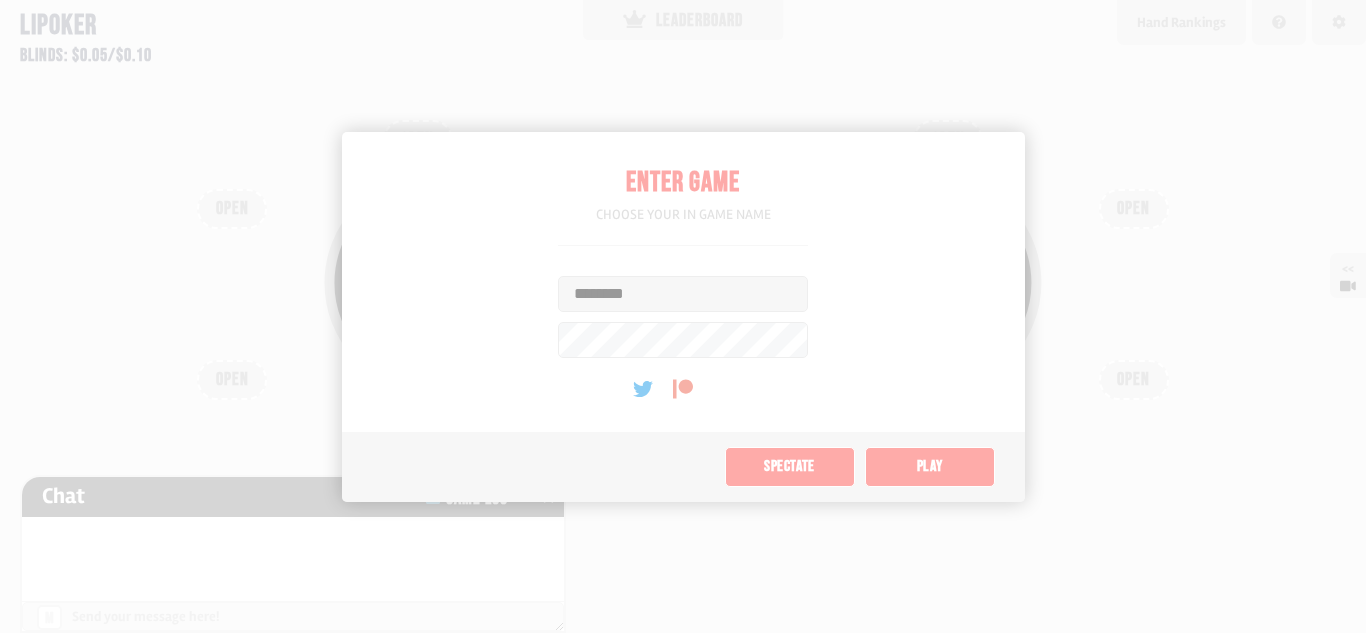 type on "*" 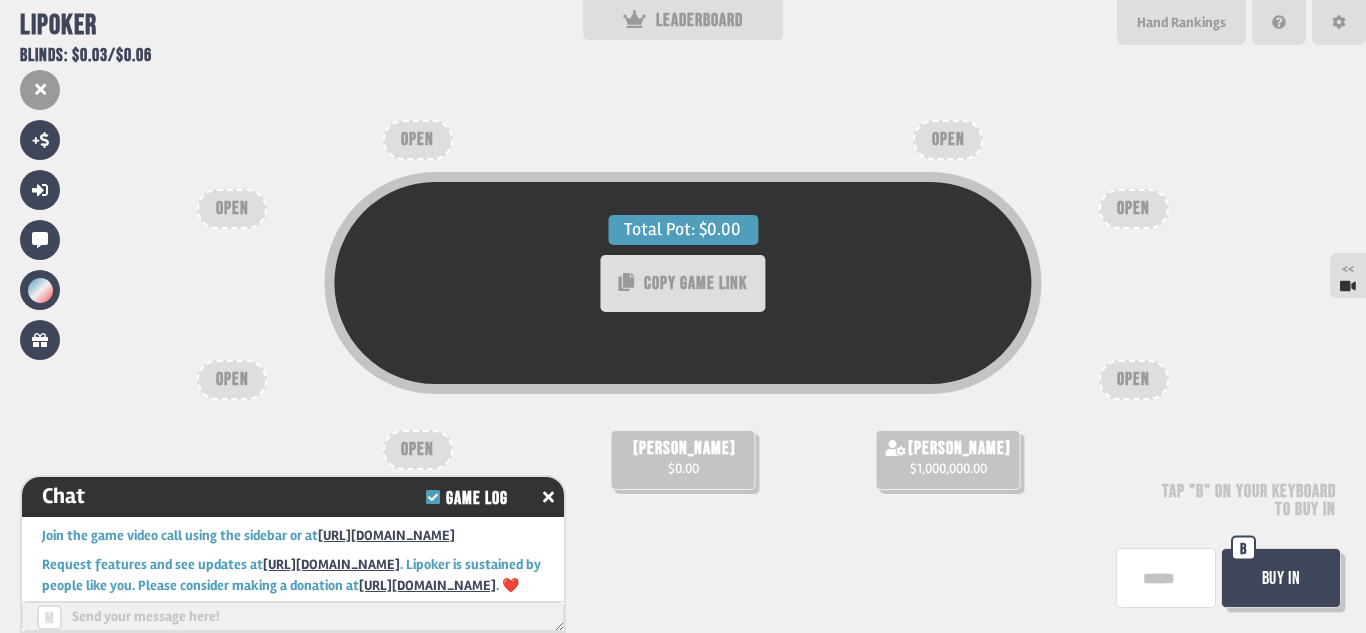 scroll, scrollTop: 50, scrollLeft: 0, axis: vertical 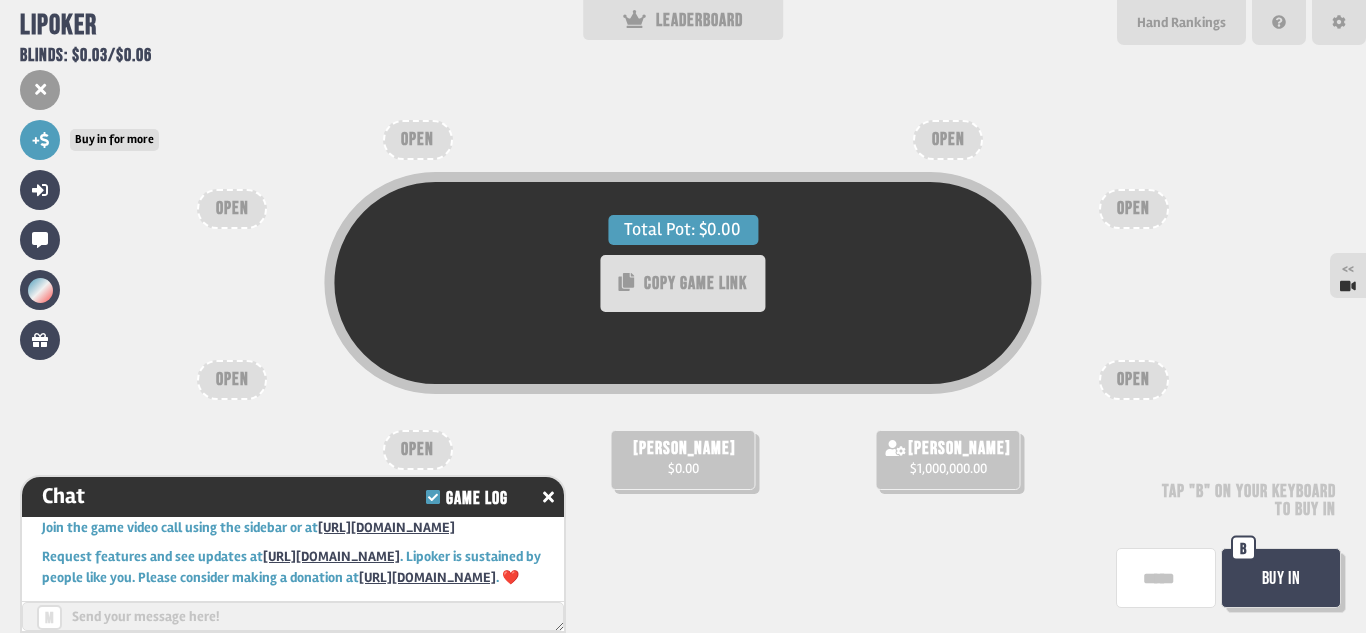 click on "+" at bounding box center [40, 140] 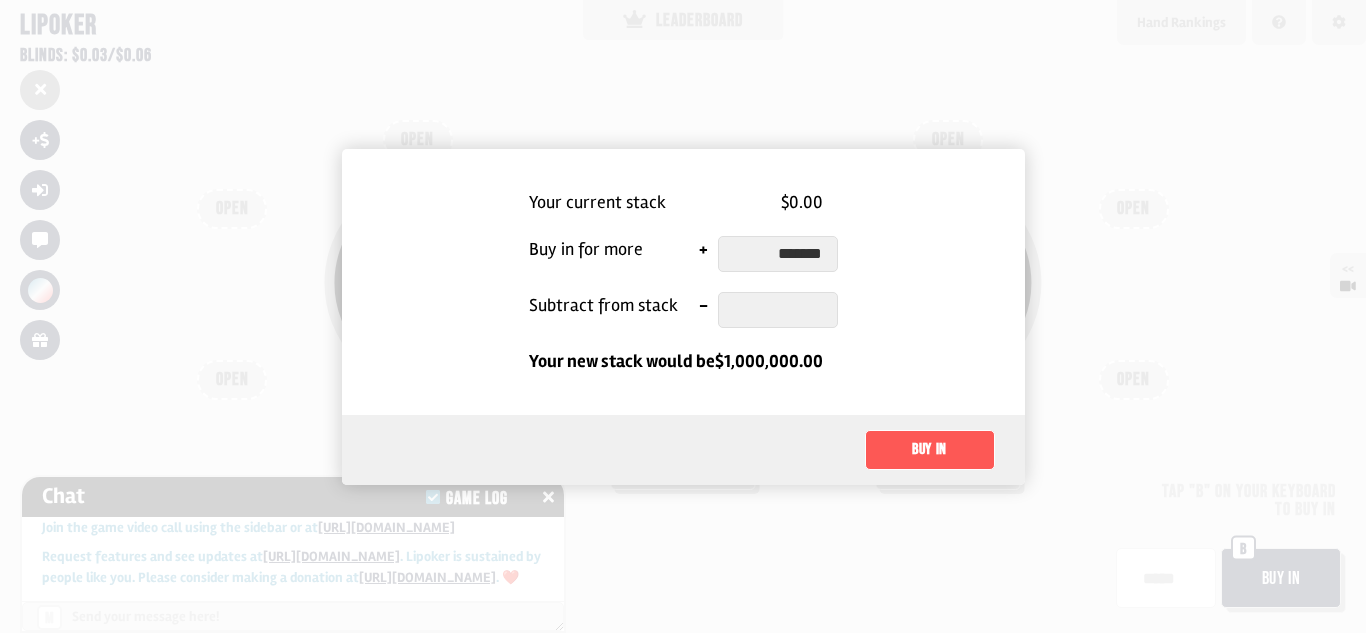 scroll, scrollTop: 79, scrollLeft: 0, axis: vertical 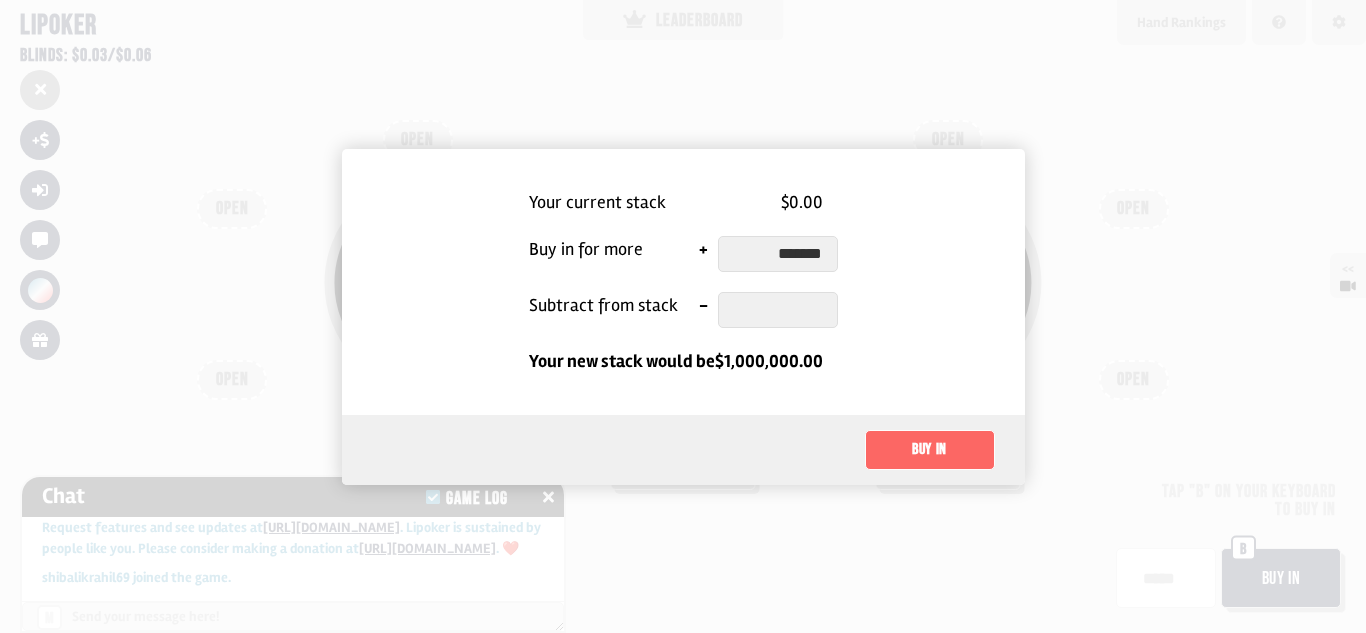 type on "*******" 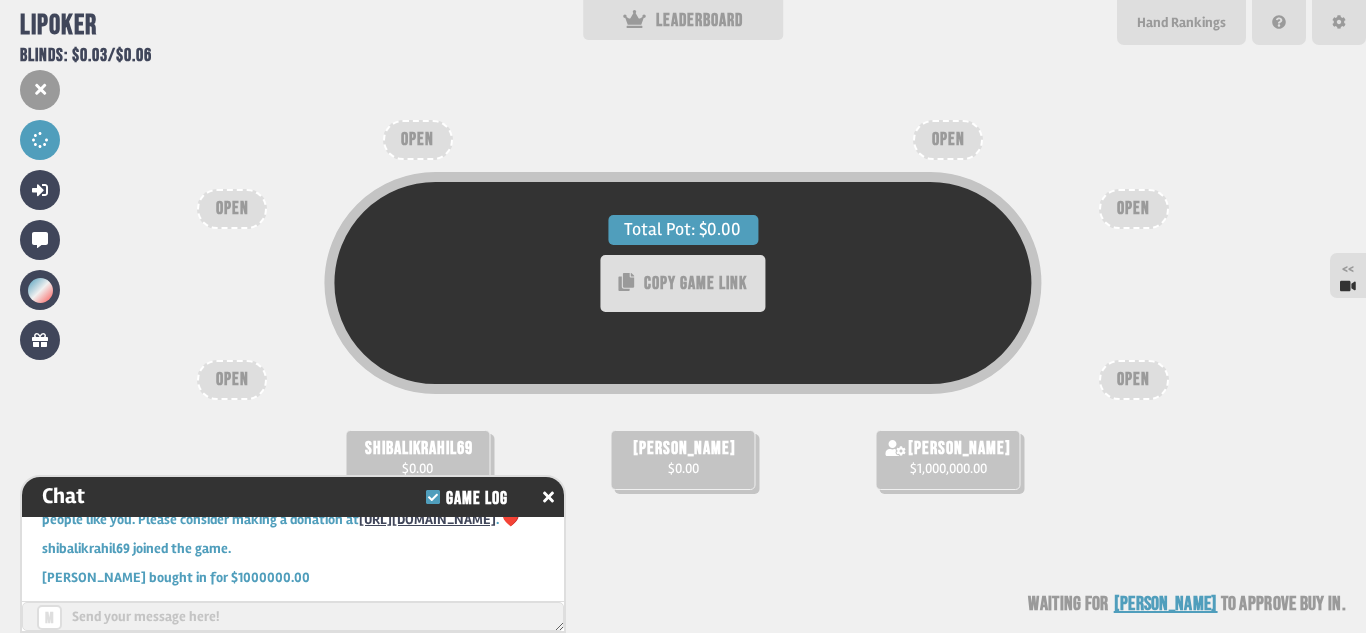 scroll, scrollTop: 108, scrollLeft: 0, axis: vertical 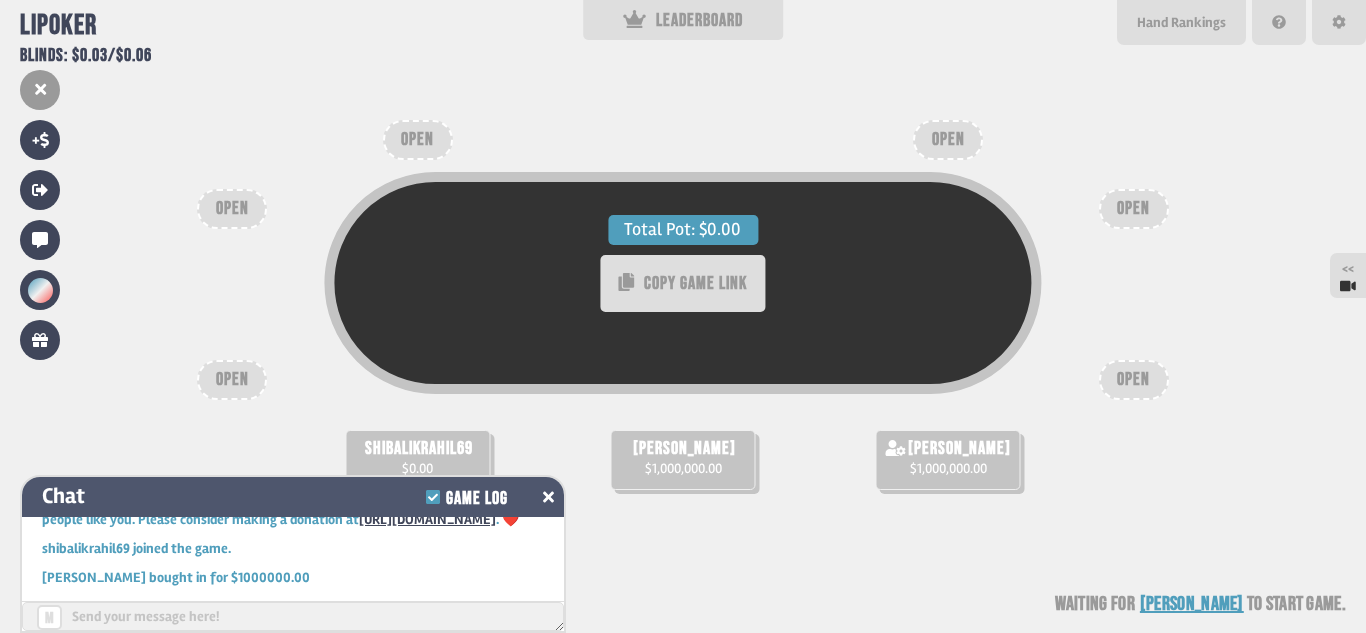 click 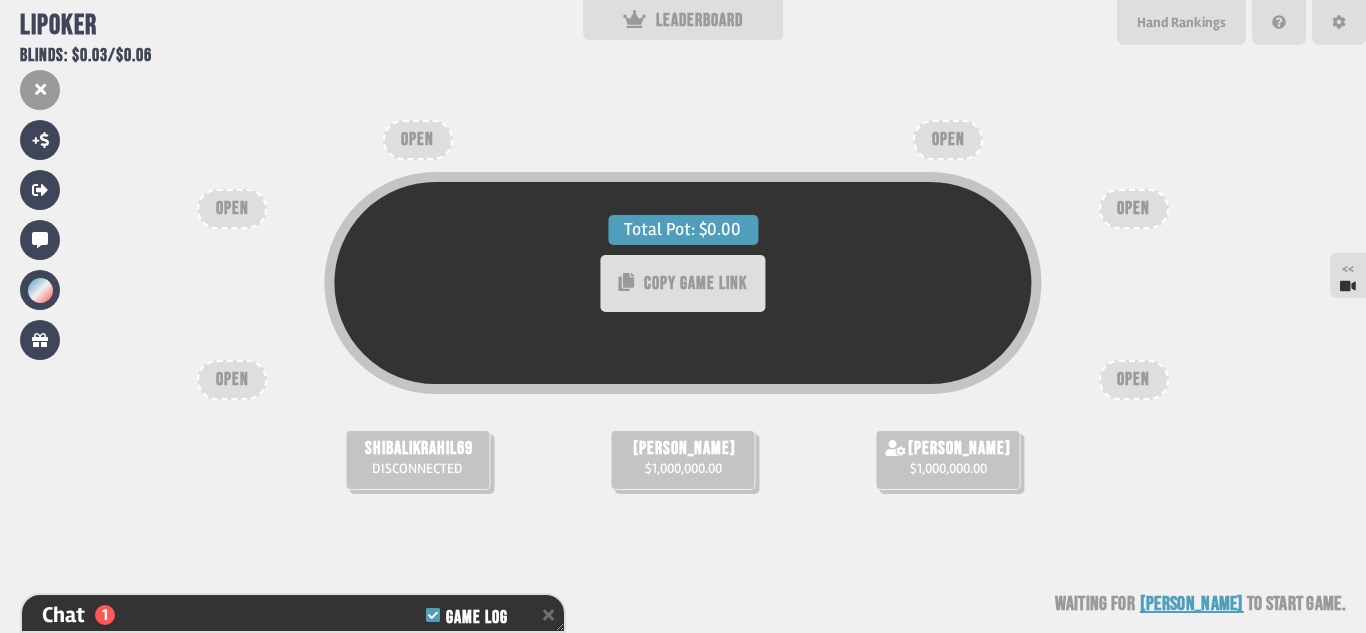 scroll, scrollTop: 216, scrollLeft: 0, axis: vertical 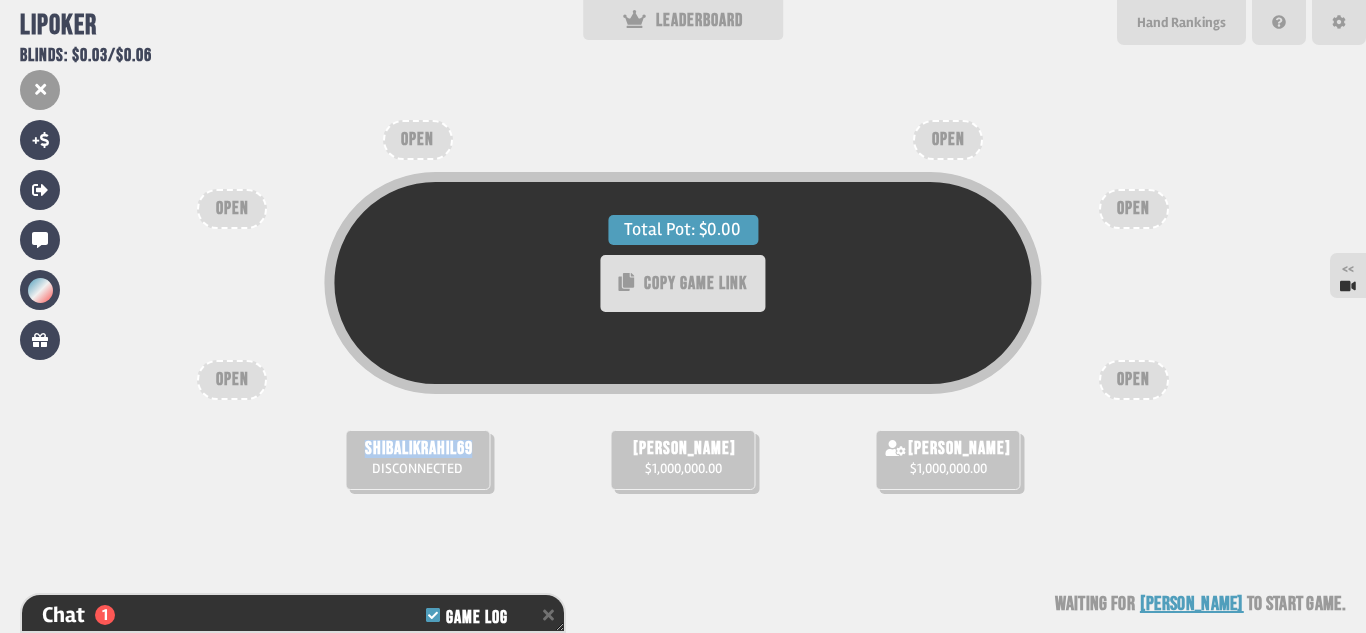 drag, startPoint x: 476, startPoint y: 449, endPoint x: 385, endPoint y: 450, distance: 91.00549 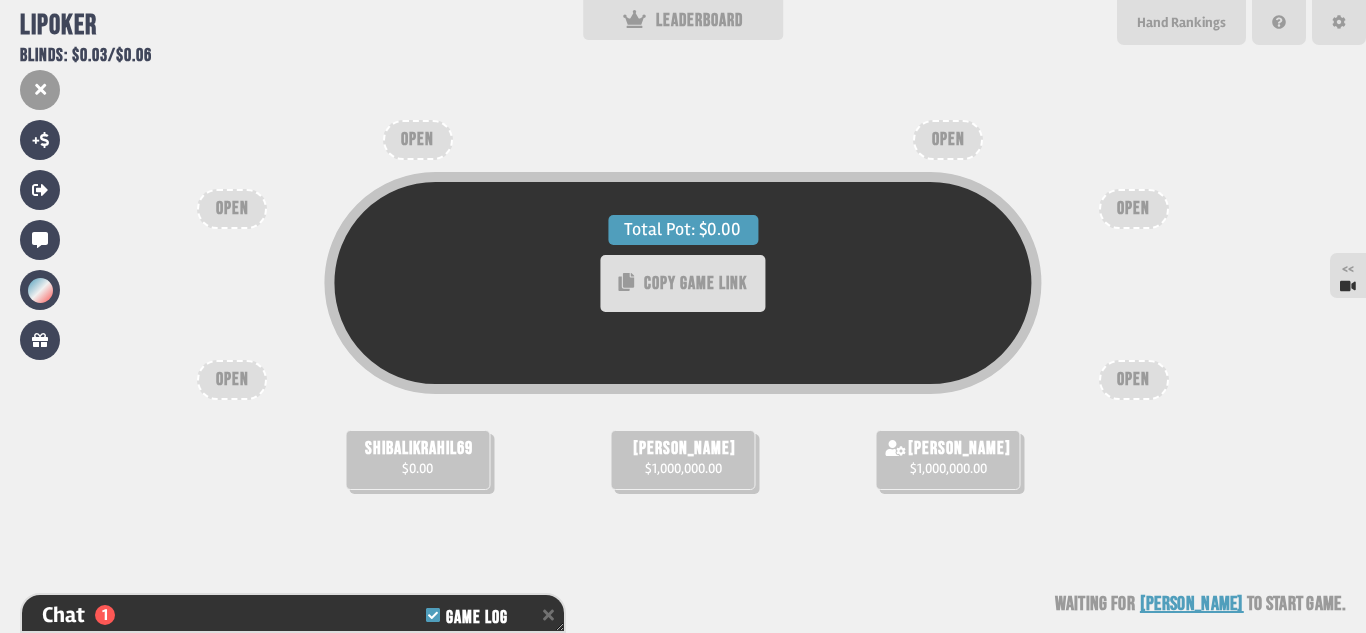 click on "Total Pot: $0.00   COPY GAME LINK shibalikrahil69 $0.00  shibalik $1,000,000.00  rahil $1,000,000.00  OPEN OPEN OPEN OPEN OPEN OPEN Waiting for  rahil  to   start game" at bounding box center [683, 316] 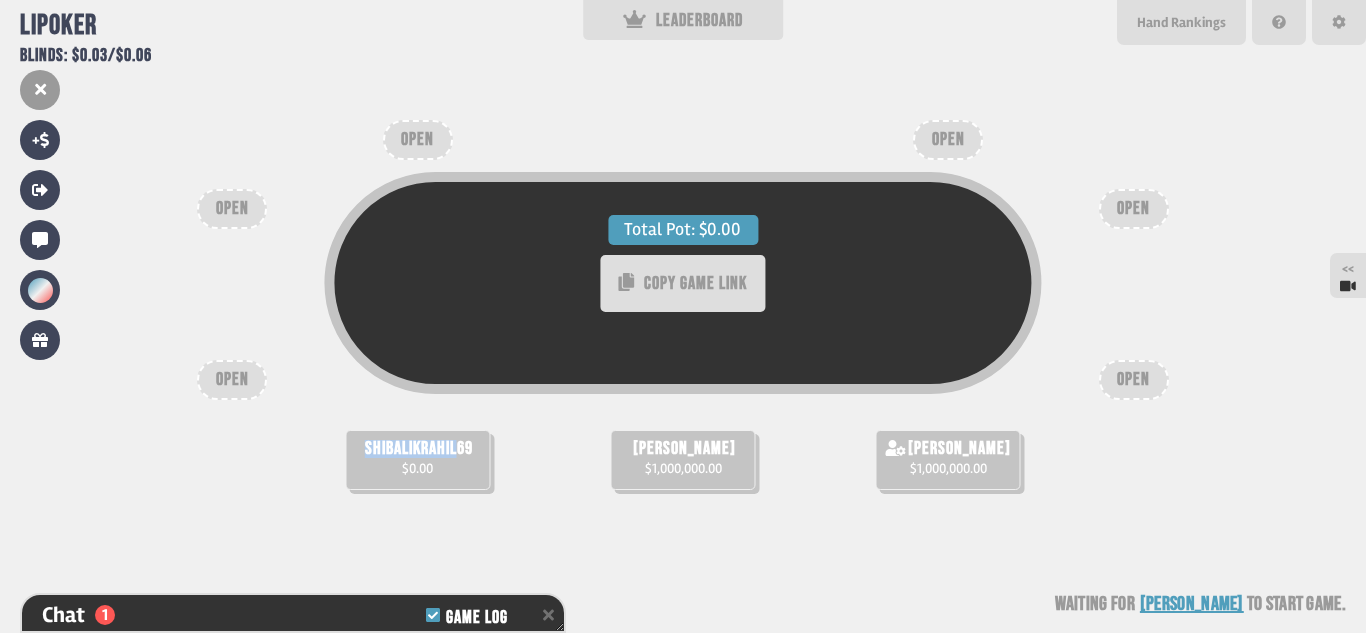 drag, startPoint x: 360, startPoint y: 445, endPoint x: 455, endPoint y: 462, distance: 96.50906 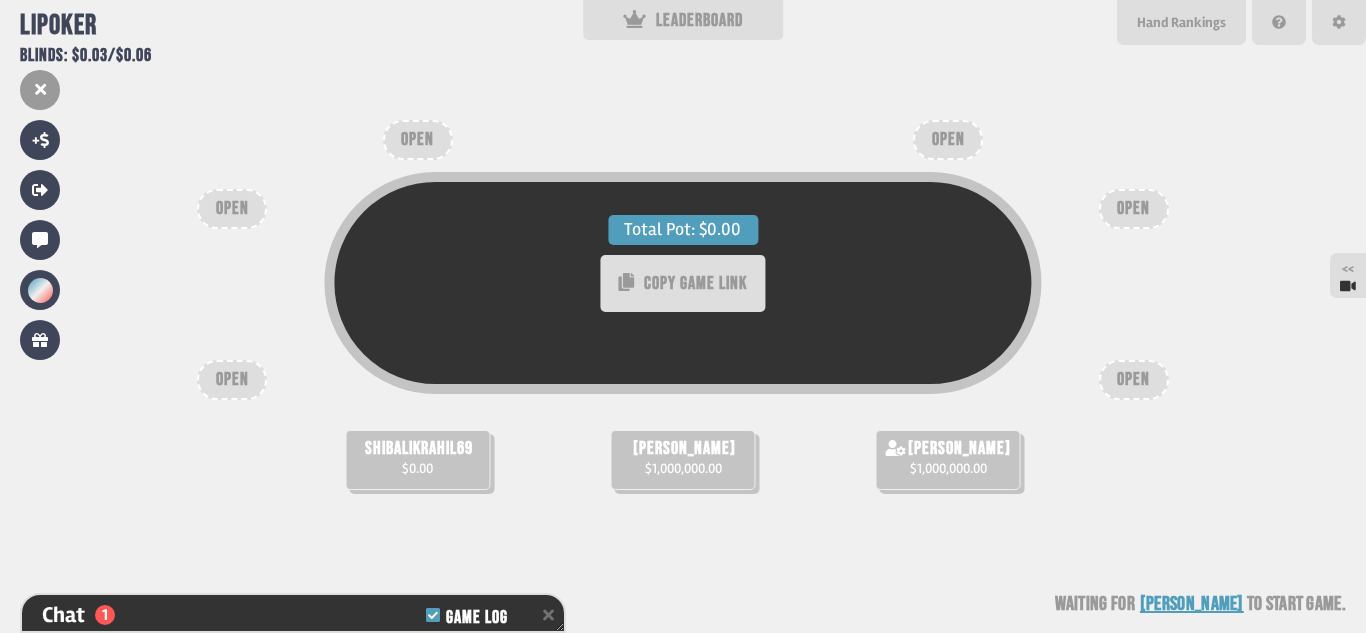 click on "shibalikrahil69 $0.00" at bounding box center [417, 460] 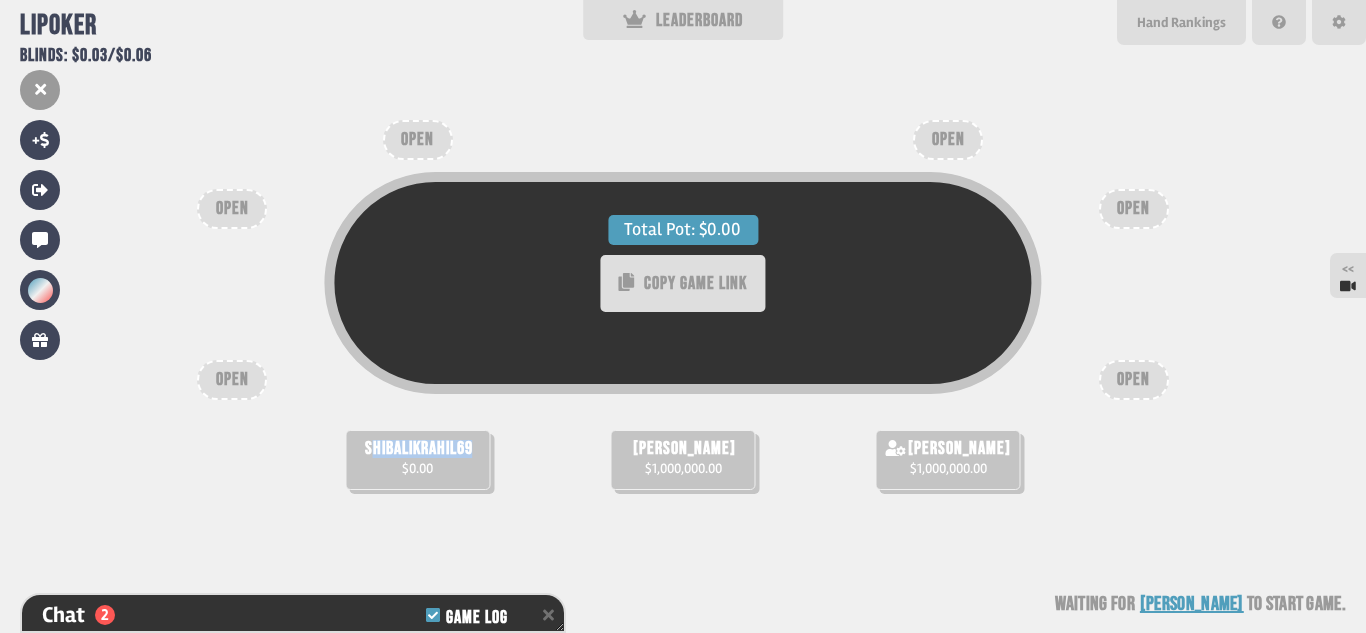 scroll, scrollTop: 245, scrollLeft: 0, axis: vertical 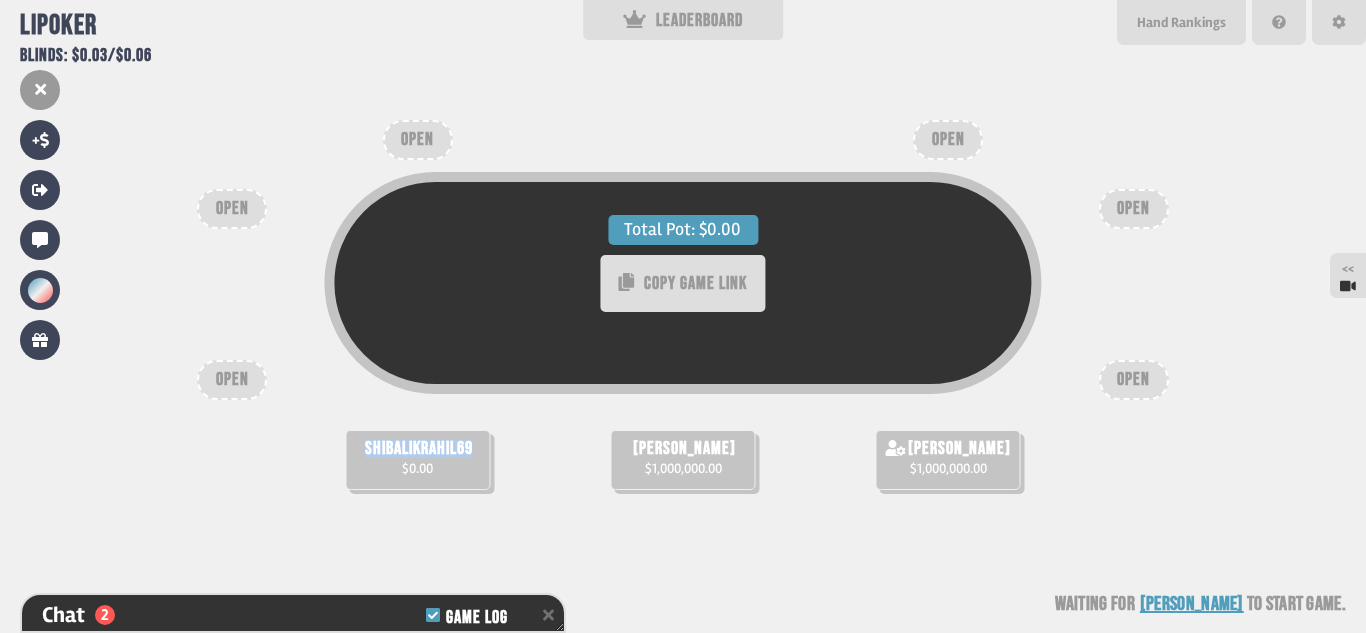 drag, startPoint x: 473, startPoint y: 449, endPoint x: 359, endPoint y: 440, distance: 114.35471 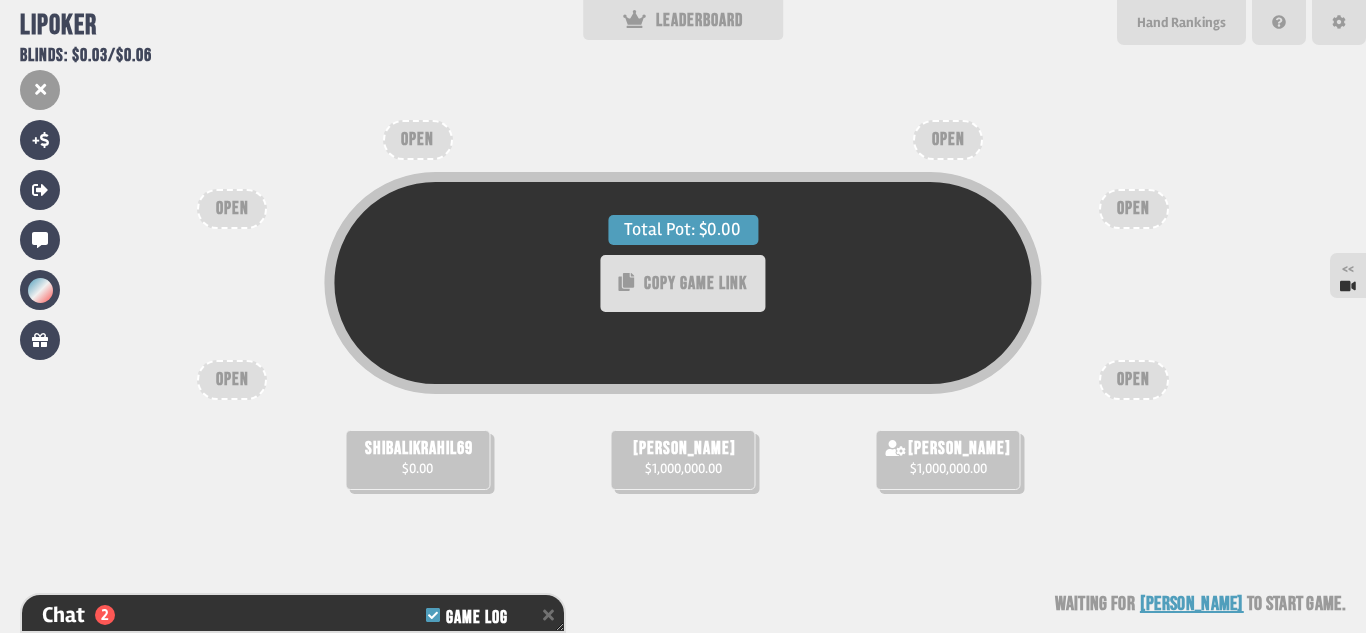click on "Total Pot: $0.00   COPY GAME LINK shibalikrahil69 $0.00  shibalik $1,000,000.00  rahil $1,000,000.00  OPEN OPEN OPEN OPEN OPEN OPEN Waiting for  rahil  to   start game" at bounding box center (683, 316) 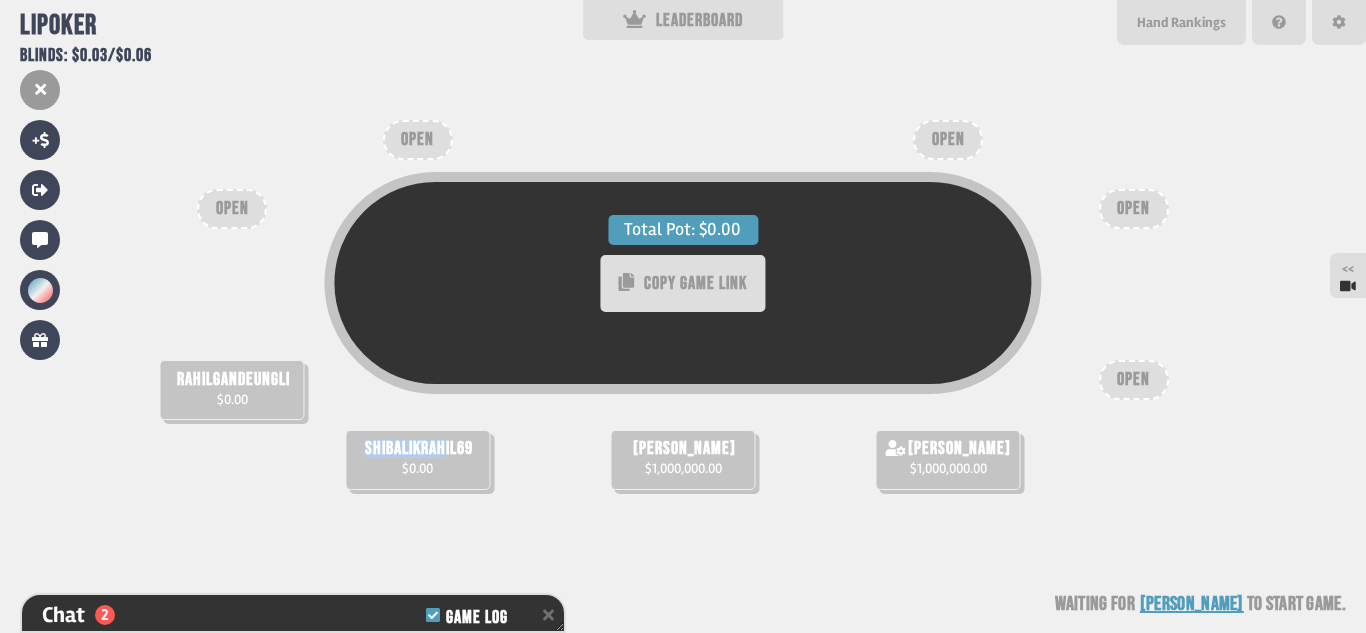 scroll, scrollTop: 303, scrollLeft: 0, axis: vertical 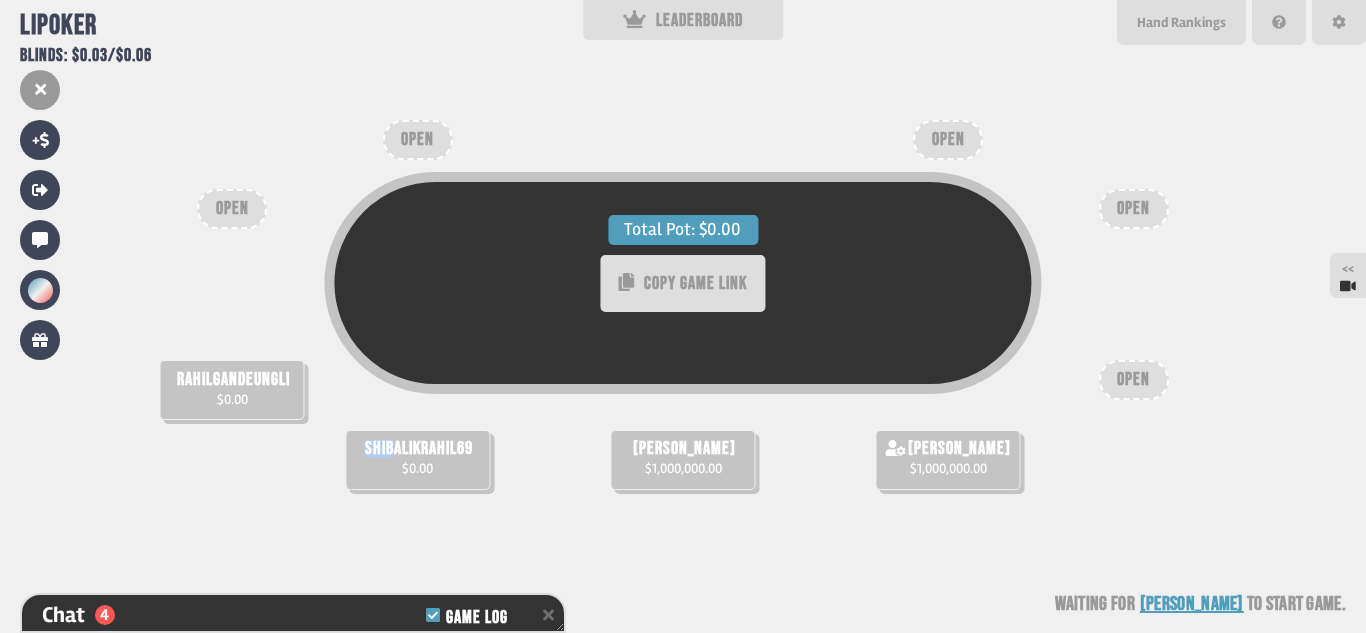 drag, startPoint x: 362, startPoint y: 447, endPoint x: 391, endPoint y: 457, distance: 30.675724 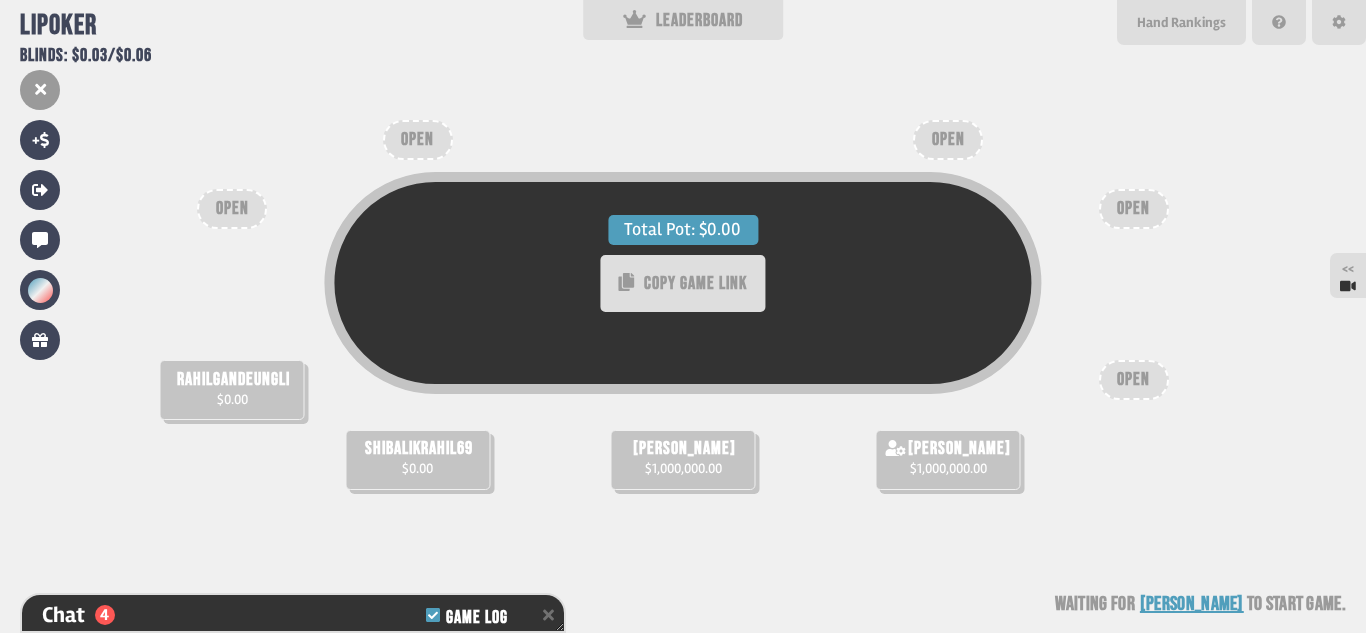 click on "Total Pot: $0.00   COPY GAME LINK rahilgandeungli $0.00  shibalikrahil69 $0.00  shibalik $1,000,000.00  rahil $1,000,000.00  OPEN OPEN OPEN OPEN OPEN Waiting for  rahil  to   start game" at bounding box center (683, 316) 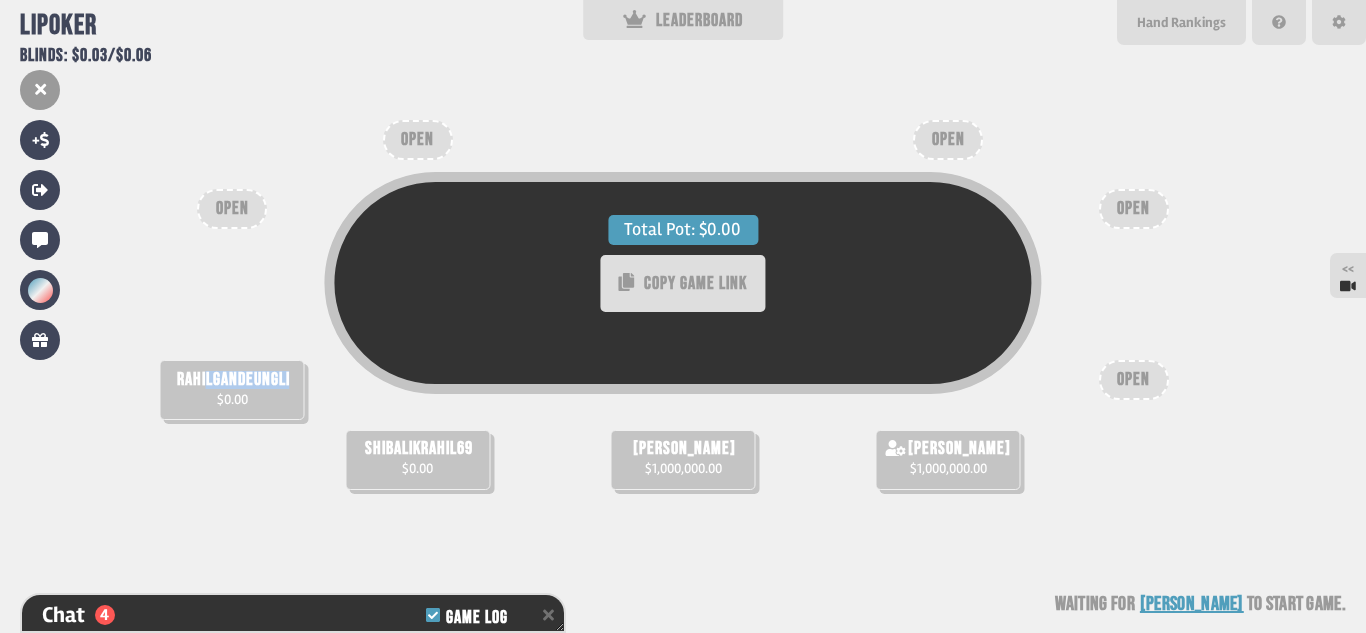 drag, startPoint x: 209, startPoint y: 381, endPoint x: 292, endPoint y: 386, distance: 83.15047 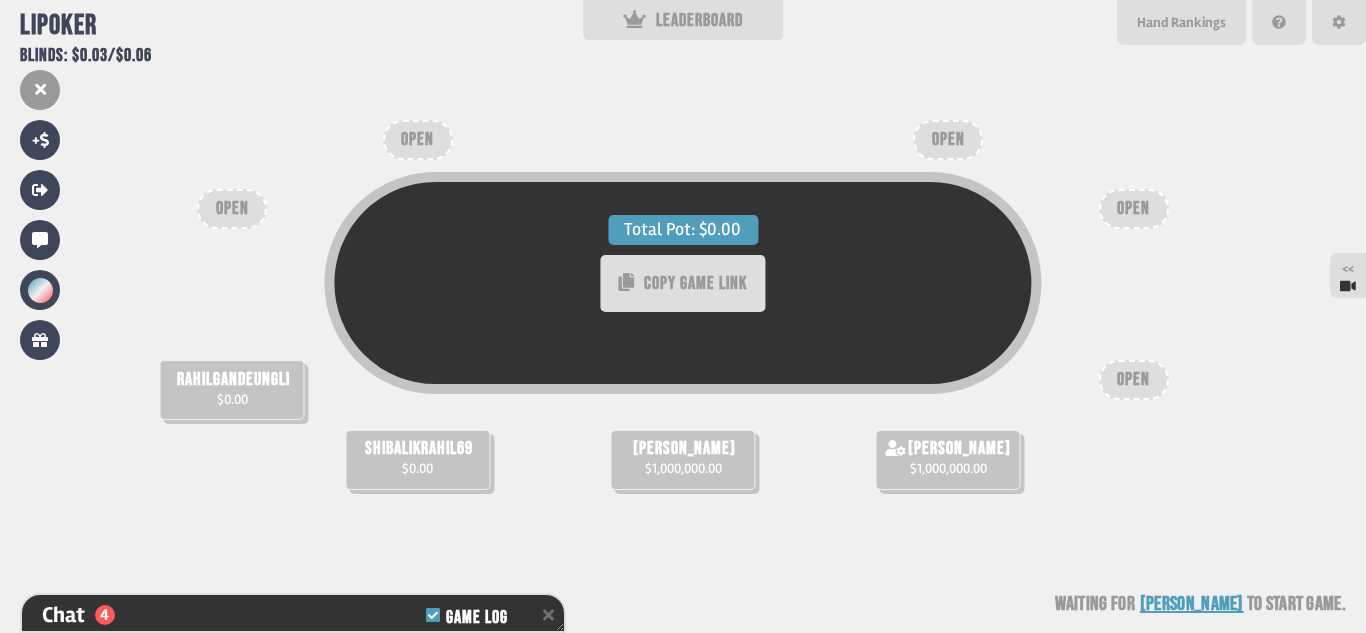 click on "rahilgandeungli $0.00" at bounding box center [232, 390] 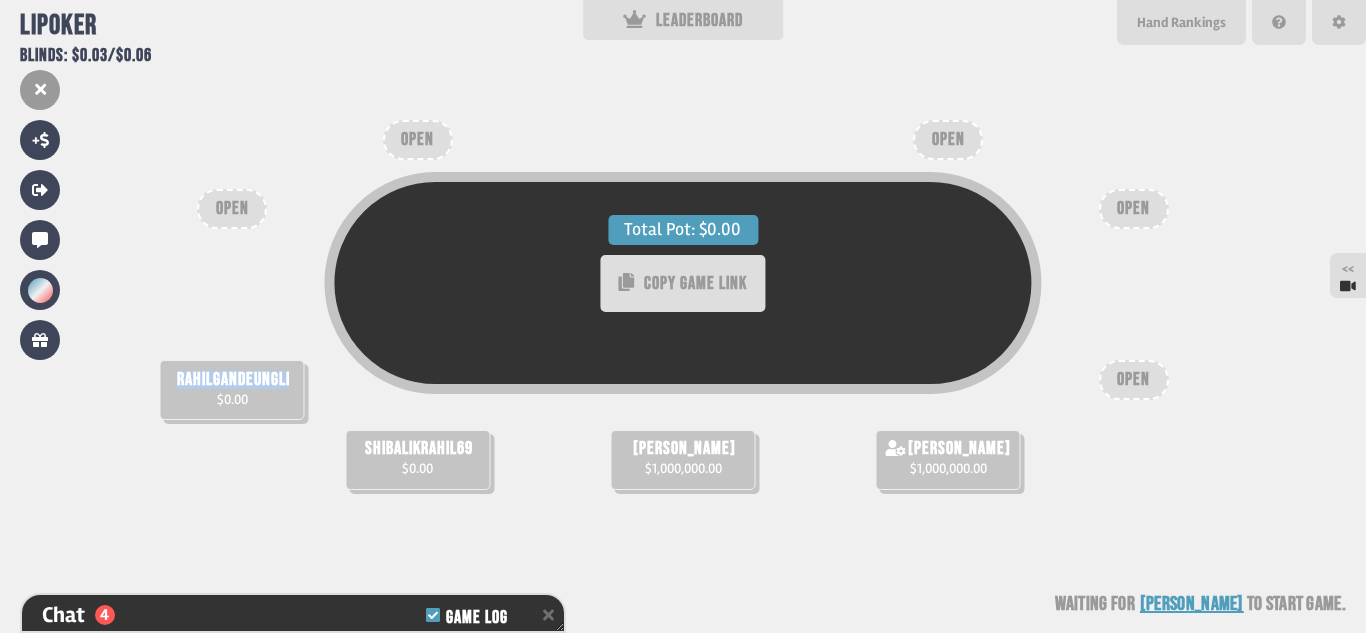 drag, startPoint x: 172, startPoint y: 379, endPoint x: 295, endPoint y: 379, distance: 123 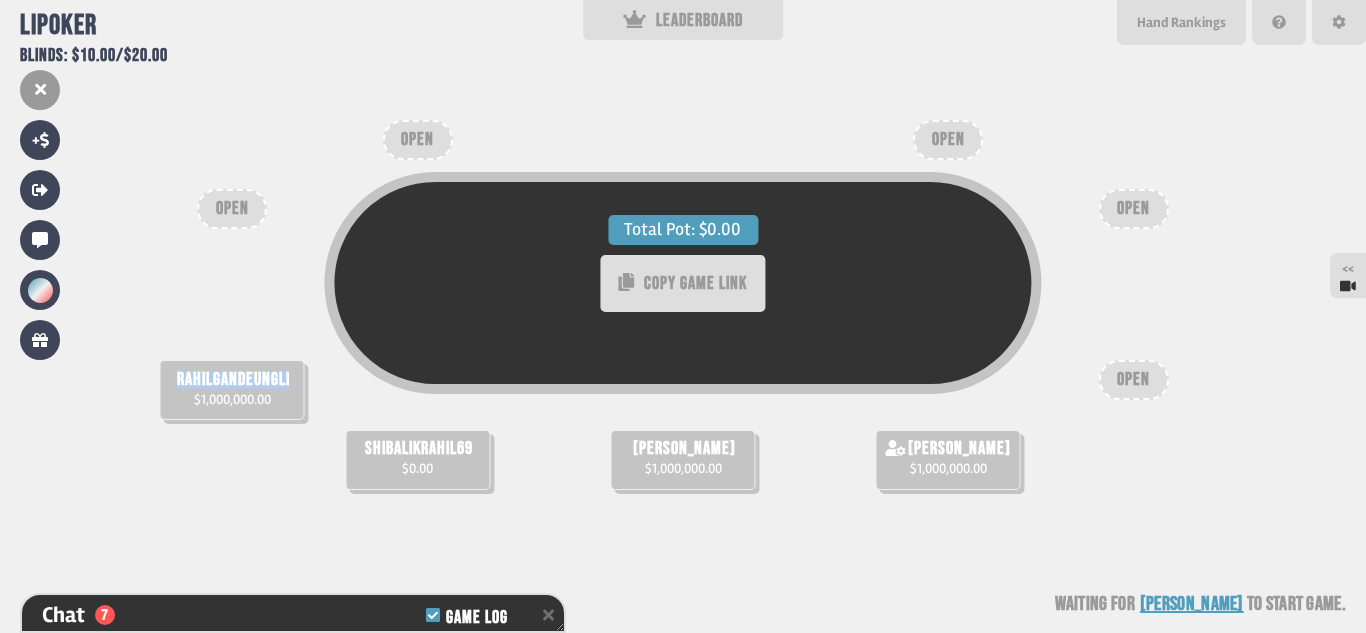 scroll, scrollTop: 390, scrollLeft: 0, axis: vertical 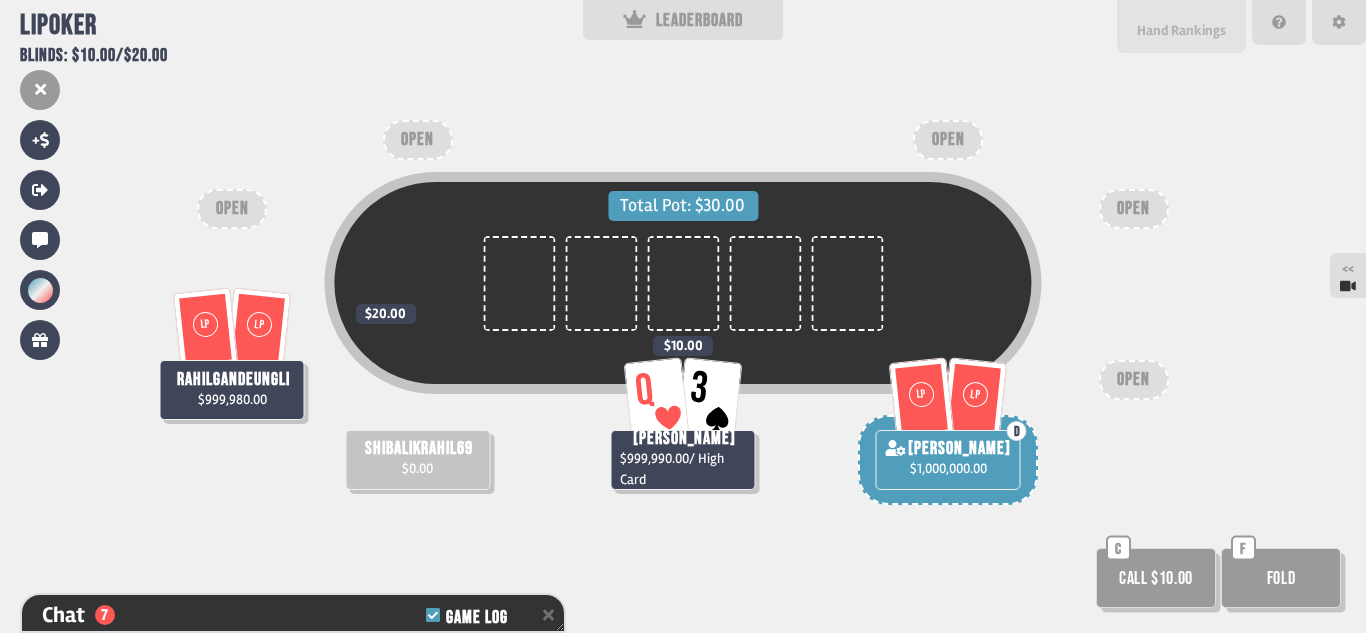 click on "Hand Rankings" at bounding box center [1181, 30] 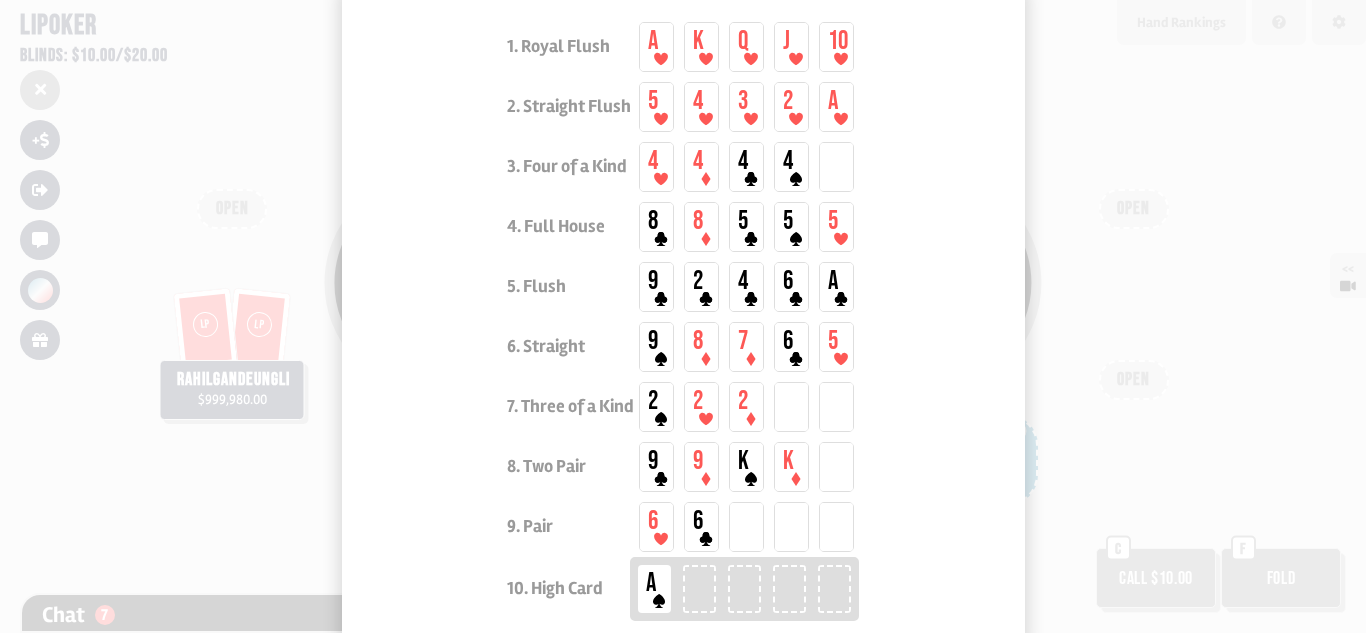 click at bounding box center [683, 316] 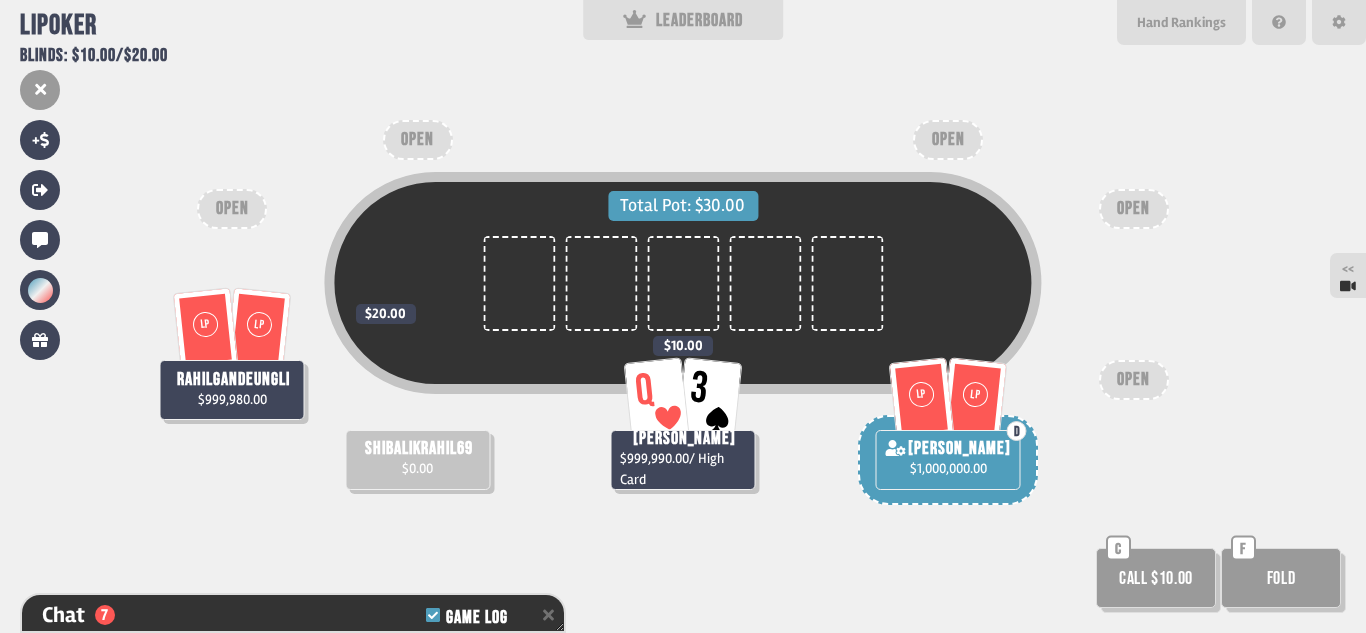scroll, scrollTop: 419, scrollLeft: 0, axis: vertical 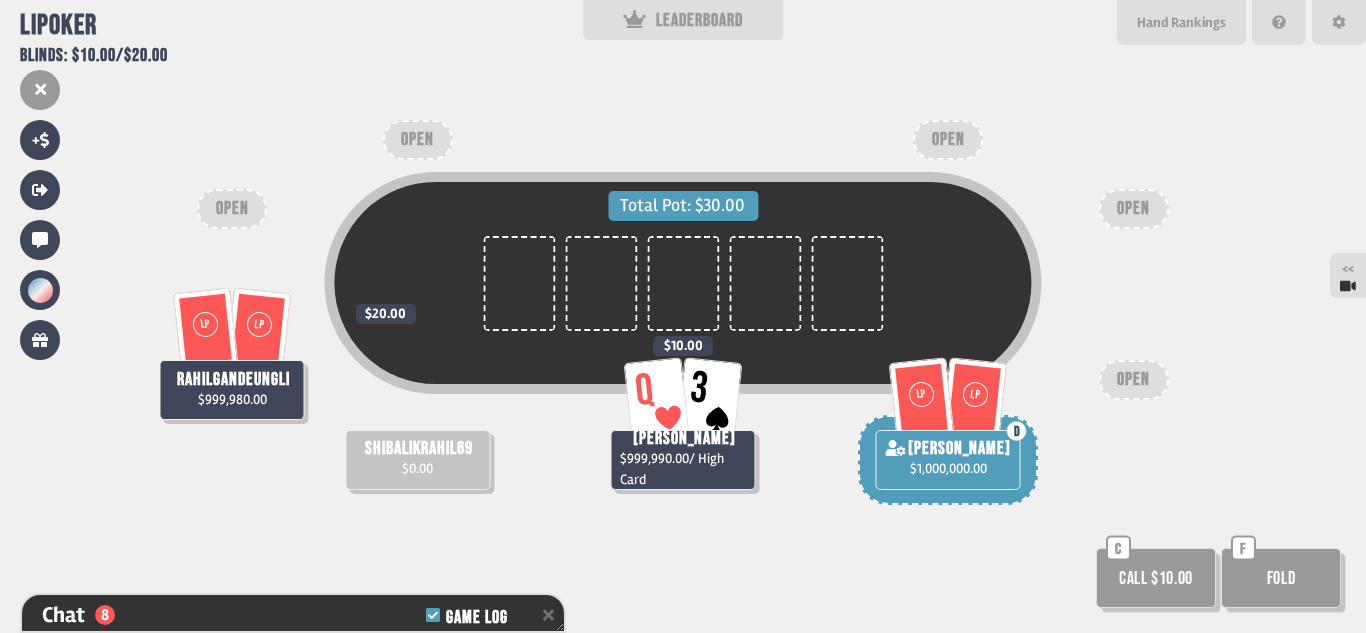 click on "Call $10.00" at bounding box center [1156, 578] 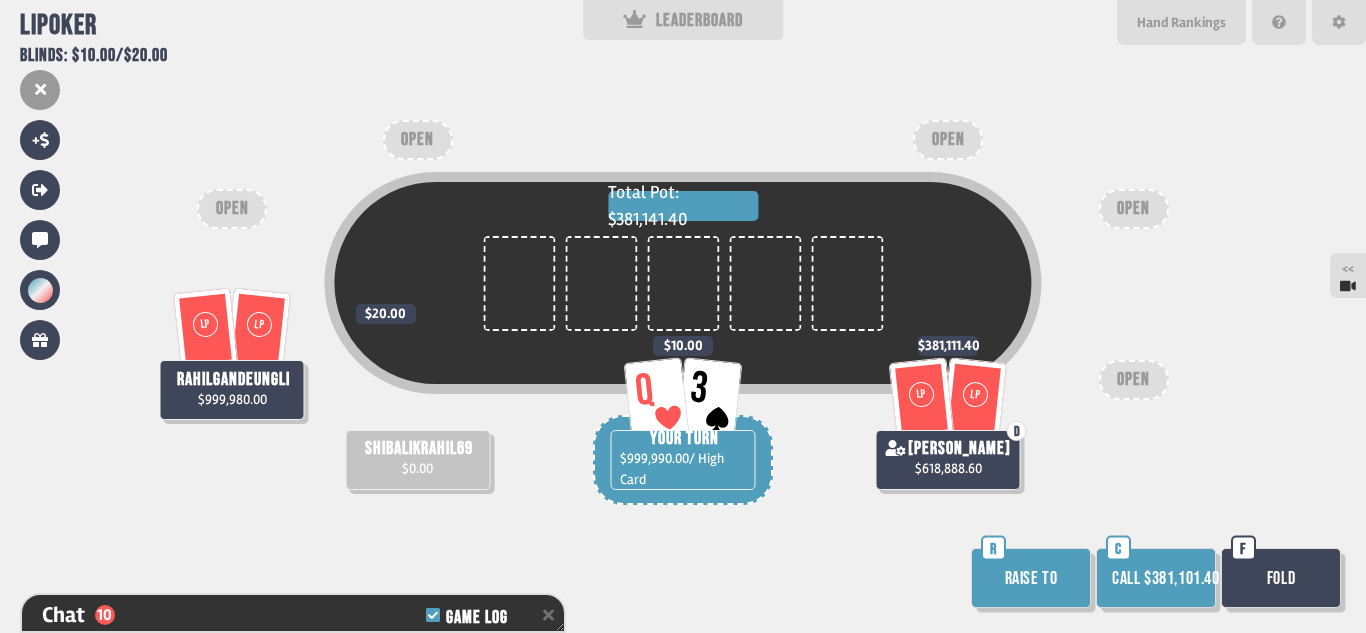 scroll, scrollTop: 477, scrollLeft: 0, axis: vertical 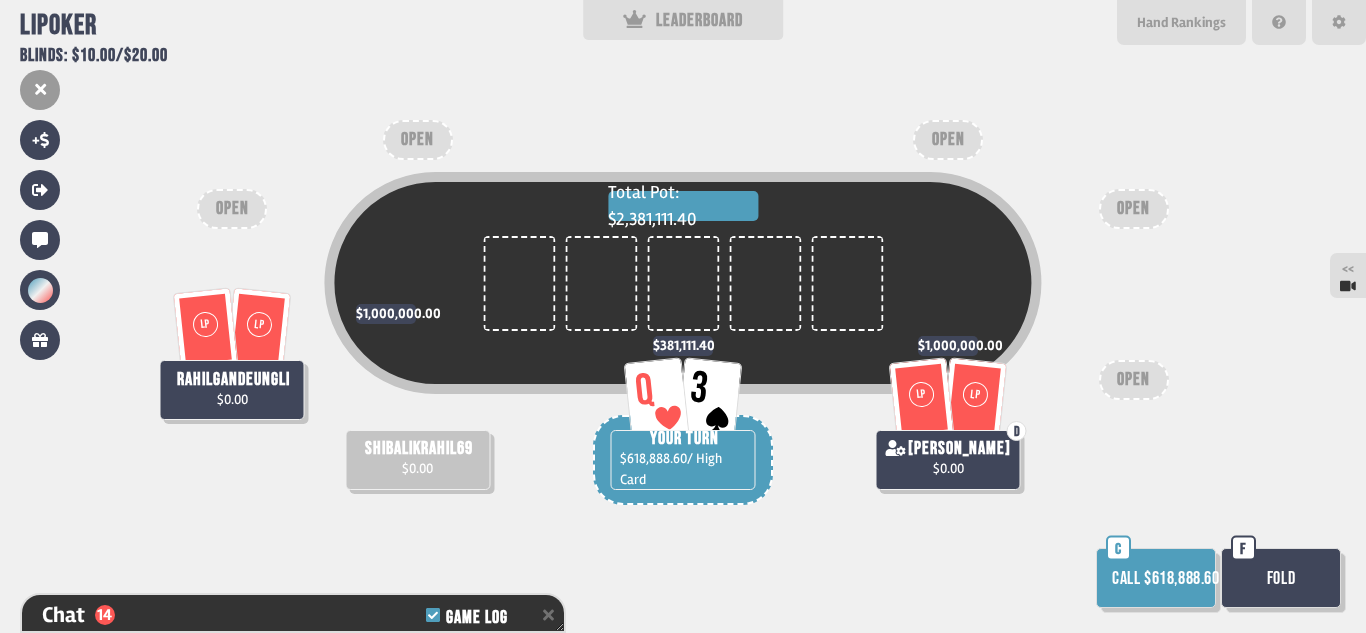 click on "Call $618,888.60" at bounding box center [1156, 578] 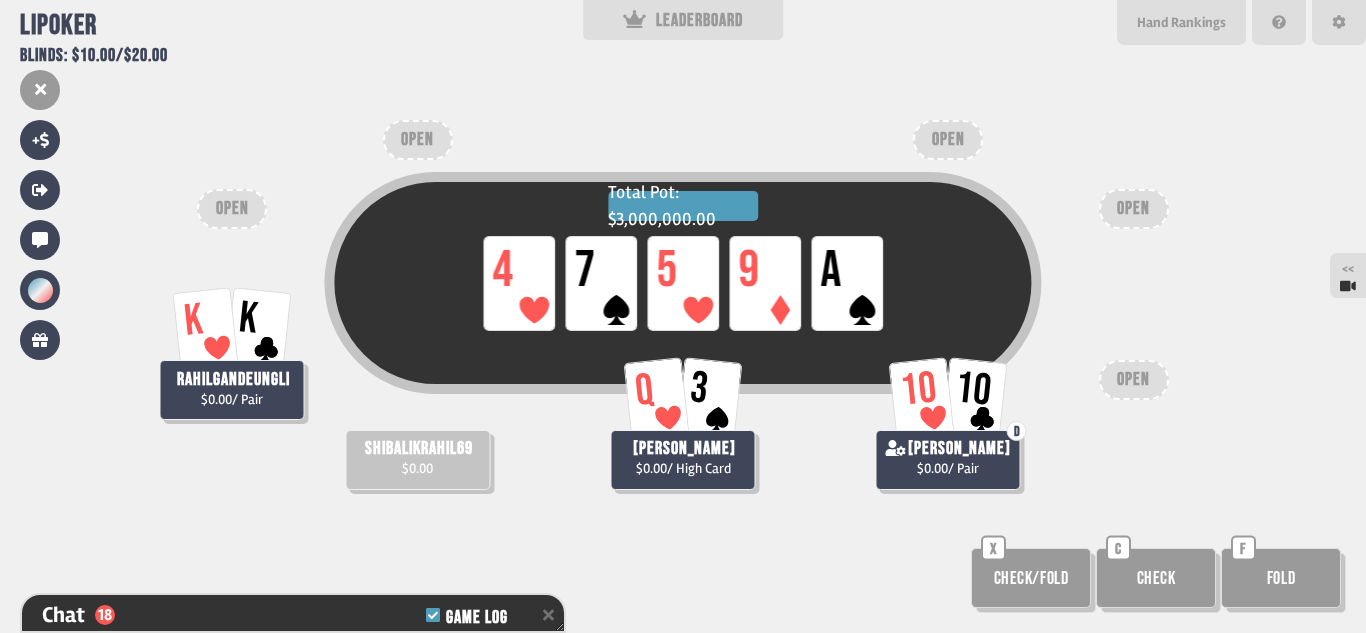 scroll, scrollTop: 738, scrollLeft: 0, axis: vertical 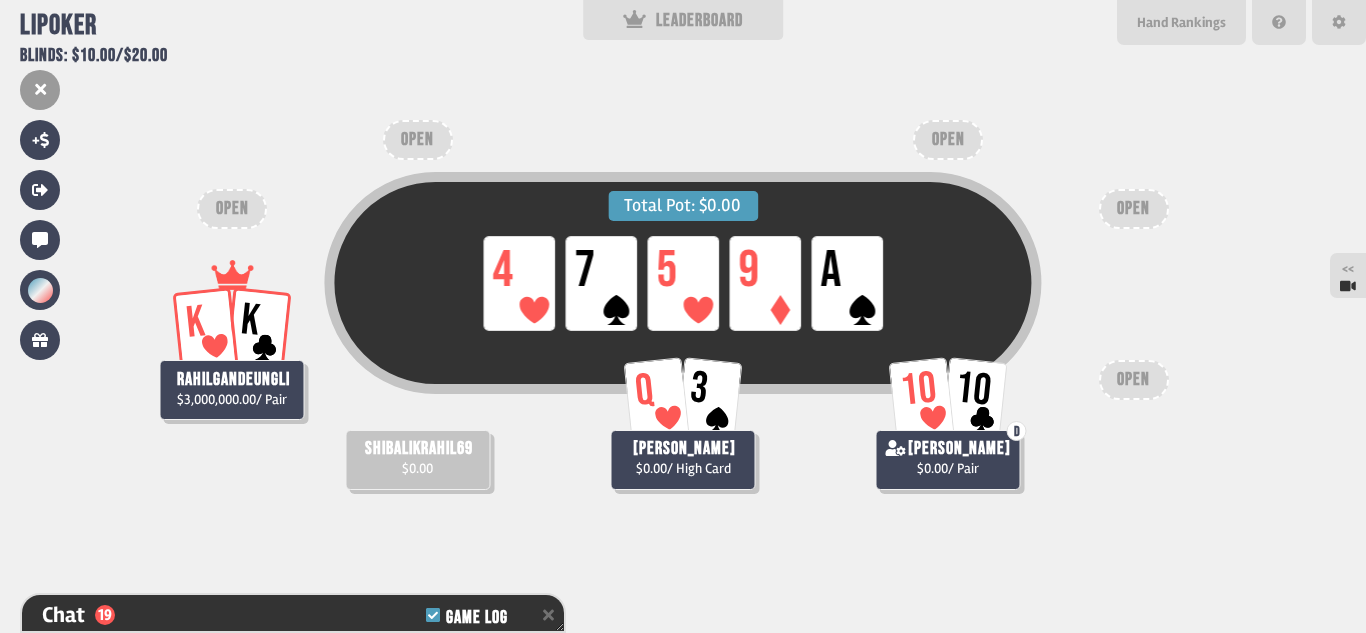 type on "*****" 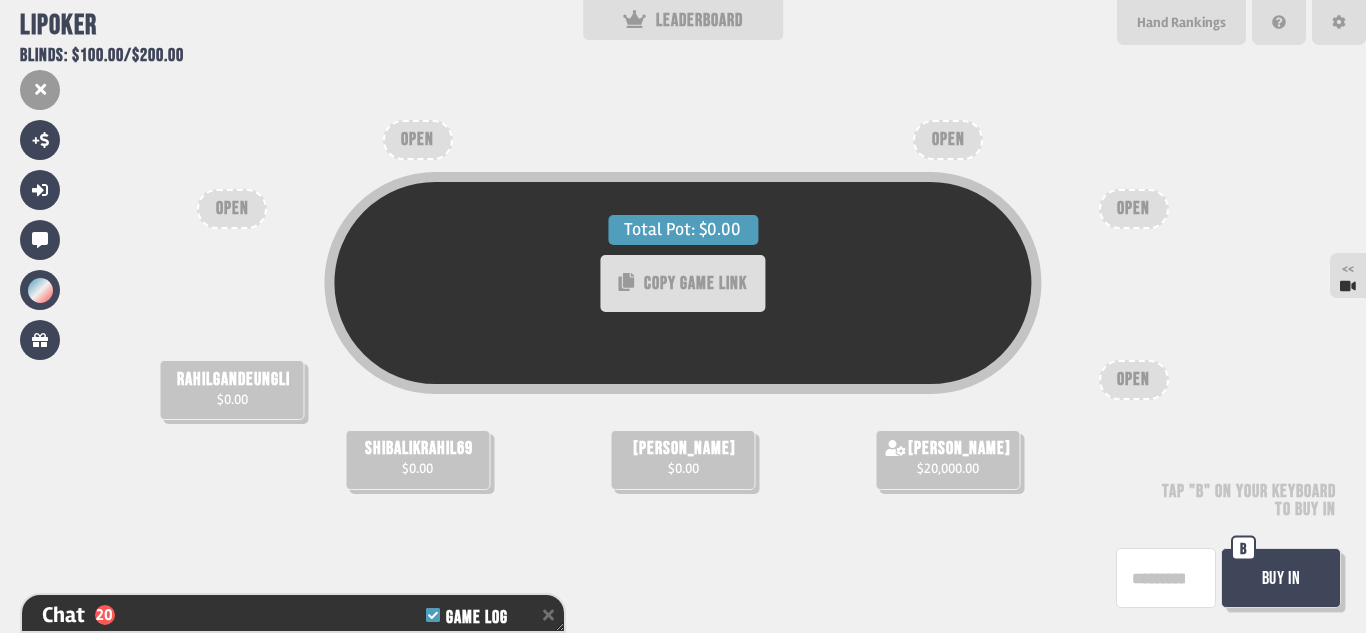 scroll, scrollTop: 767, scrollLeft: 0, axis: vertical 